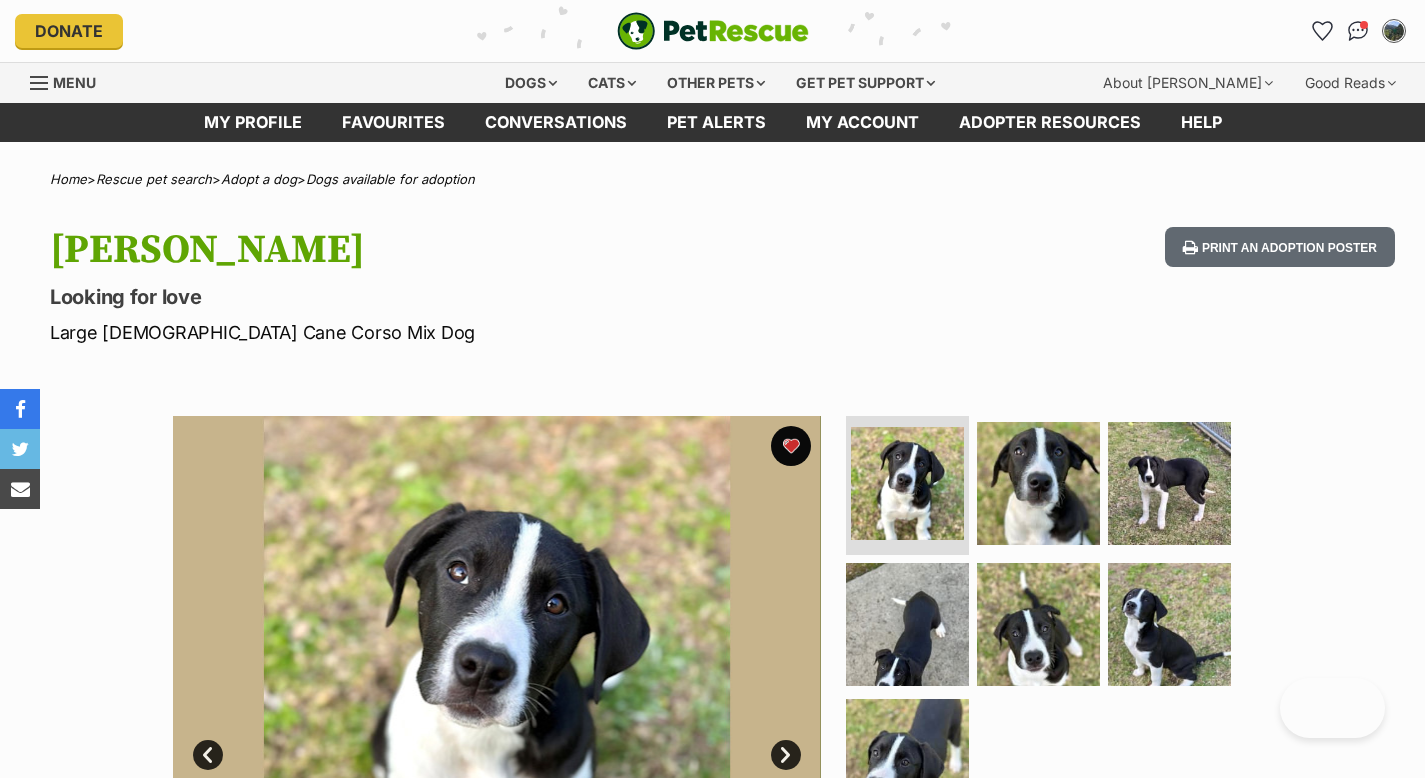 scroll, scrollTop: 0, scrollLeft: 0, axis: both 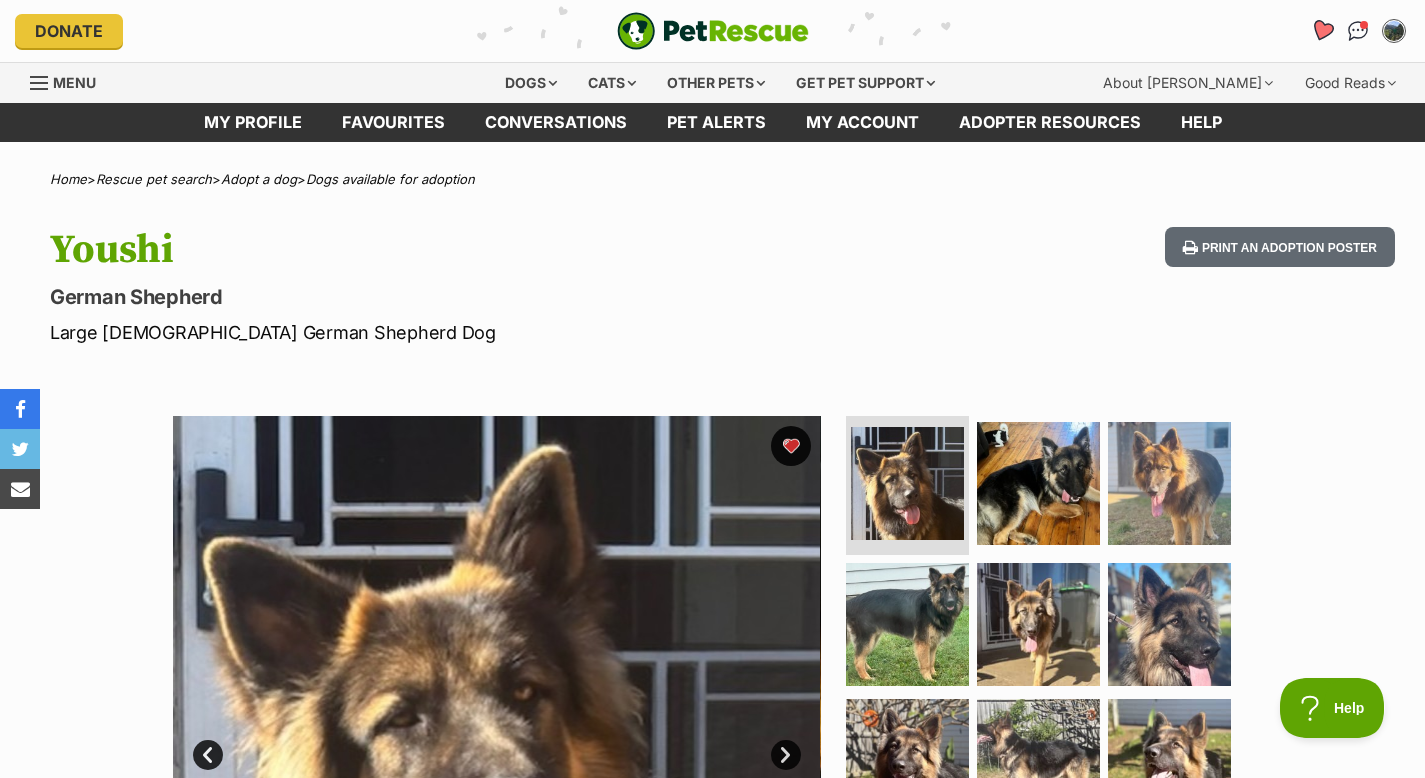 click 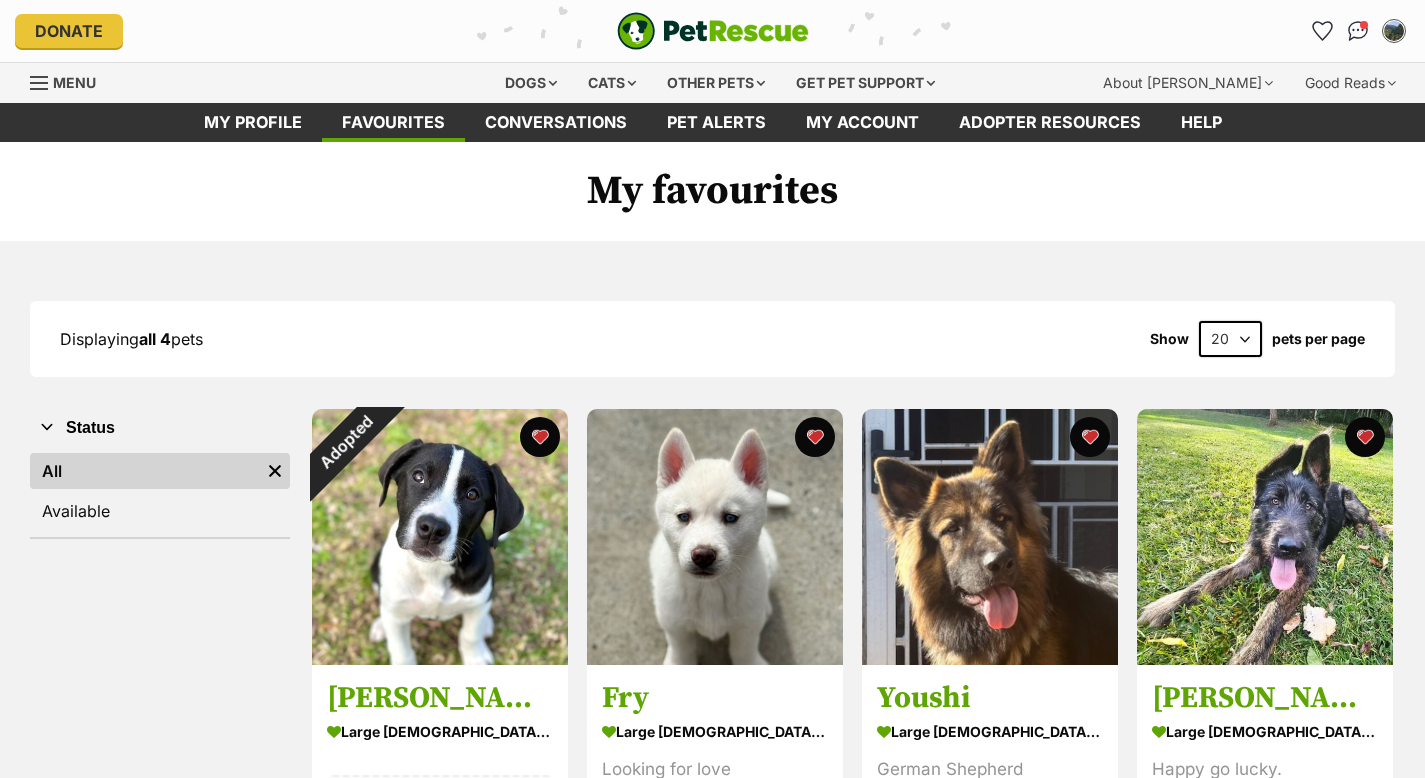 scroll, scrollTop: 216, scrollLeft: 0, axis: vertical 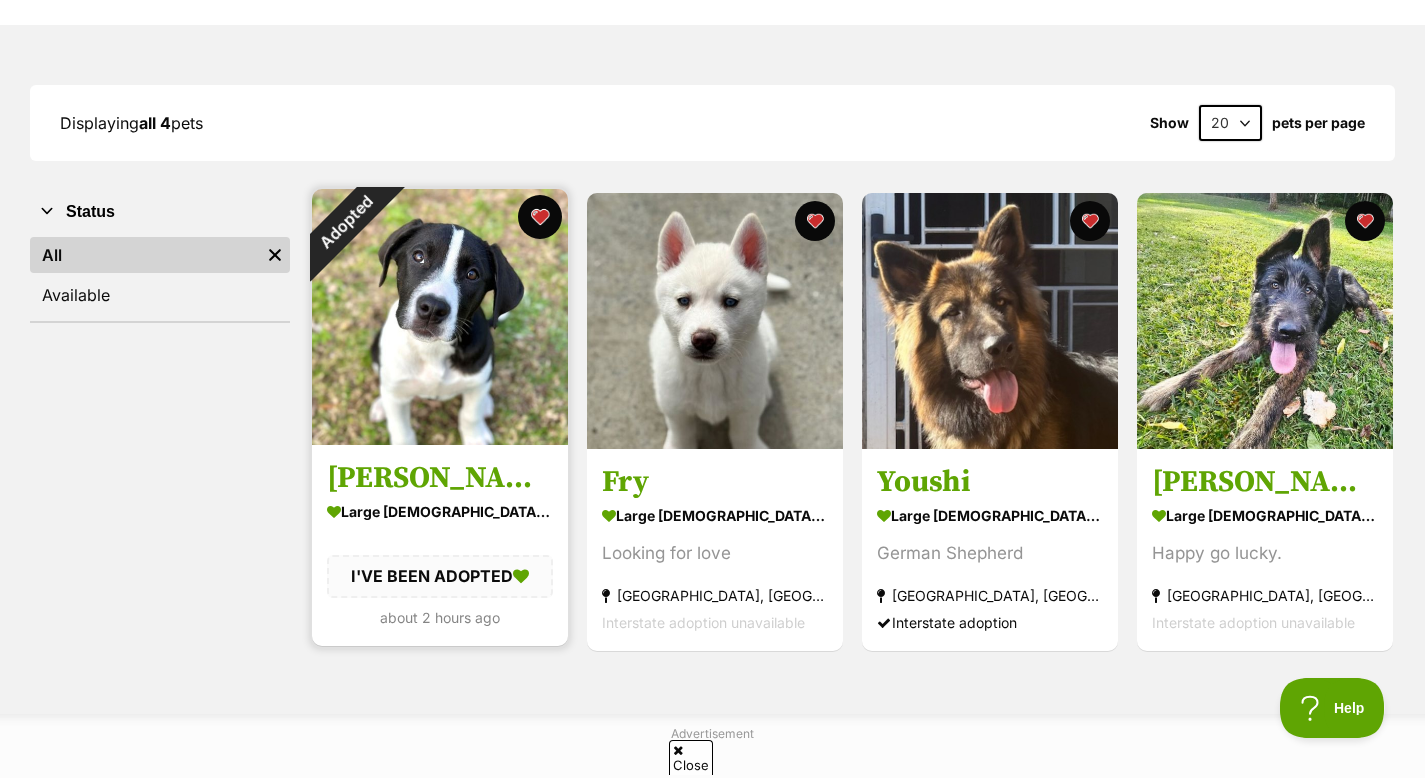 click at bounding box center [540, 217] 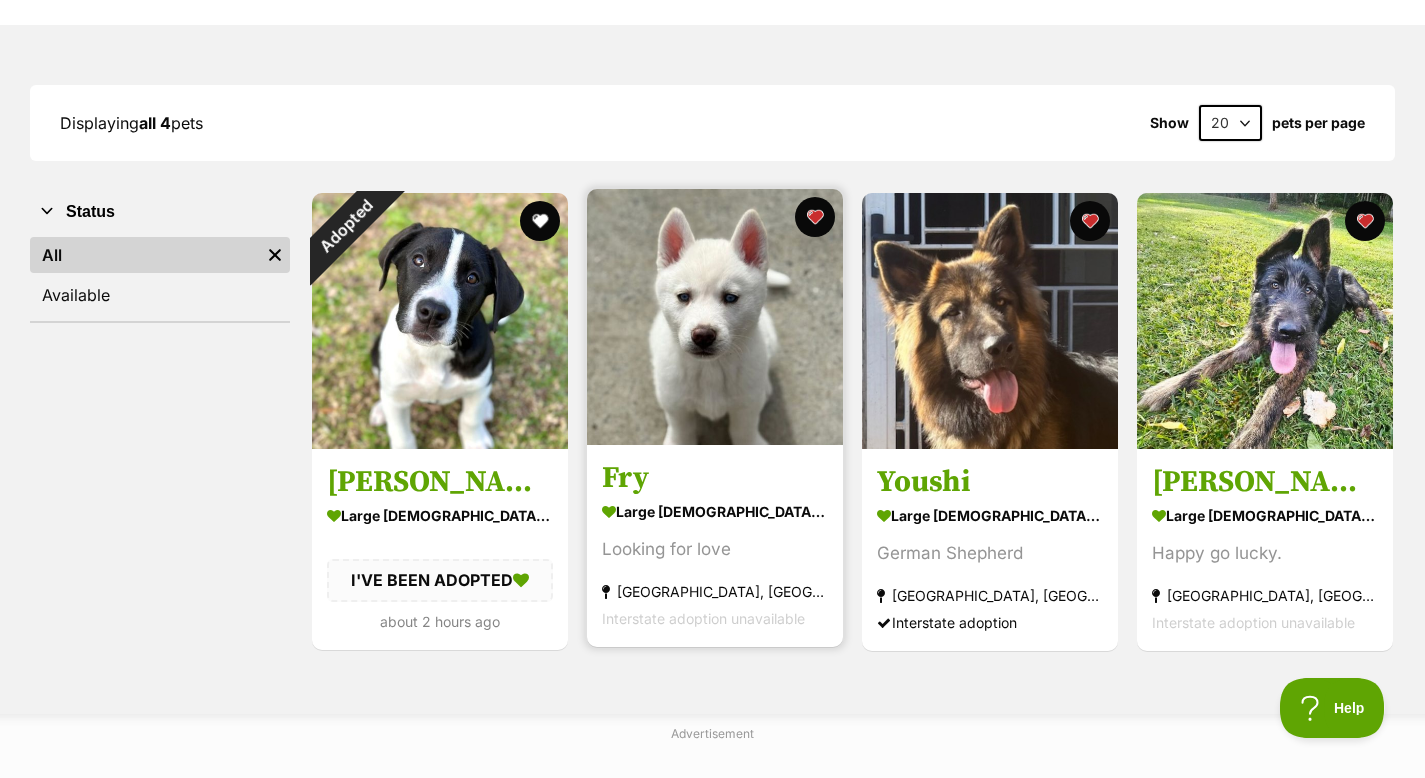 scroll, scrollTop: 0, scrollLeft: 0, axis: both 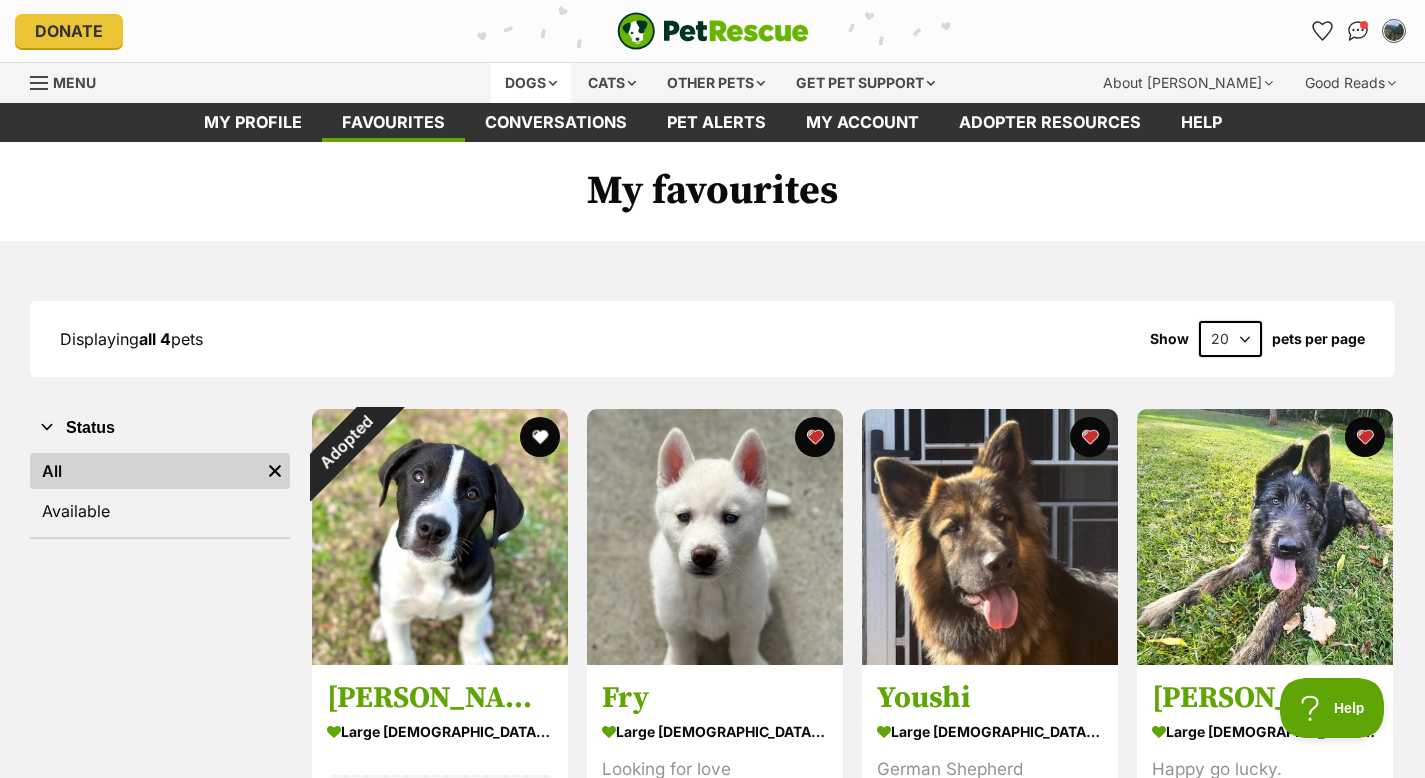 click on "Dogs" at bounding box center [531, 83] 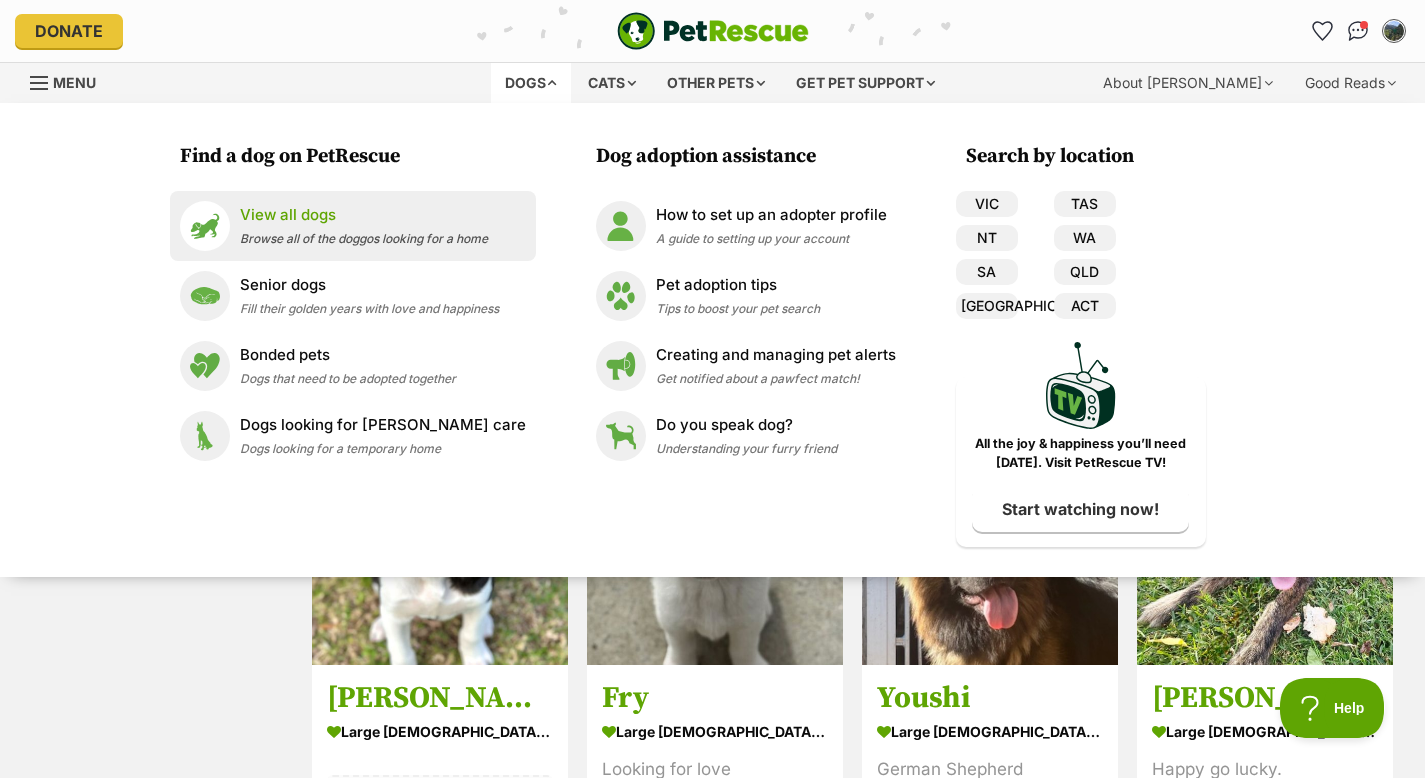 click on "View all dogs" at bounding box center (364, 215) 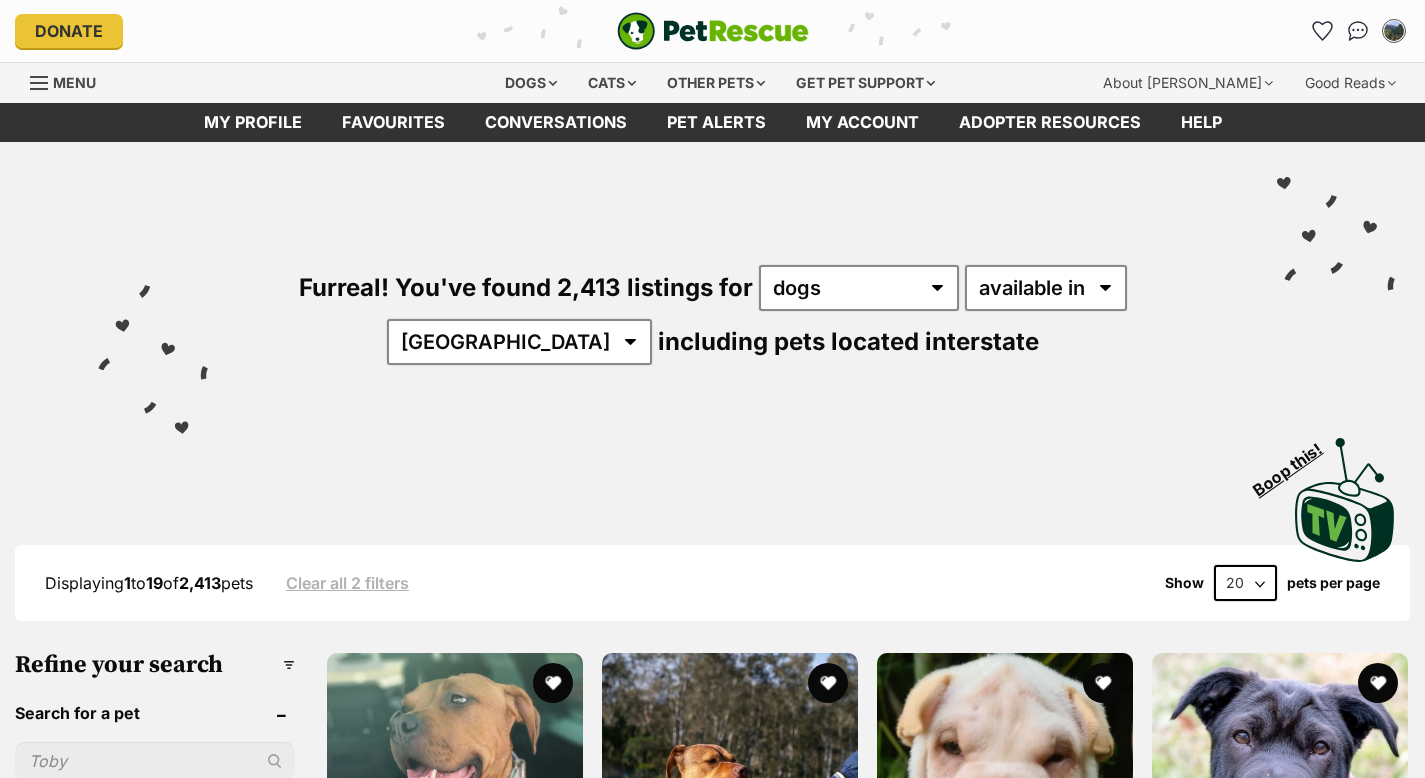 scroll, scrollTop: 0, scrollLeft: 0, axis: both 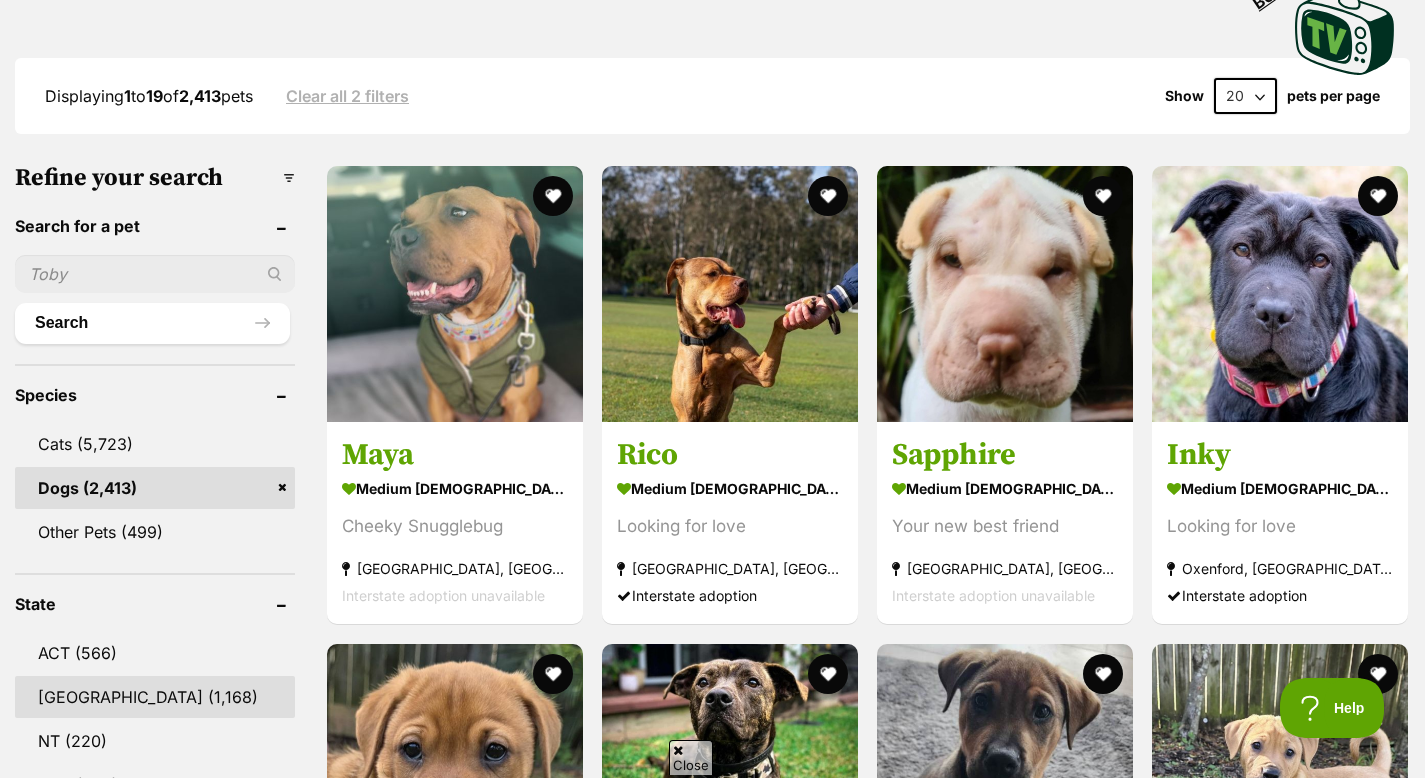 click on "[GEOGRAPHIC_DATA] (1,168)" at bounding box center [155, 697] 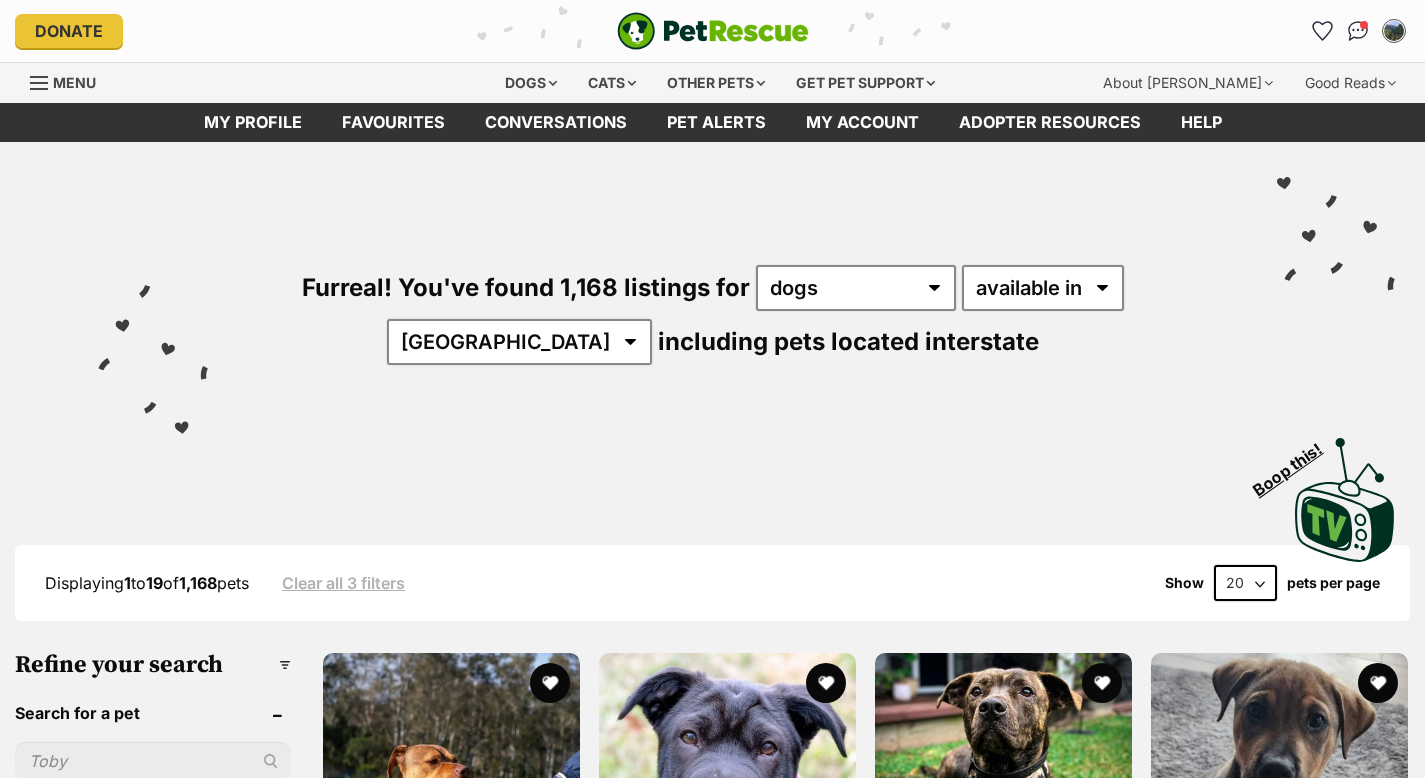 scroll, scrollTop: 0, scrollLeft: 0, axis: both 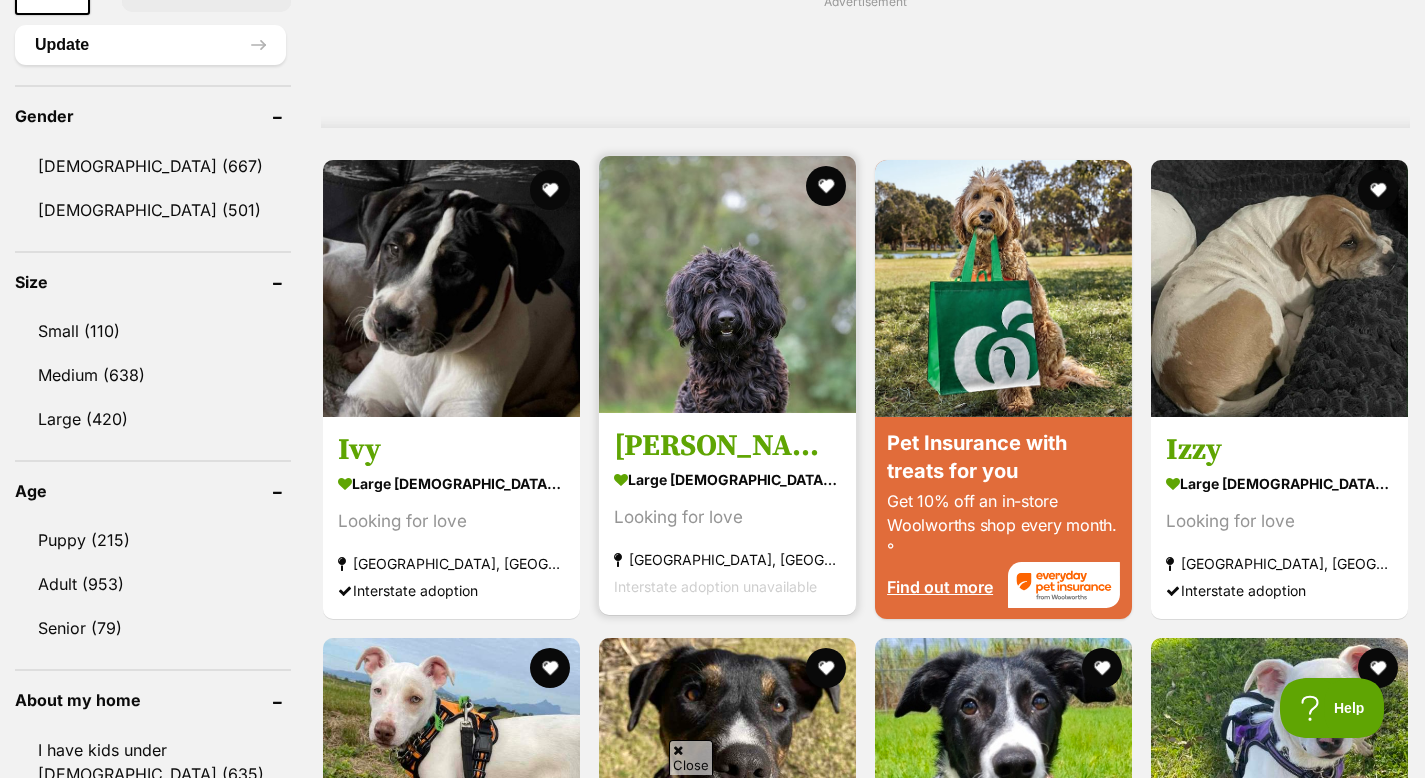click at bounding box center (727, 284) 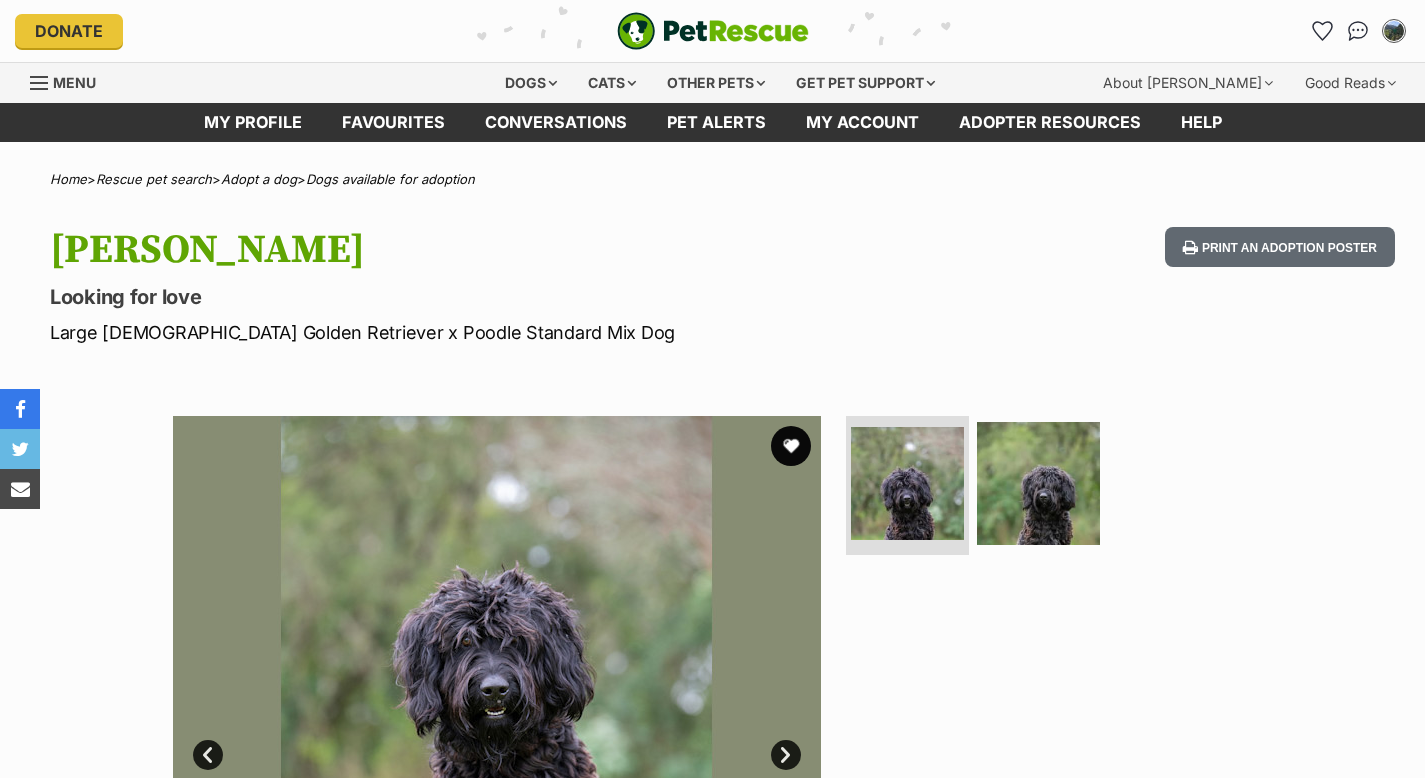 scroll, scrollTop: 0, scrollLeft: 0, axis: both 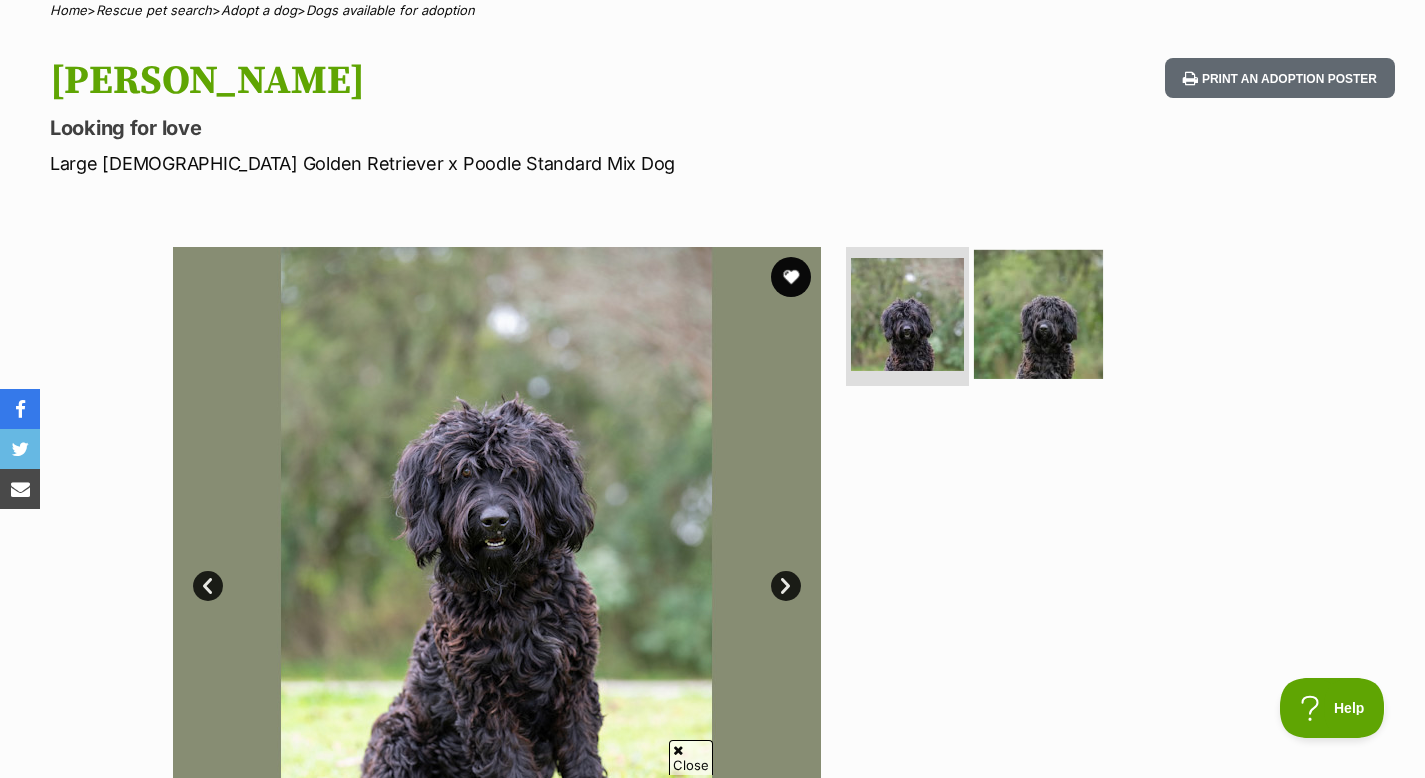 click at bounding box center [1038, 313] 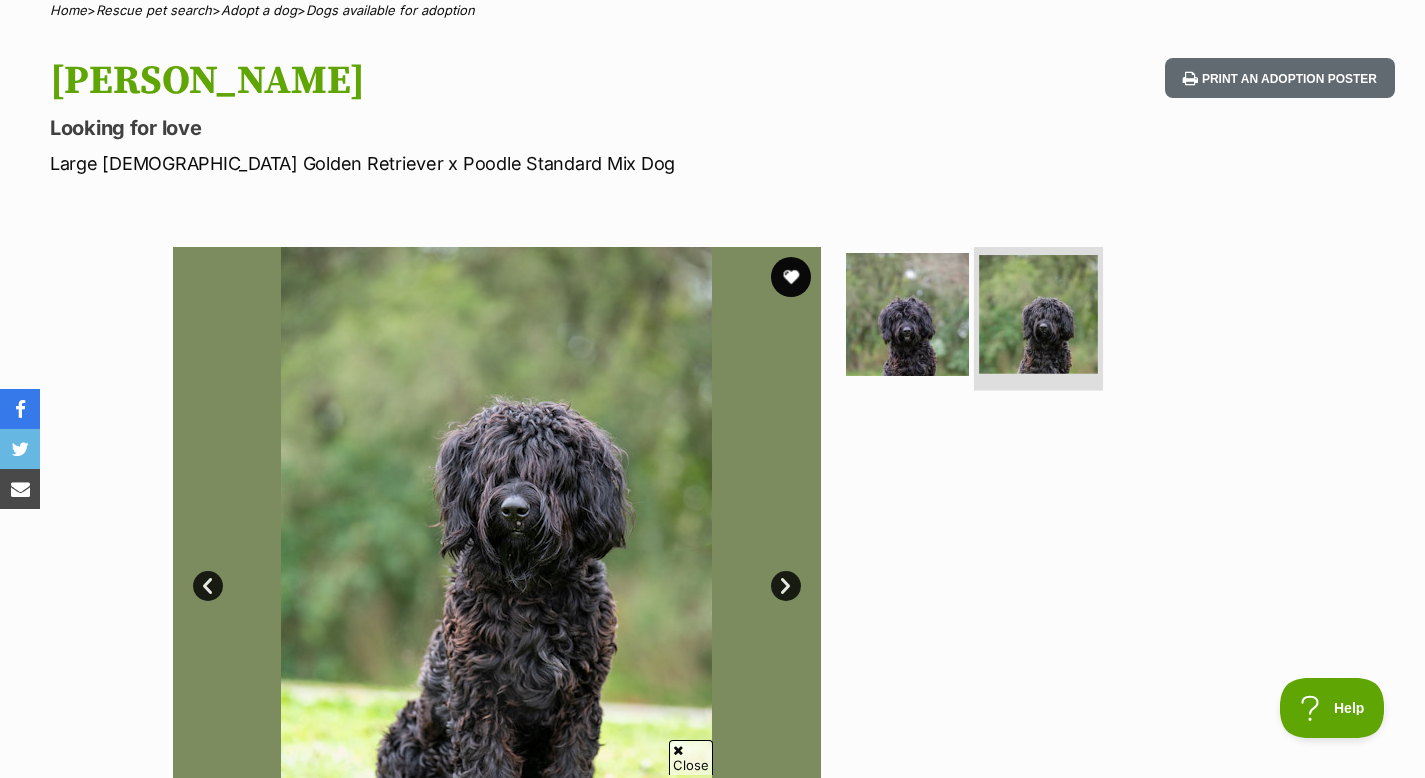 scroll, scrollTop: 455, scrollLeft: 0, axis: vertical 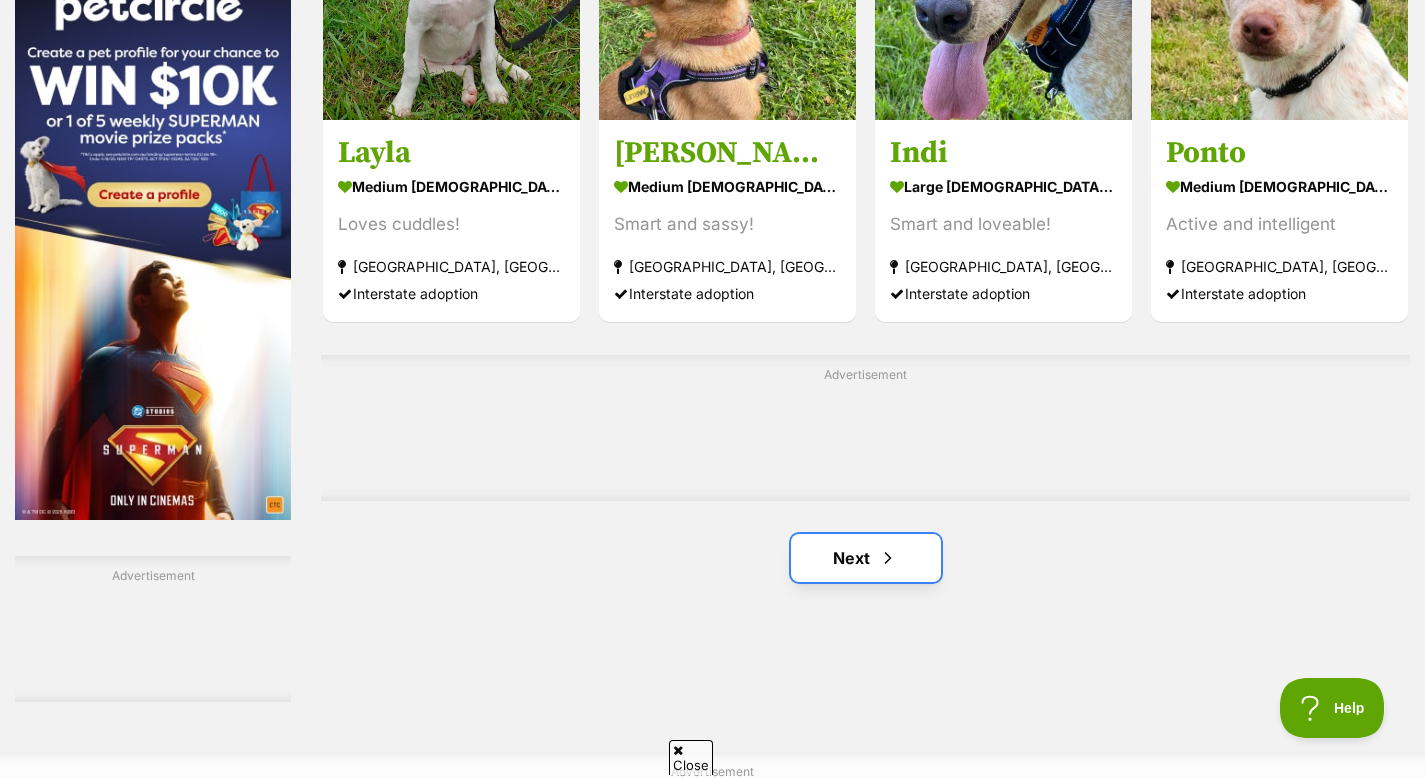 click at bounding box center [888, 558] 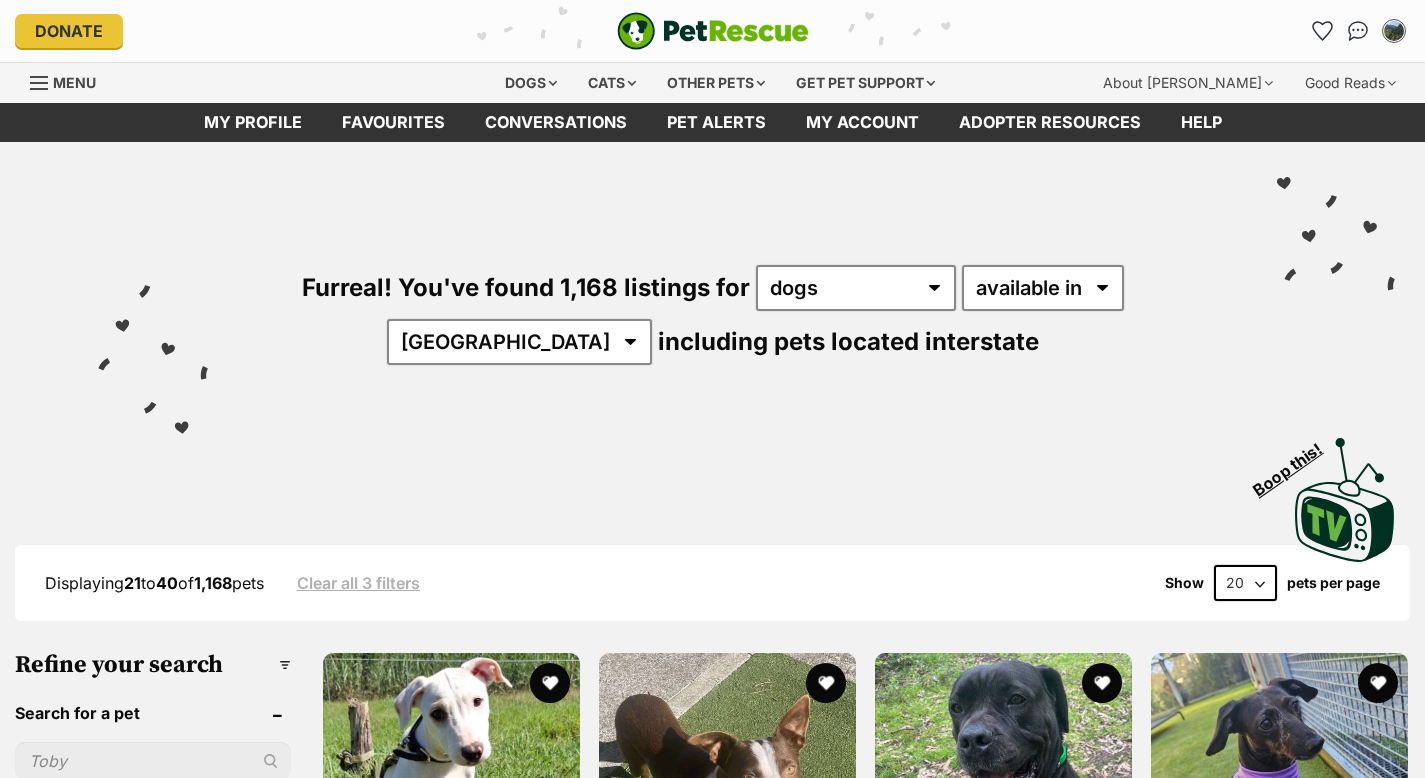 scroll, scrollTop: 0, scrollLeft: 0, axis: both 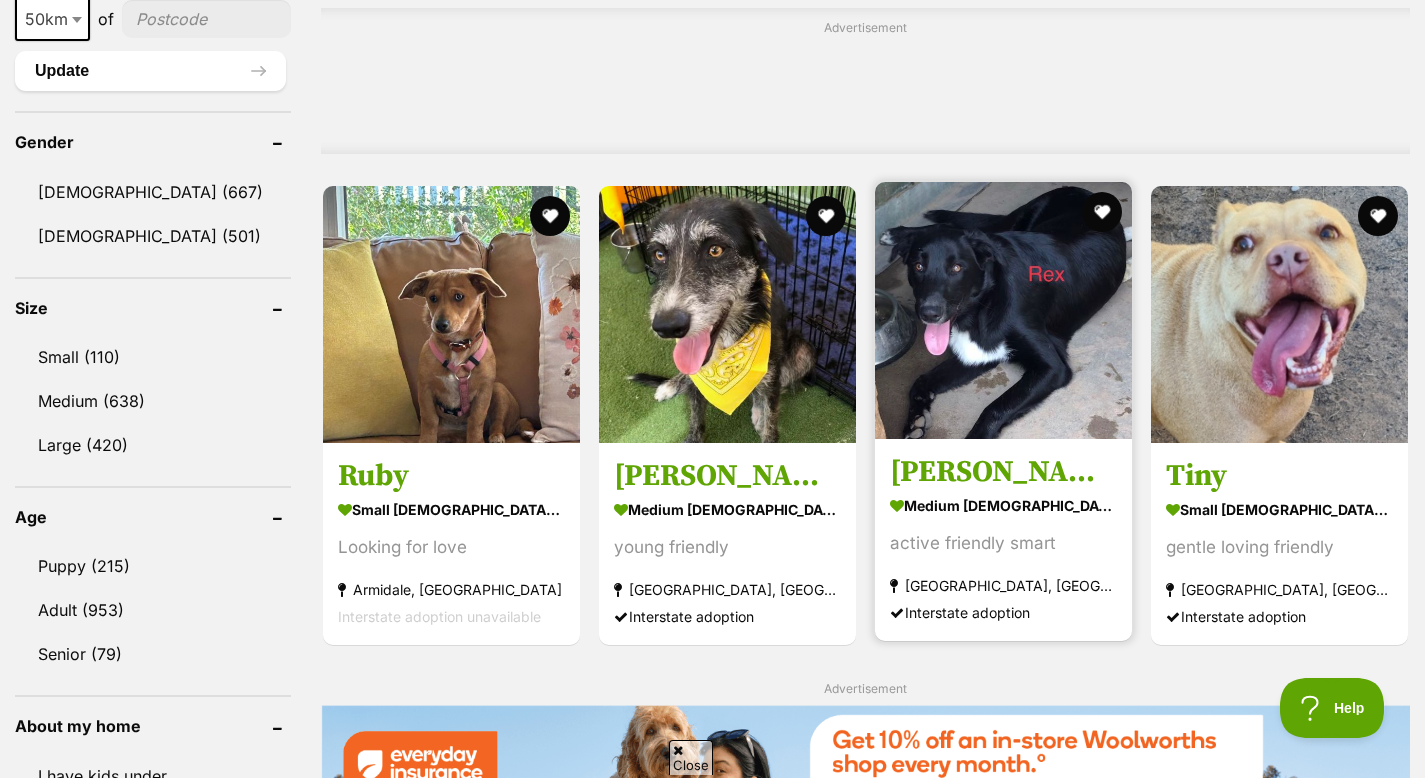 click at bounding box center [1003, 310] 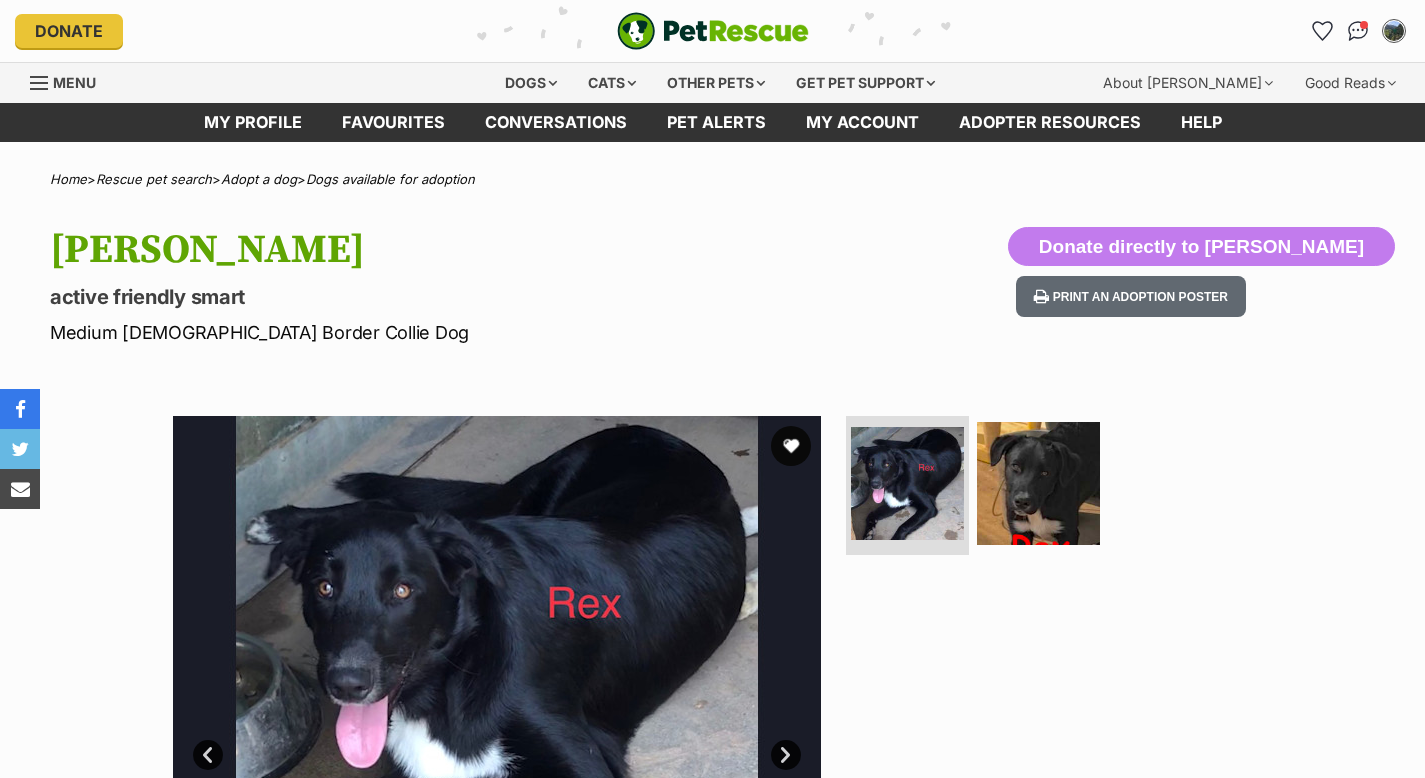 scroll, scrollTop: 0, scrollLeft: 0, axis: both 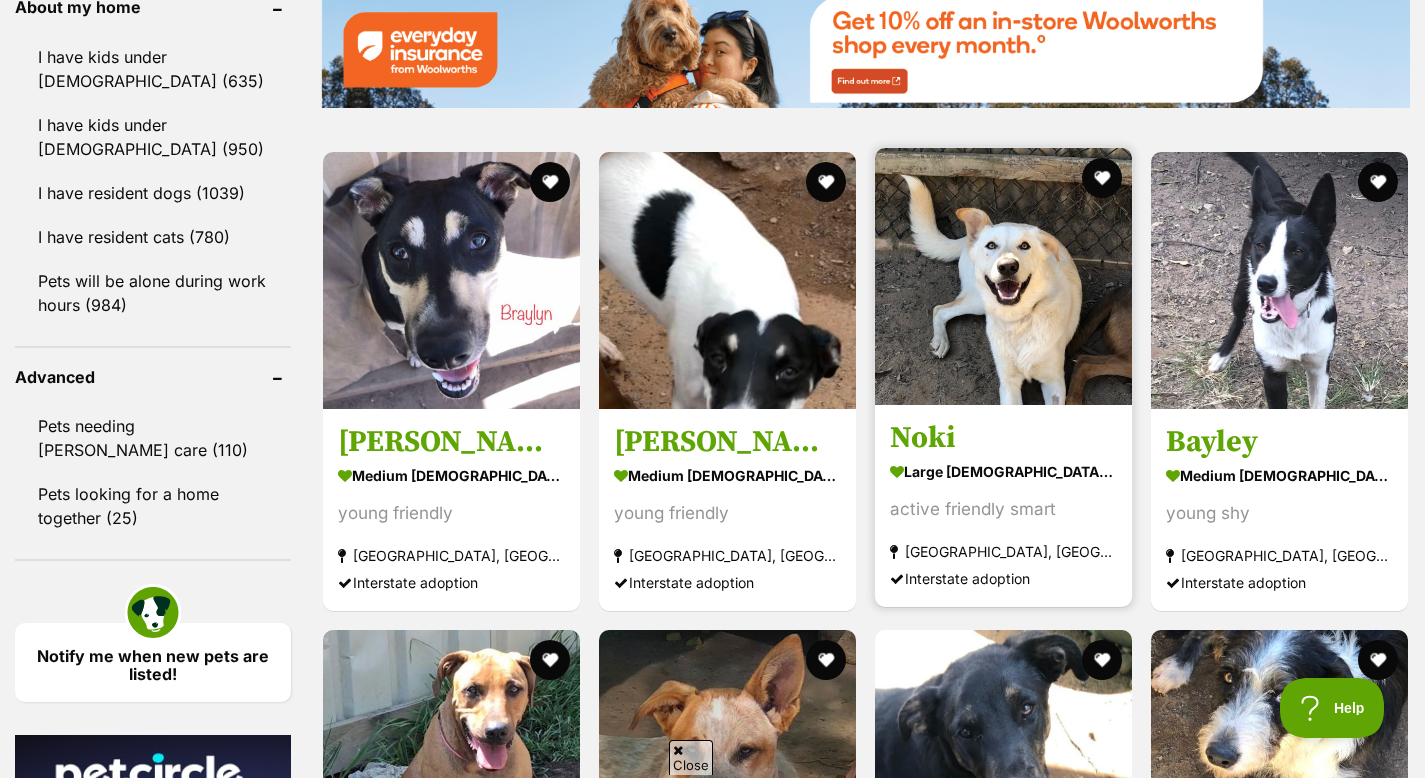 click at bounding box center [1003, 276] 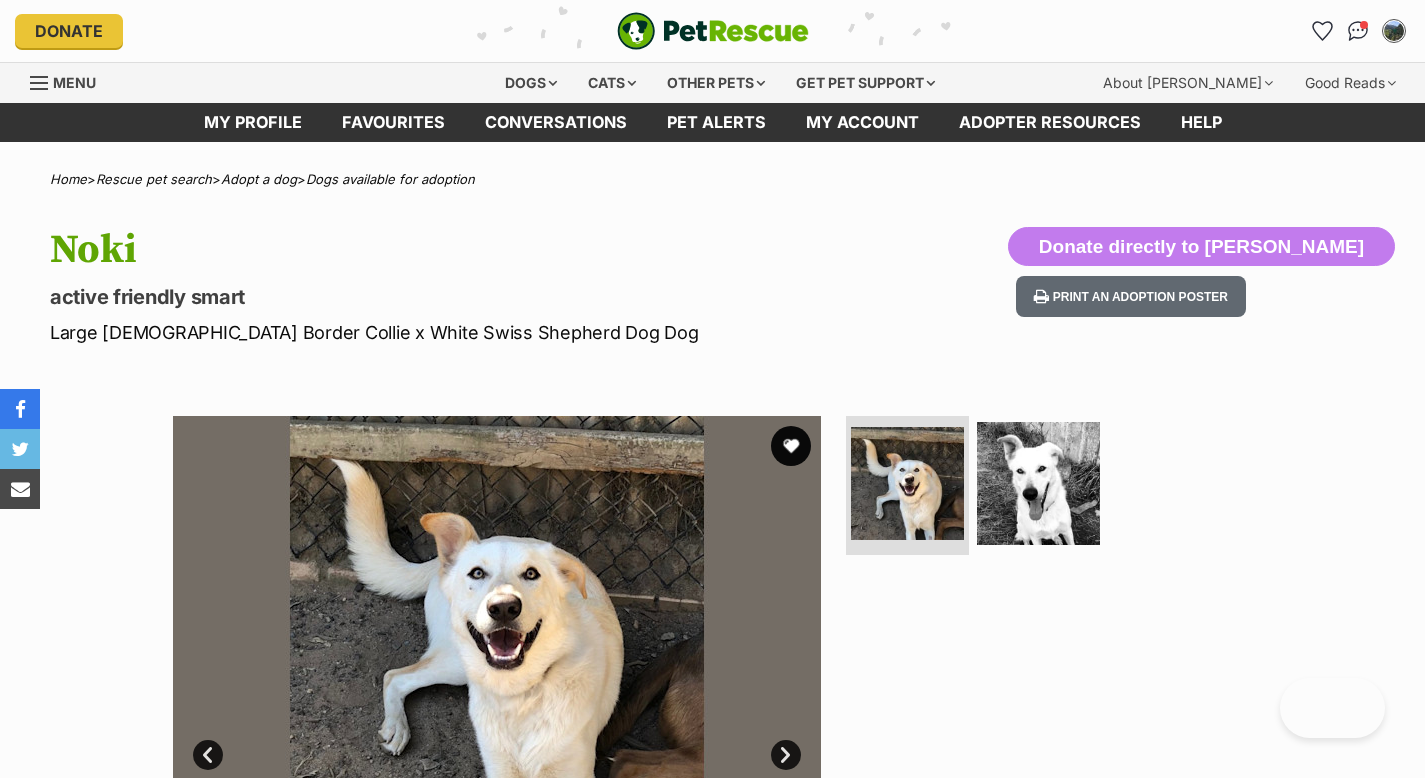 scroll, scrollTop: 0, scrollLeft: 0, axis: both 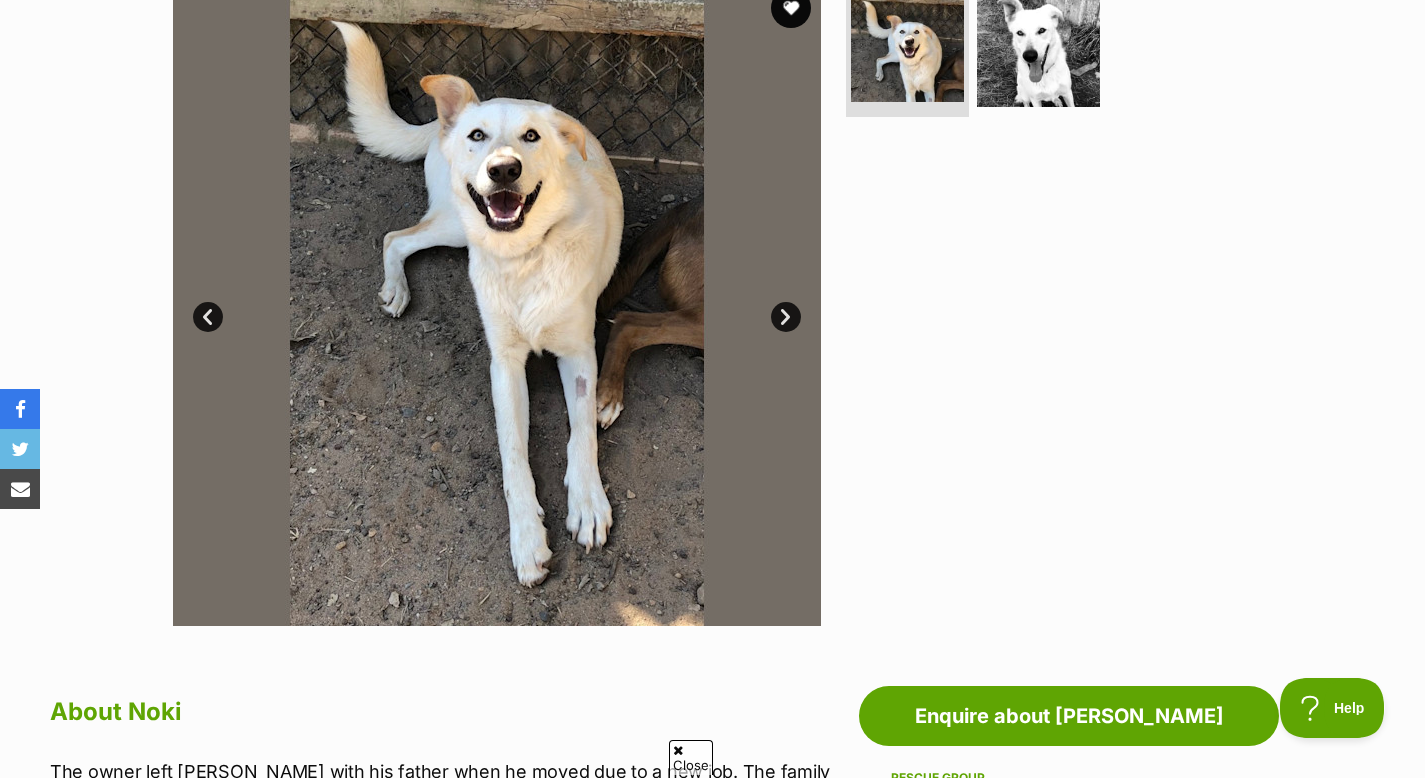 click on "Next" at bounding box center (786, 317) 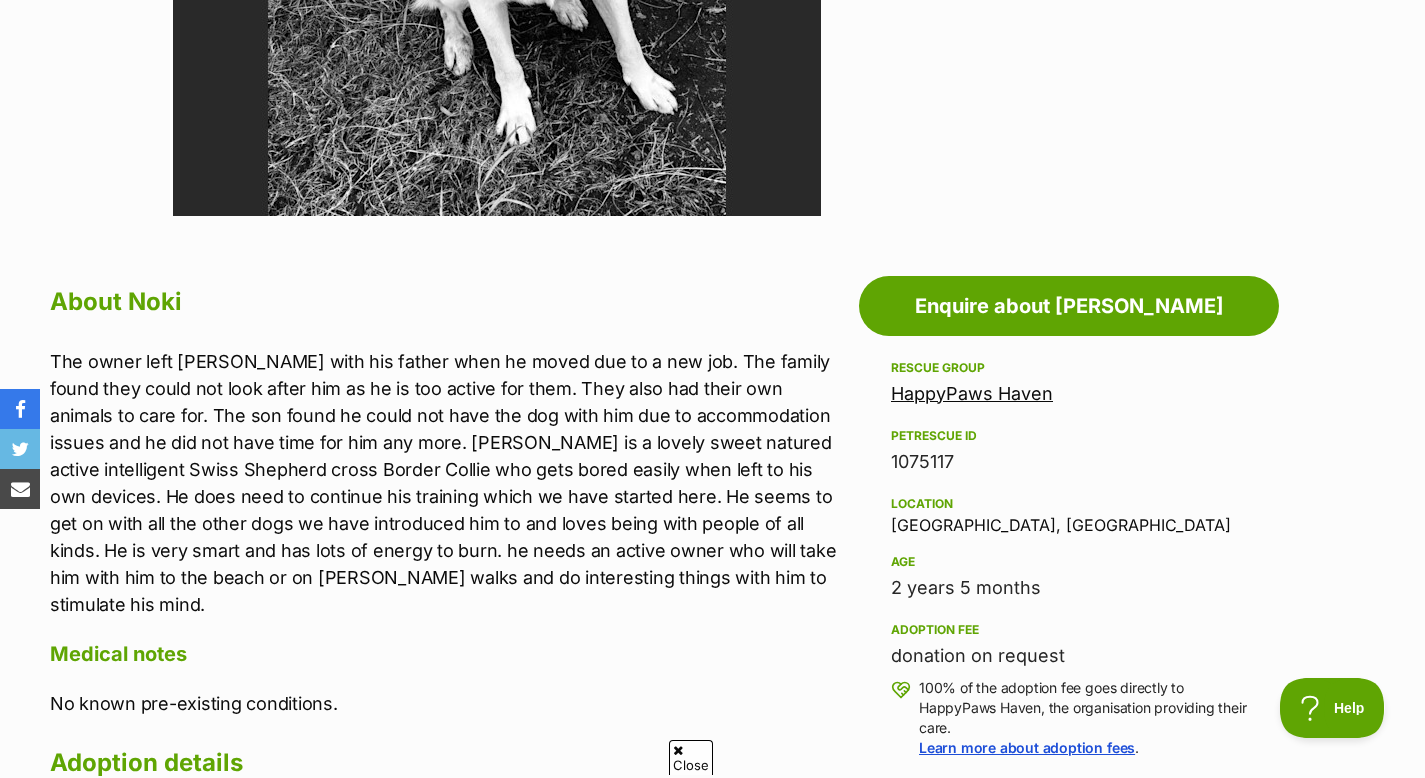 scroll, scrollTop: 0, scrollLeft: 0, axis: both 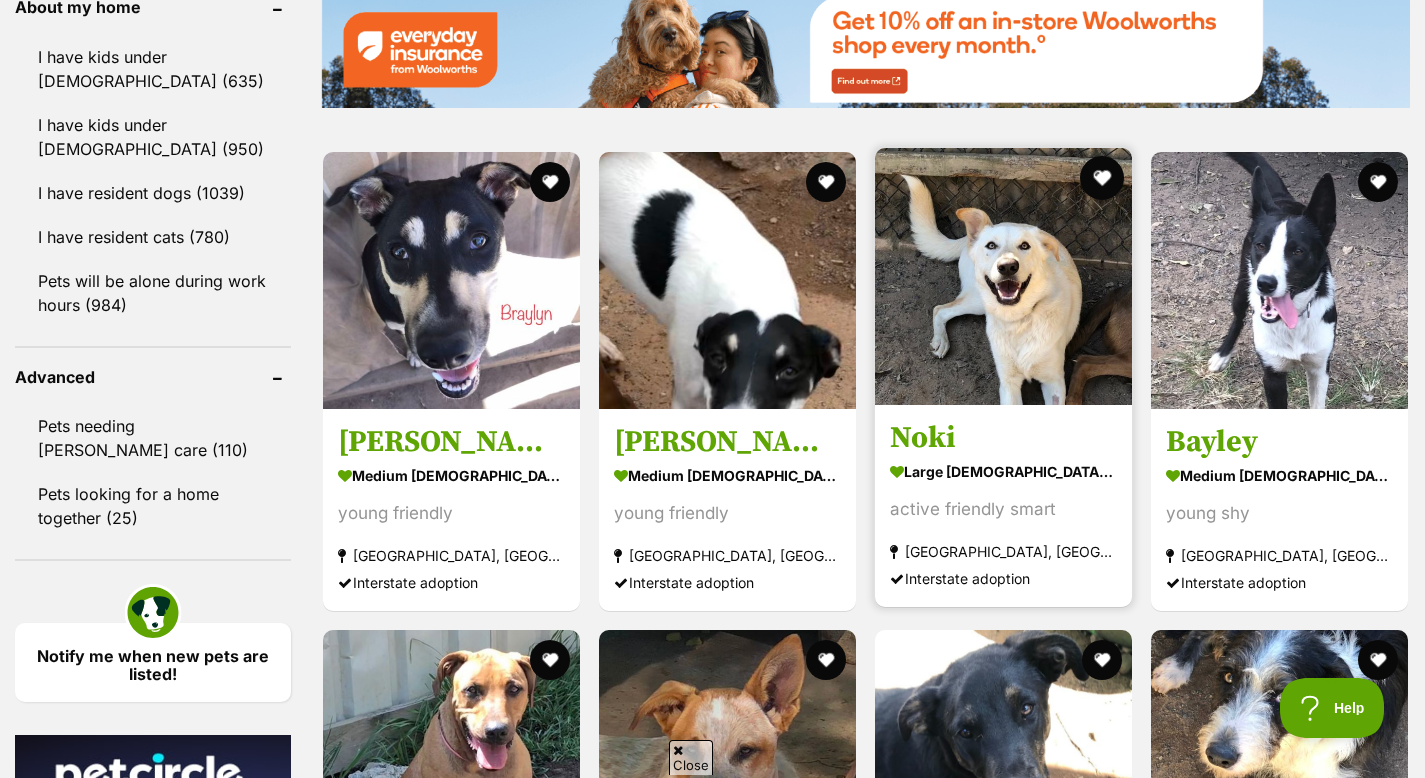 click at bounding box center (1102, 178) 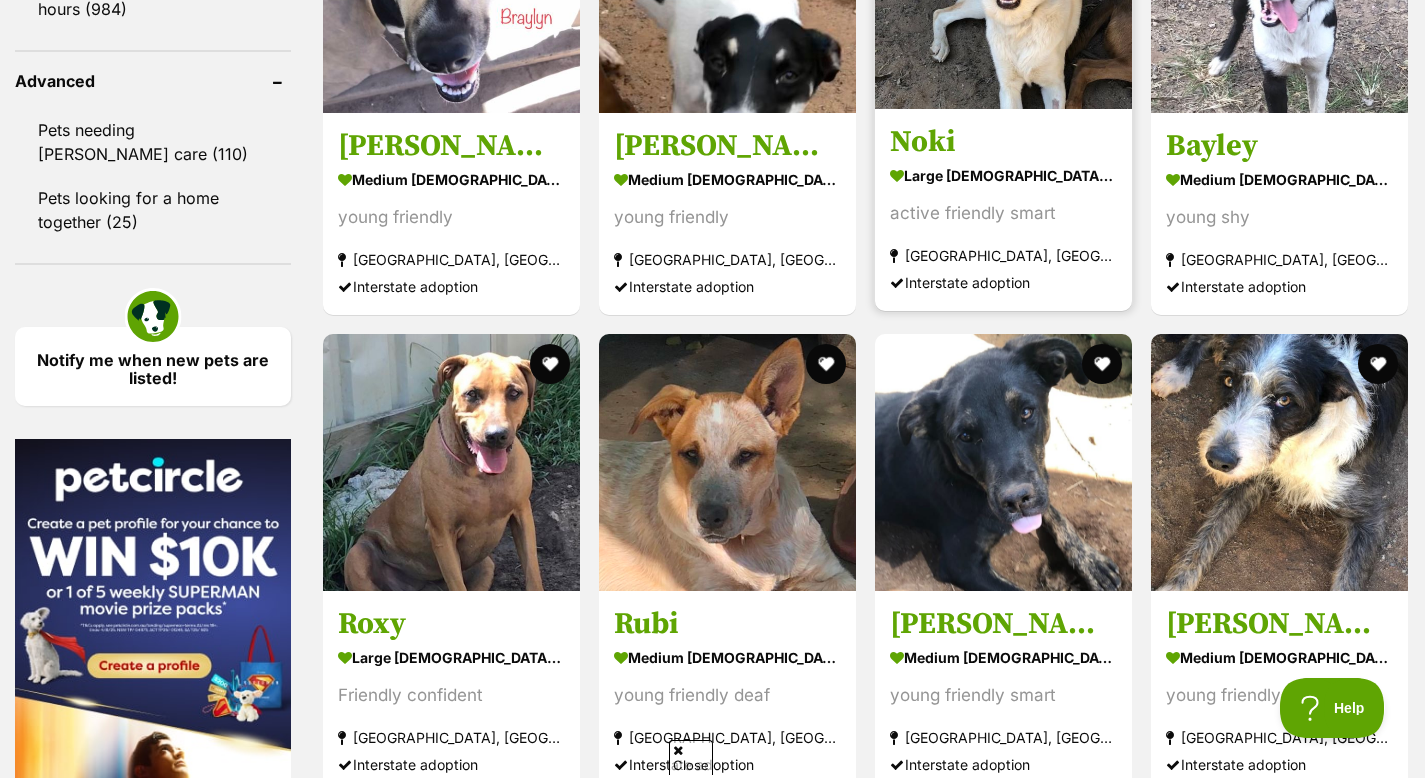 scroll, scrollTop: 3032, scrollLeft: 0, axis: vertical 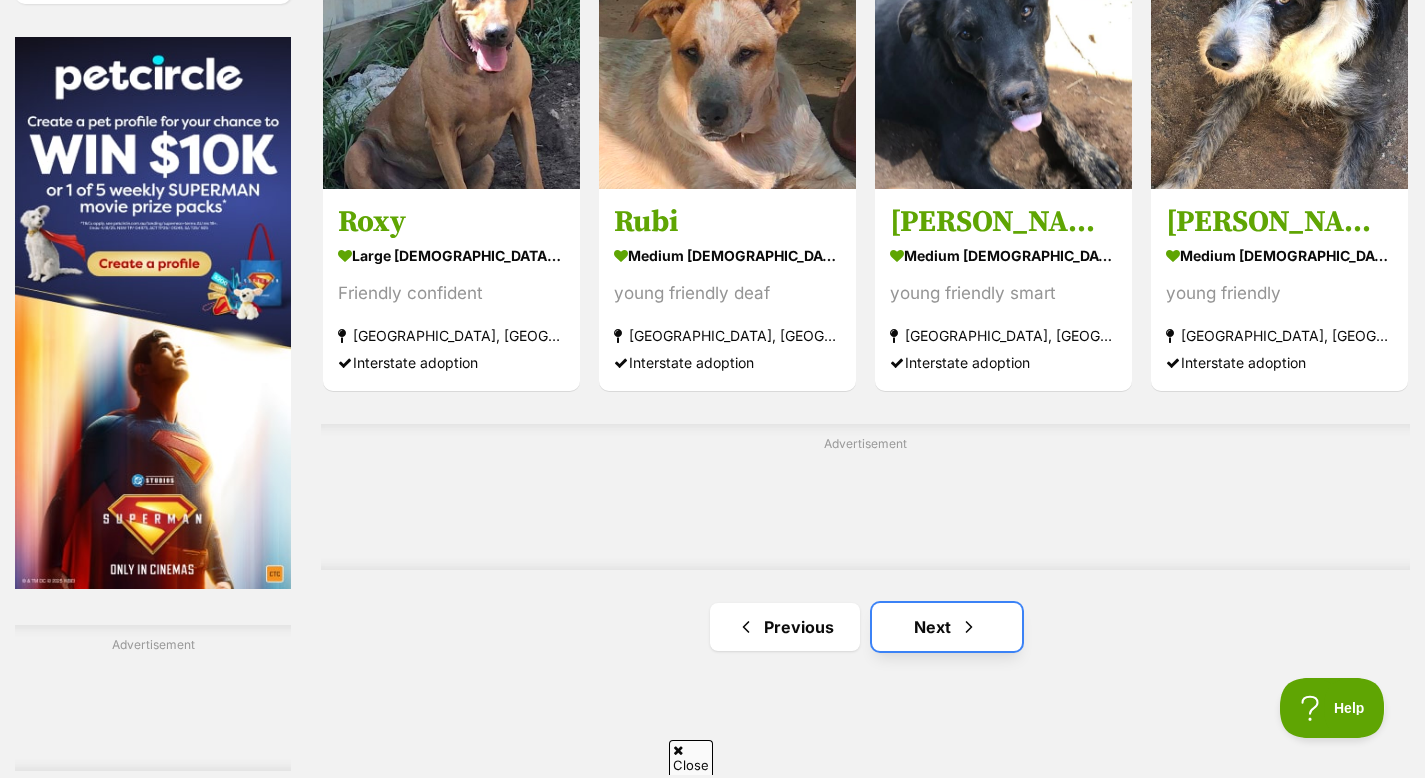 click on "Next" at bounding box center [947, 627] 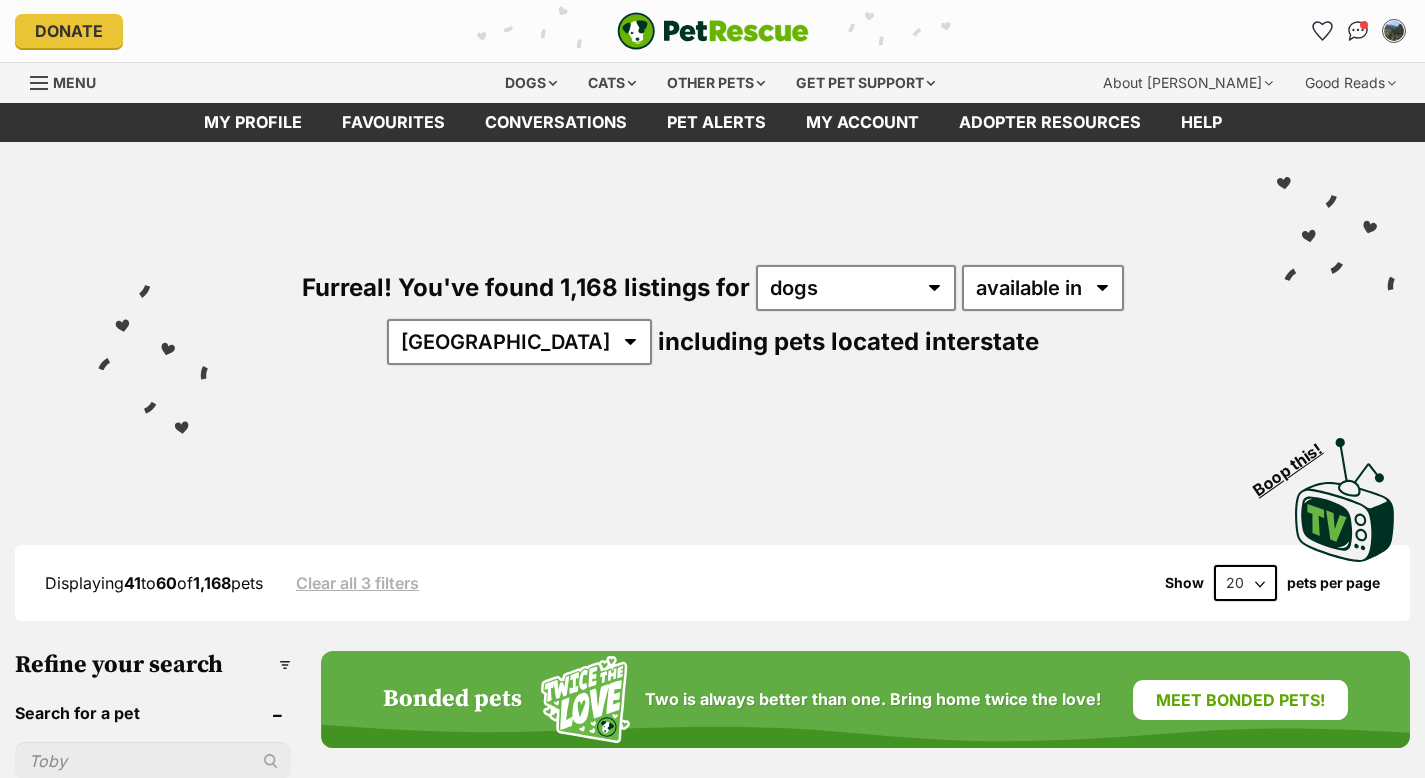 scroll, scrollTop: 0, scrollLeft: 0, axis: both 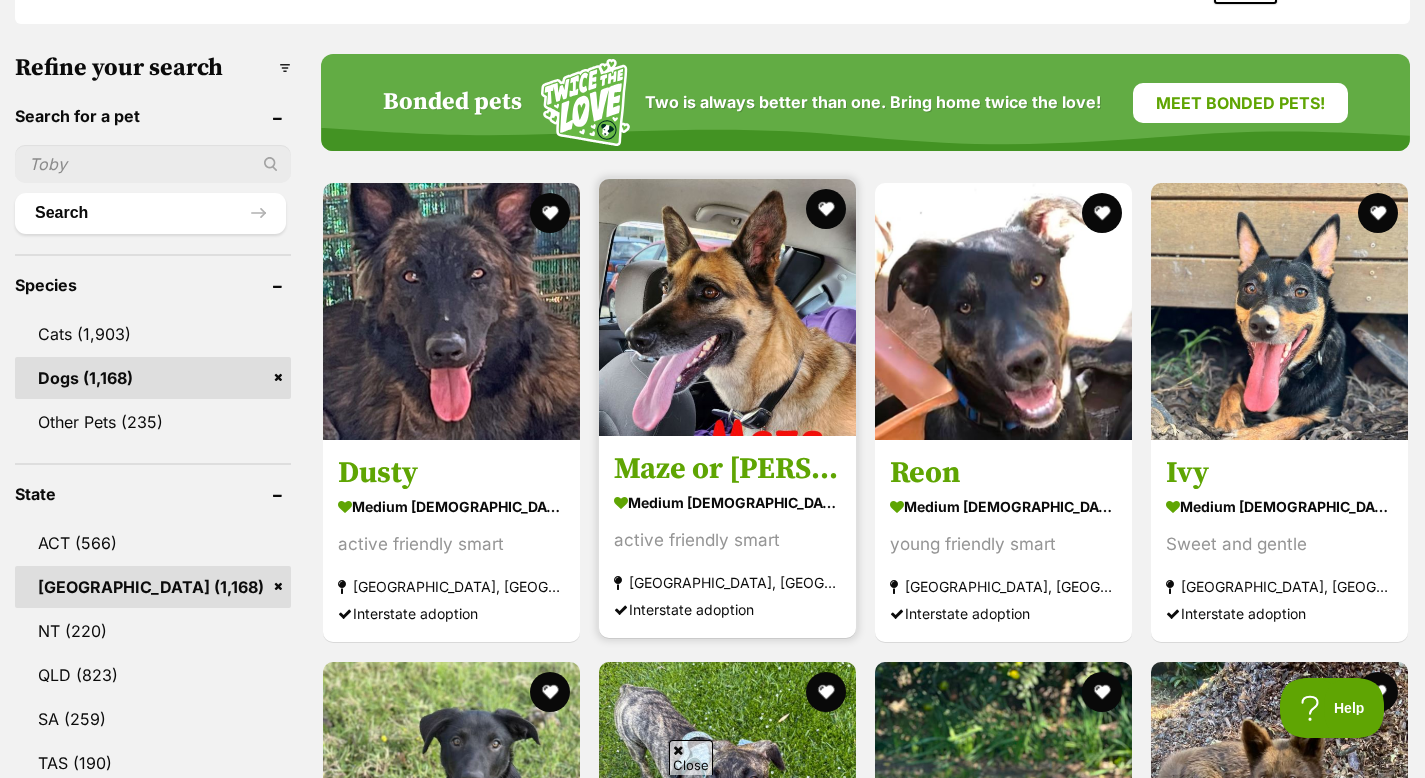 click at bounding box center [727, 307] 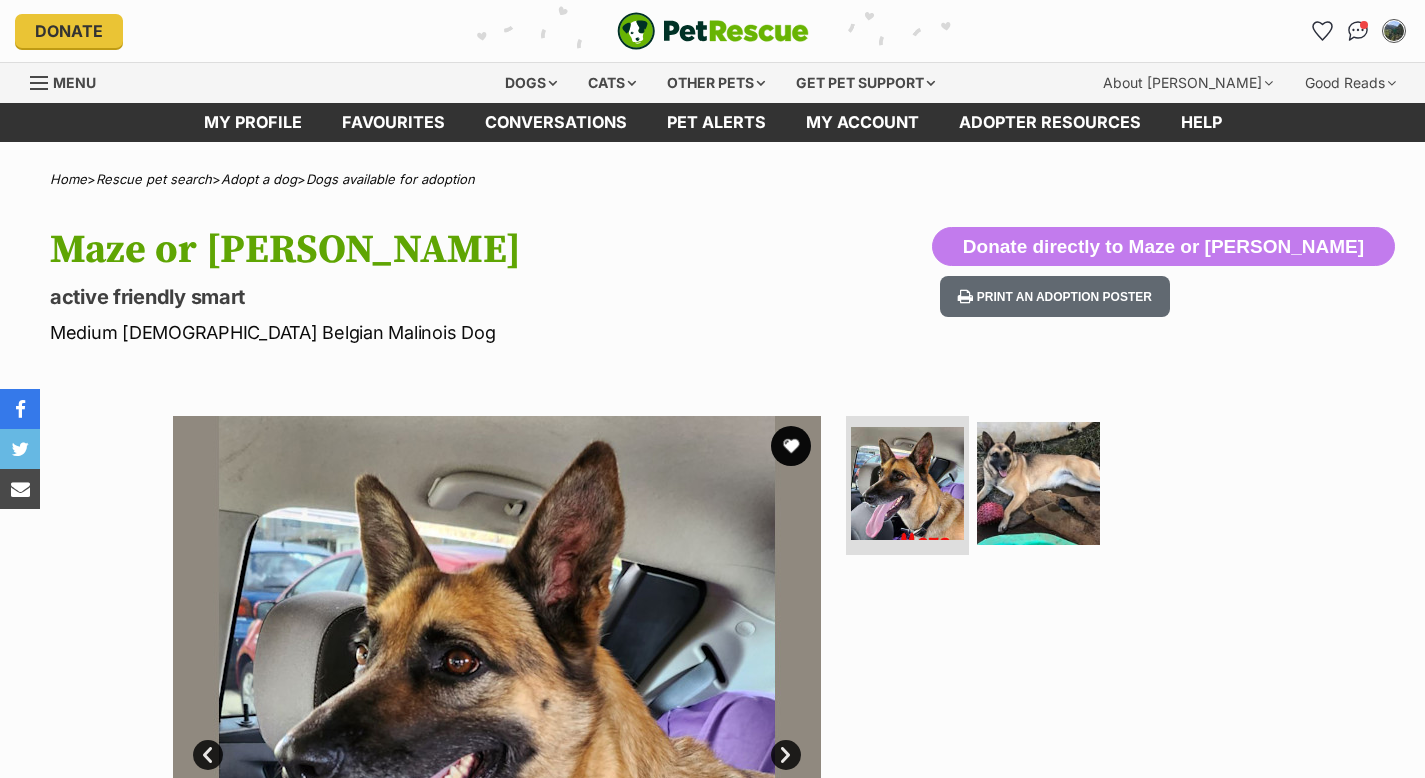 scroll, scrollTop: 0, scrollLeft: 0, axis: both 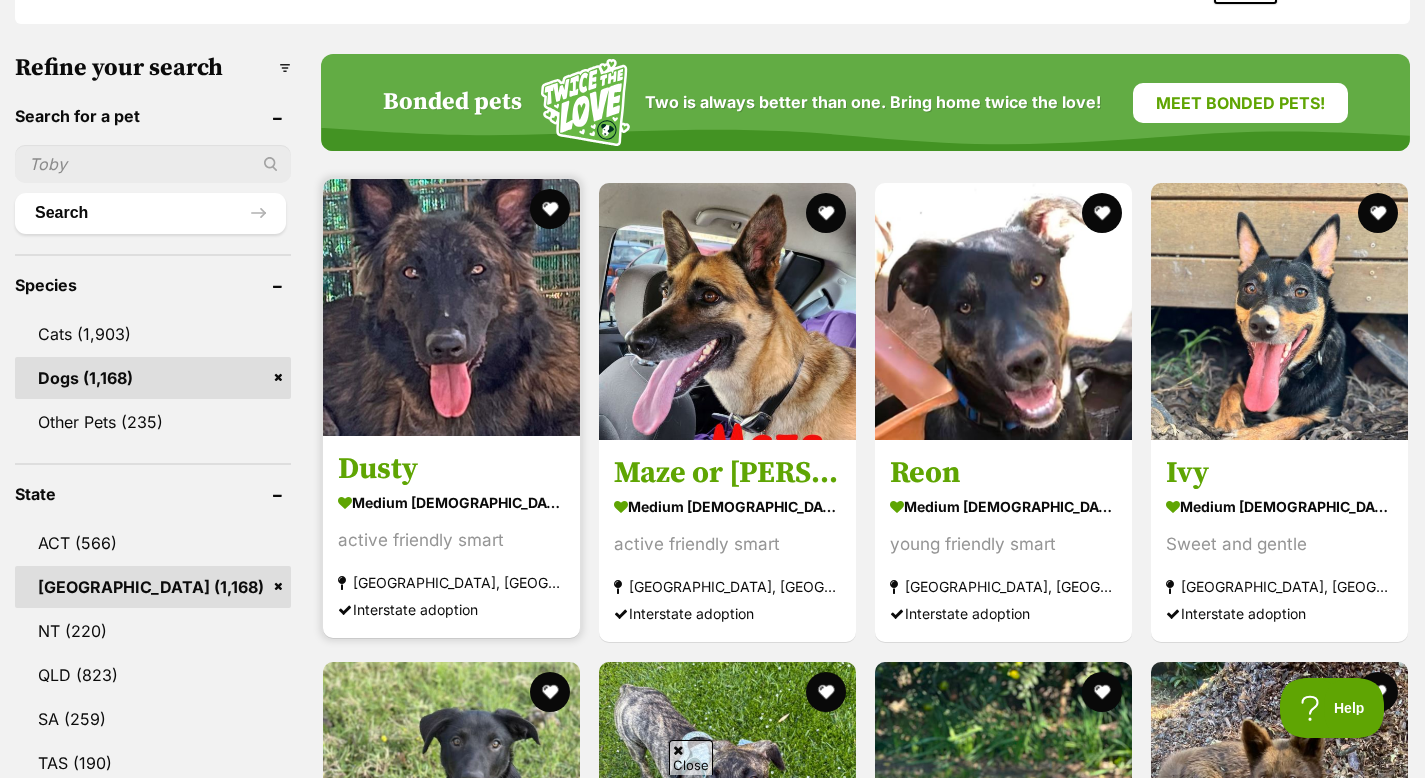 click at bounding box center [451, 307] 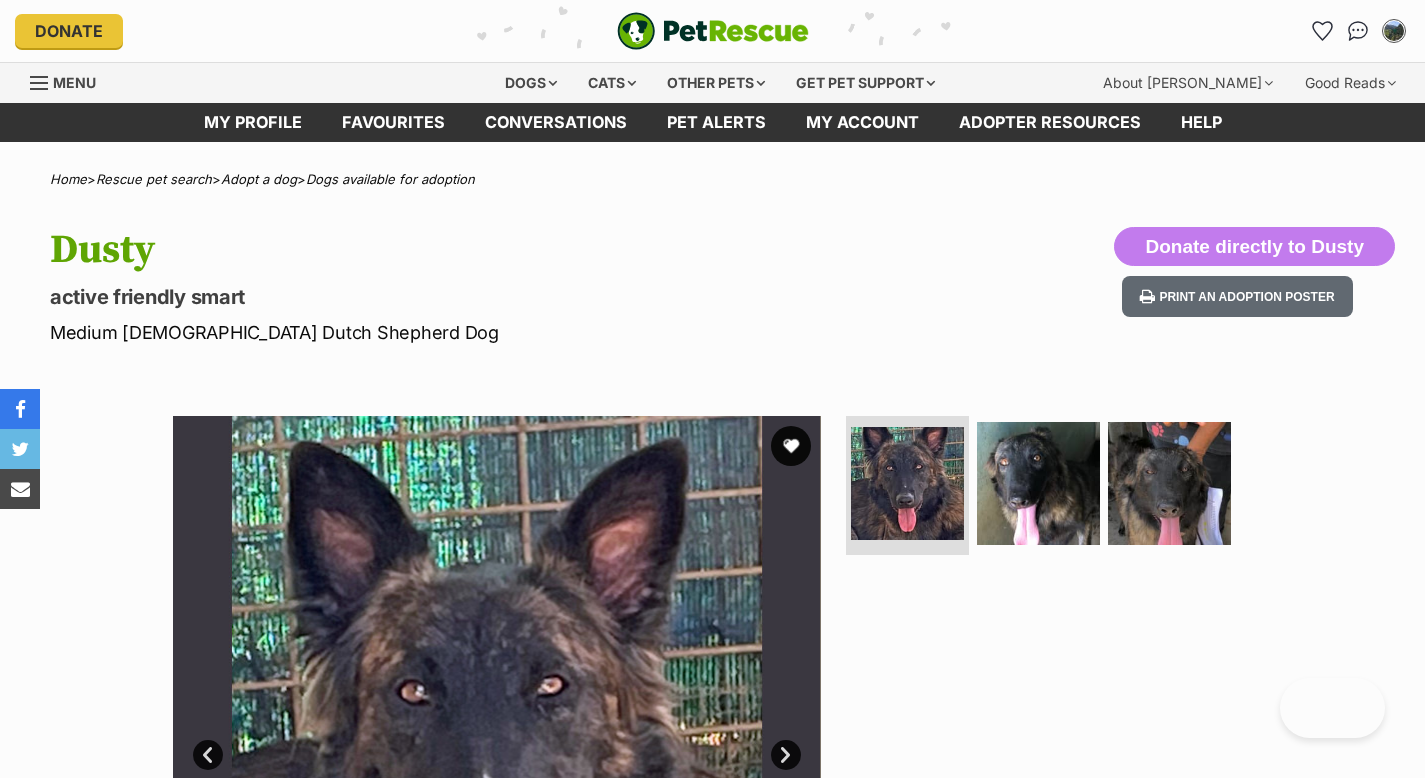 scroll, scrollTop: 0, scrollLeft: 0, axis: both 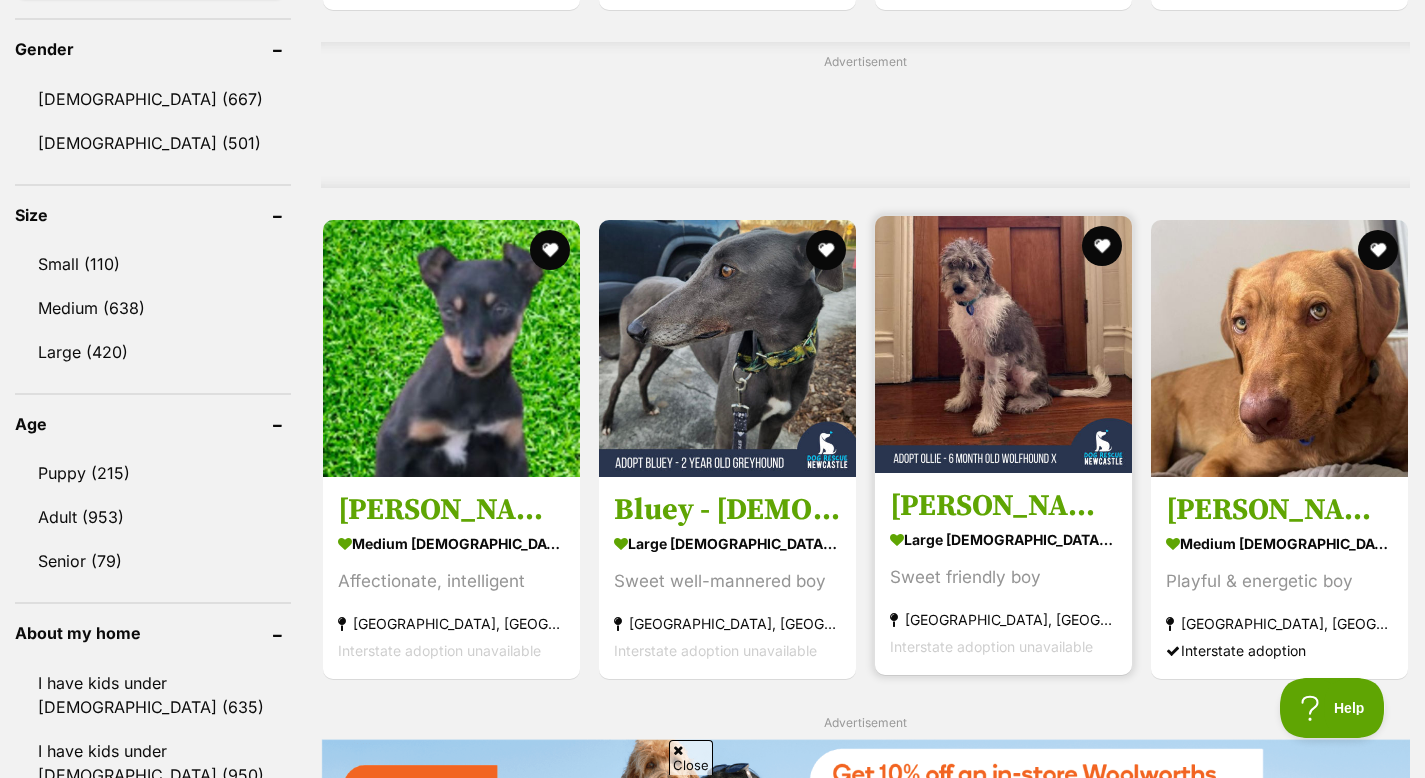 click at bounding box center [1003, 344] 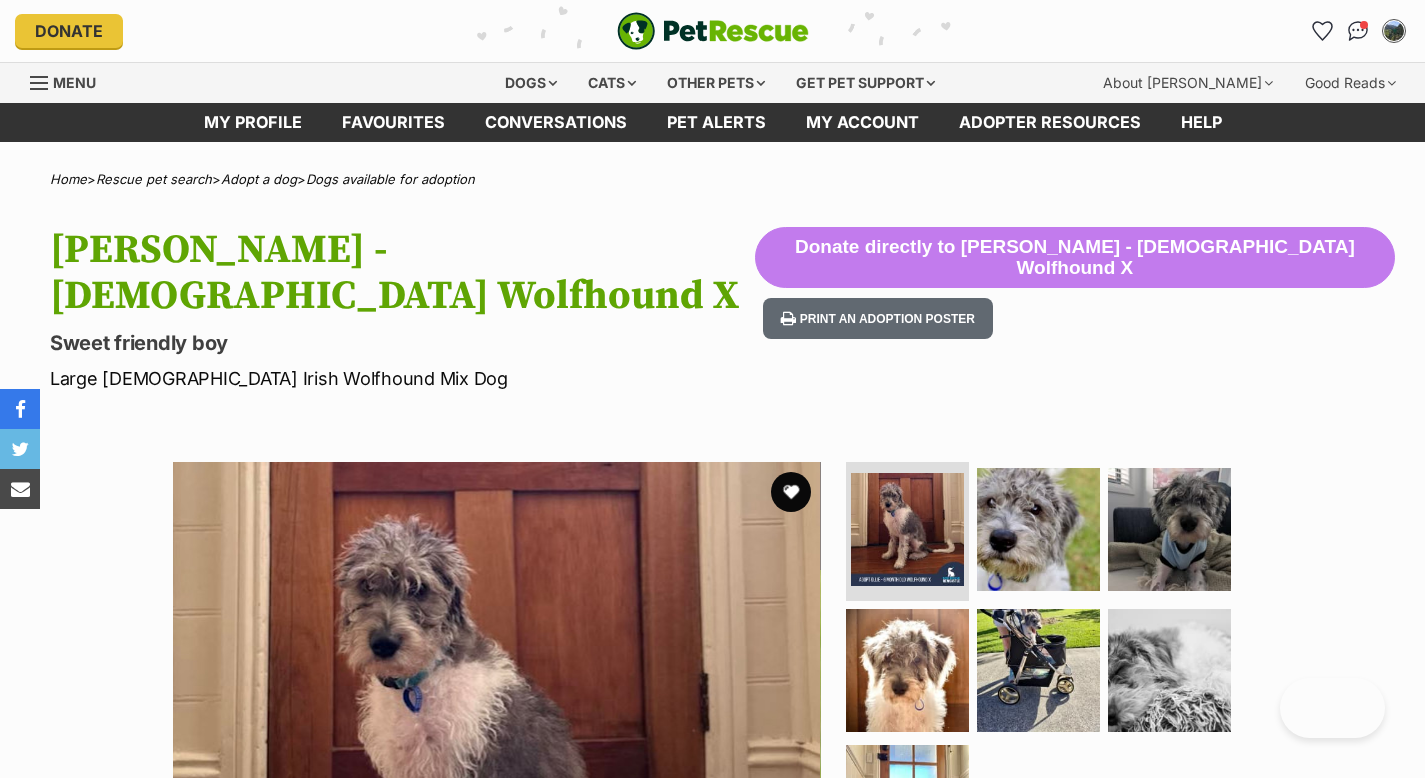 scroll, scrollTop: 0, scrollLeft: 0, axis: both 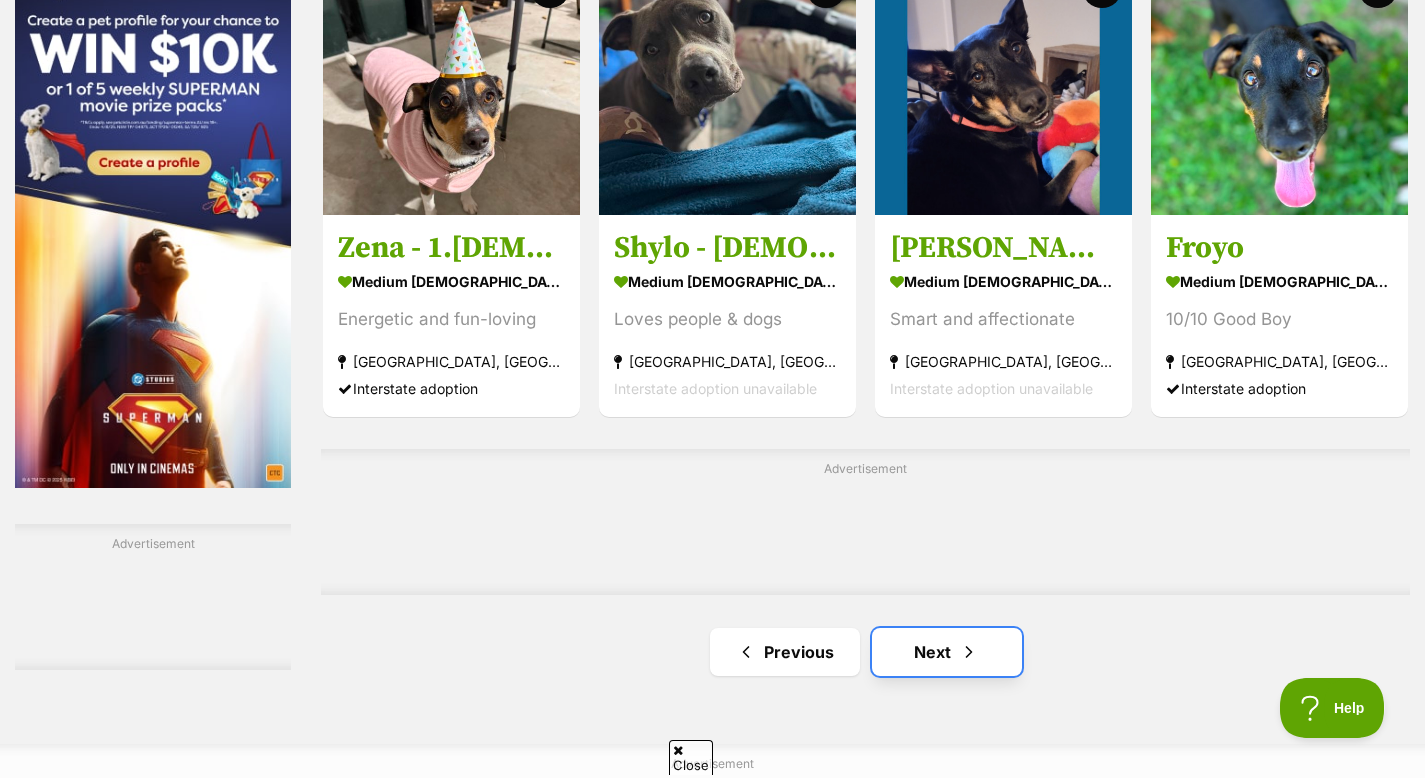 click on "Next" at bounding box center [947, 652] 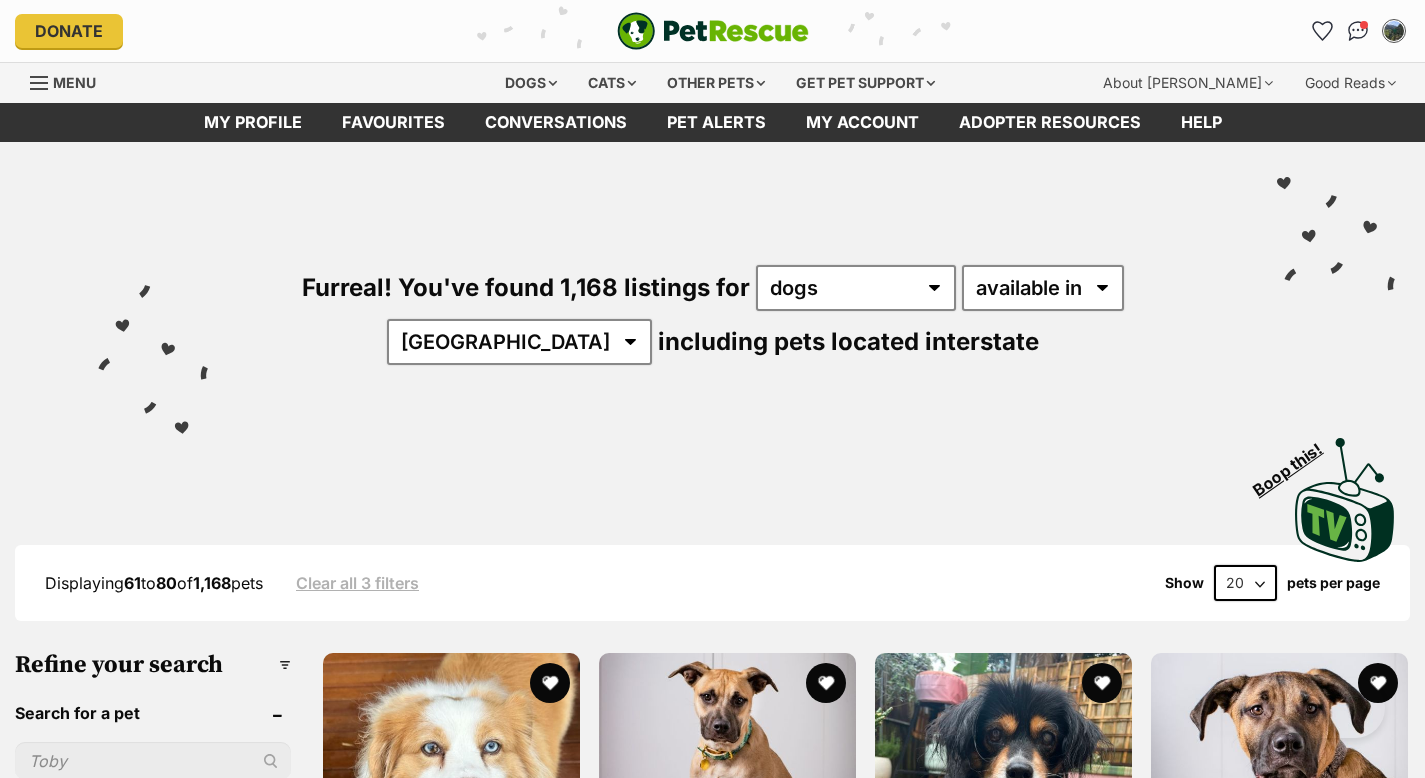 scroll, scrollTop: 0, scrollLeft: 0, axis: both 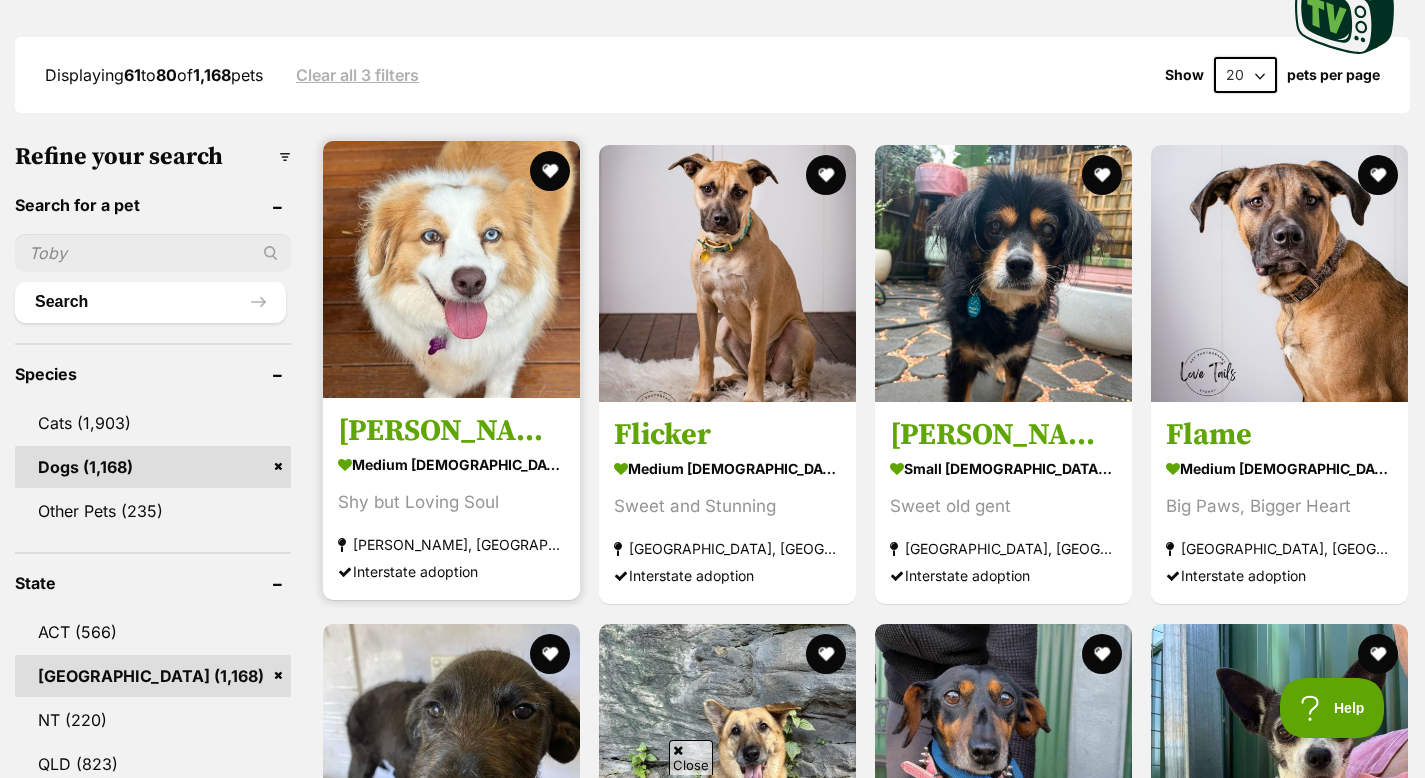 click at bounding box center [451, 269] 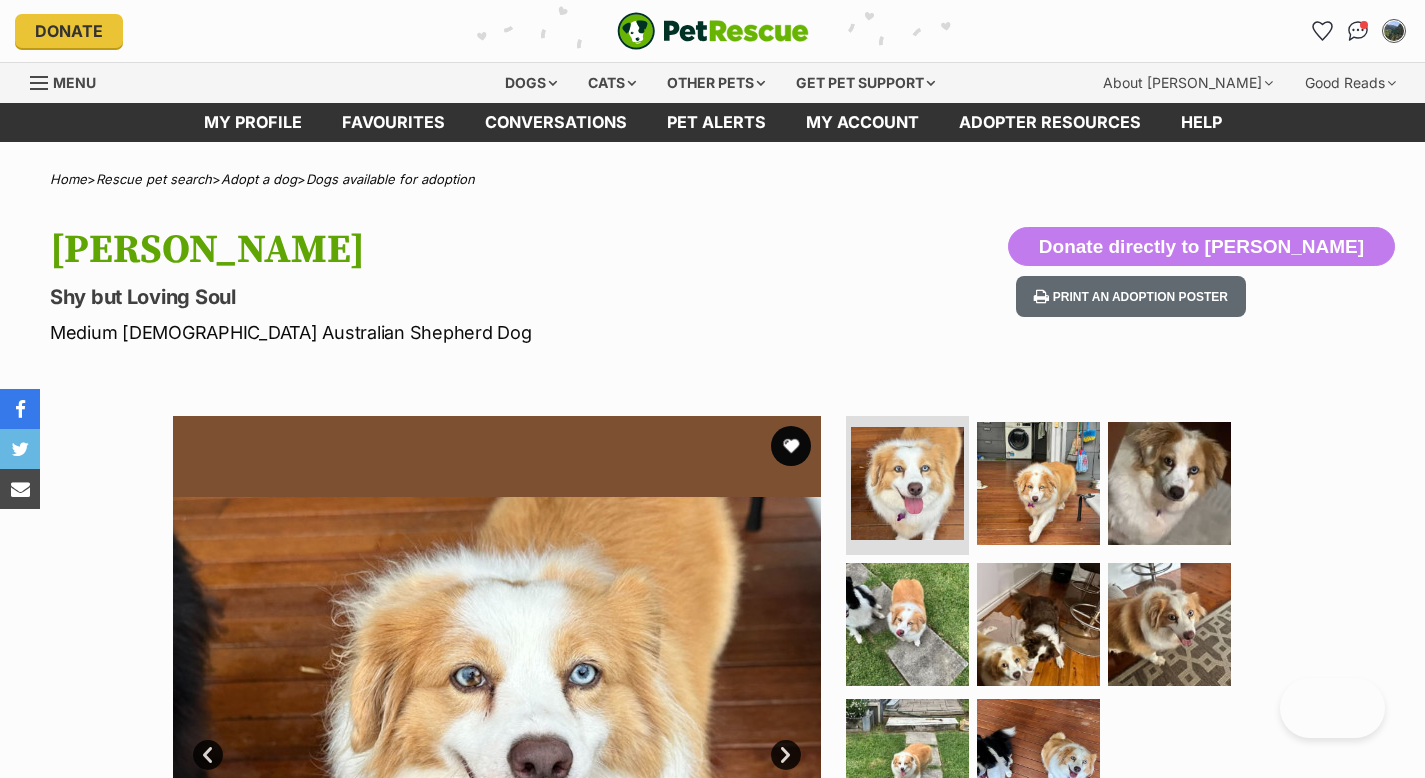 scroll, scrollTop: 0, scrollLeft: 0, axis: both 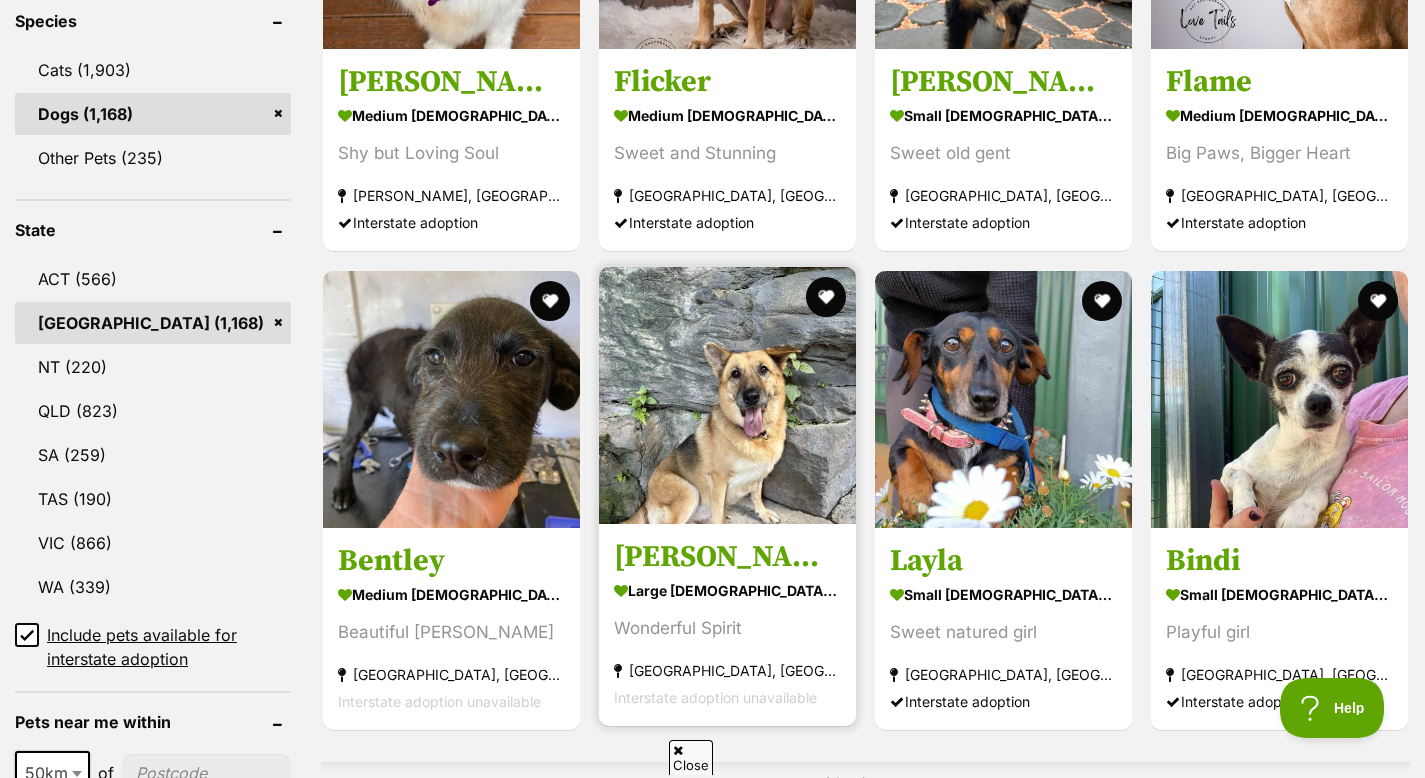 click at bounding box center [727, 395] 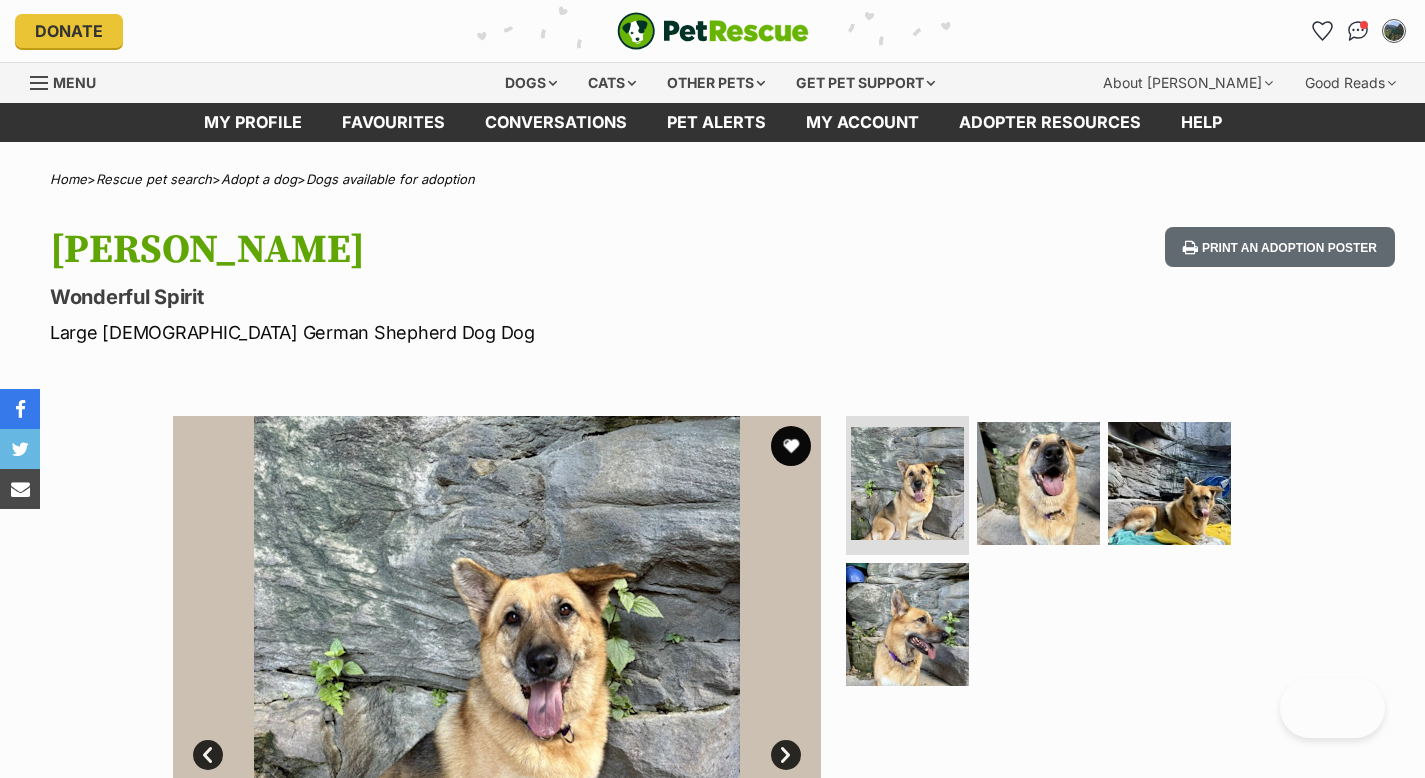 scroll, scrollTop: 0, scrollLeft: 0, axis: both 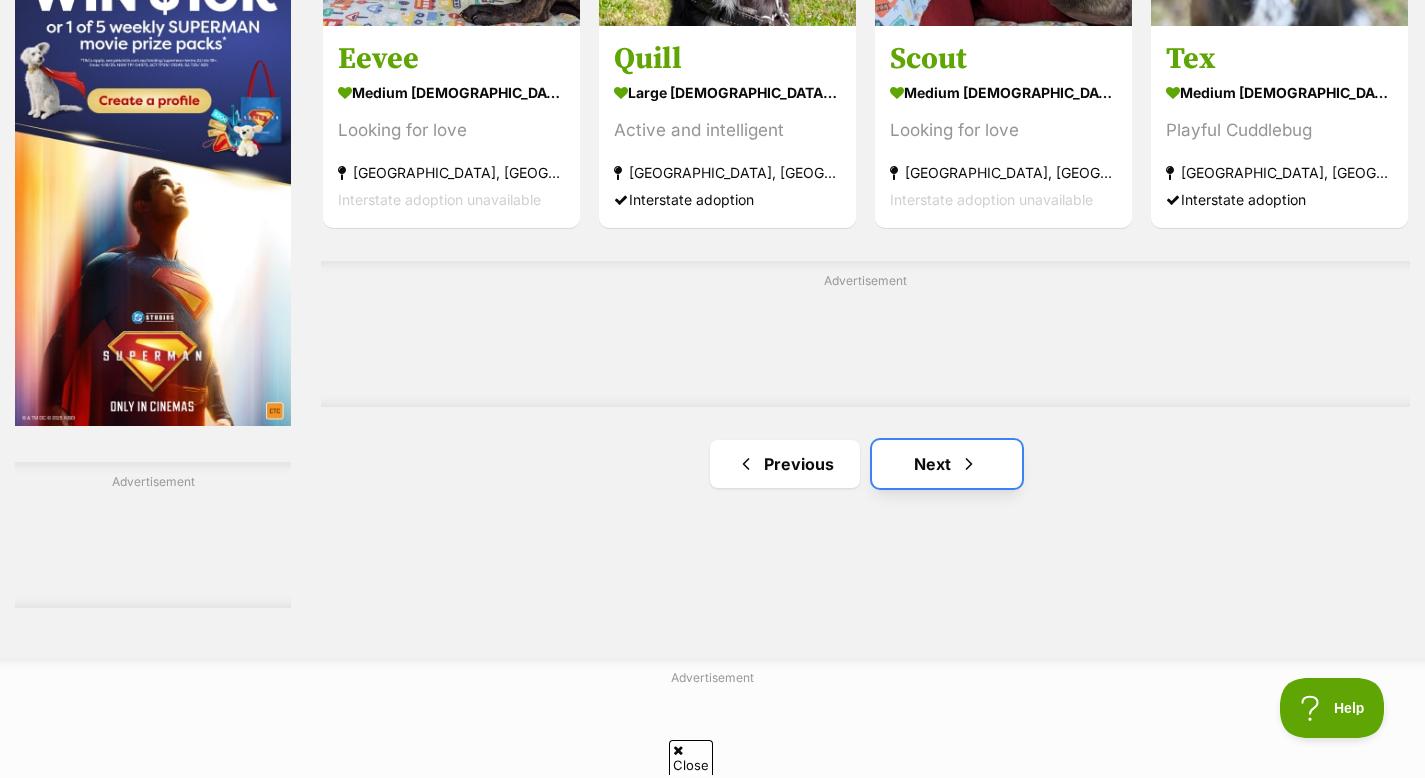 click on "Next" at bounding box center (947, 464) 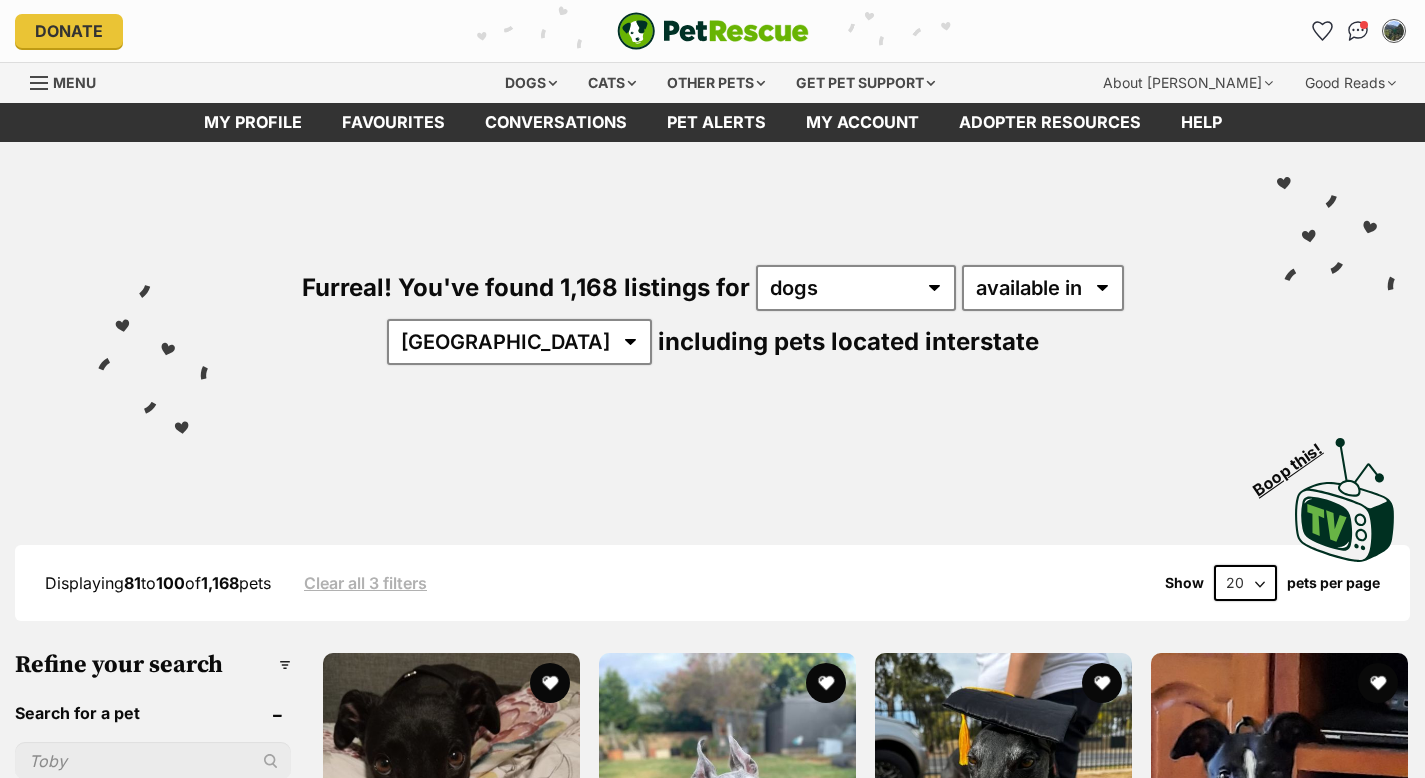 scroll, scrollTop: 0, scrollLeft: 0, axis: both 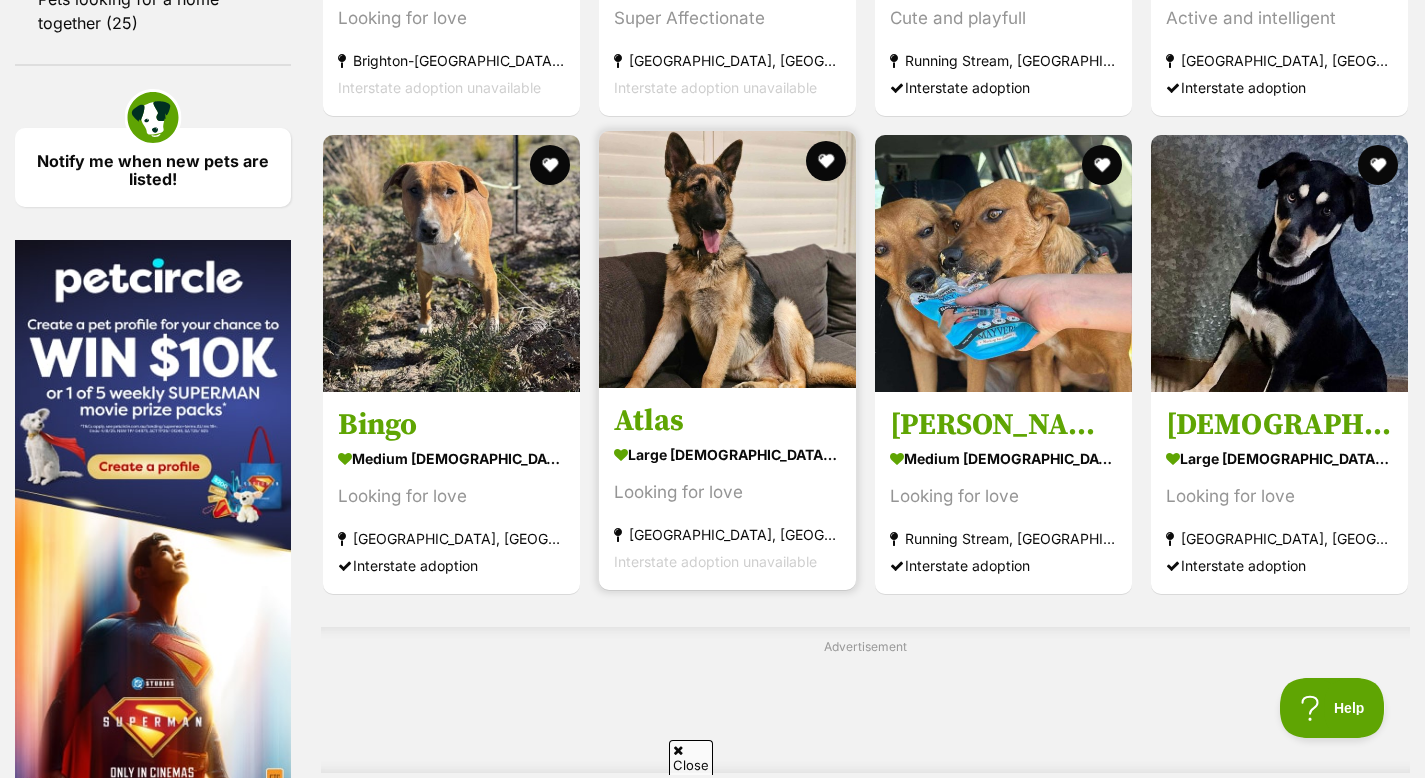 click at bounding box center (727, 259) 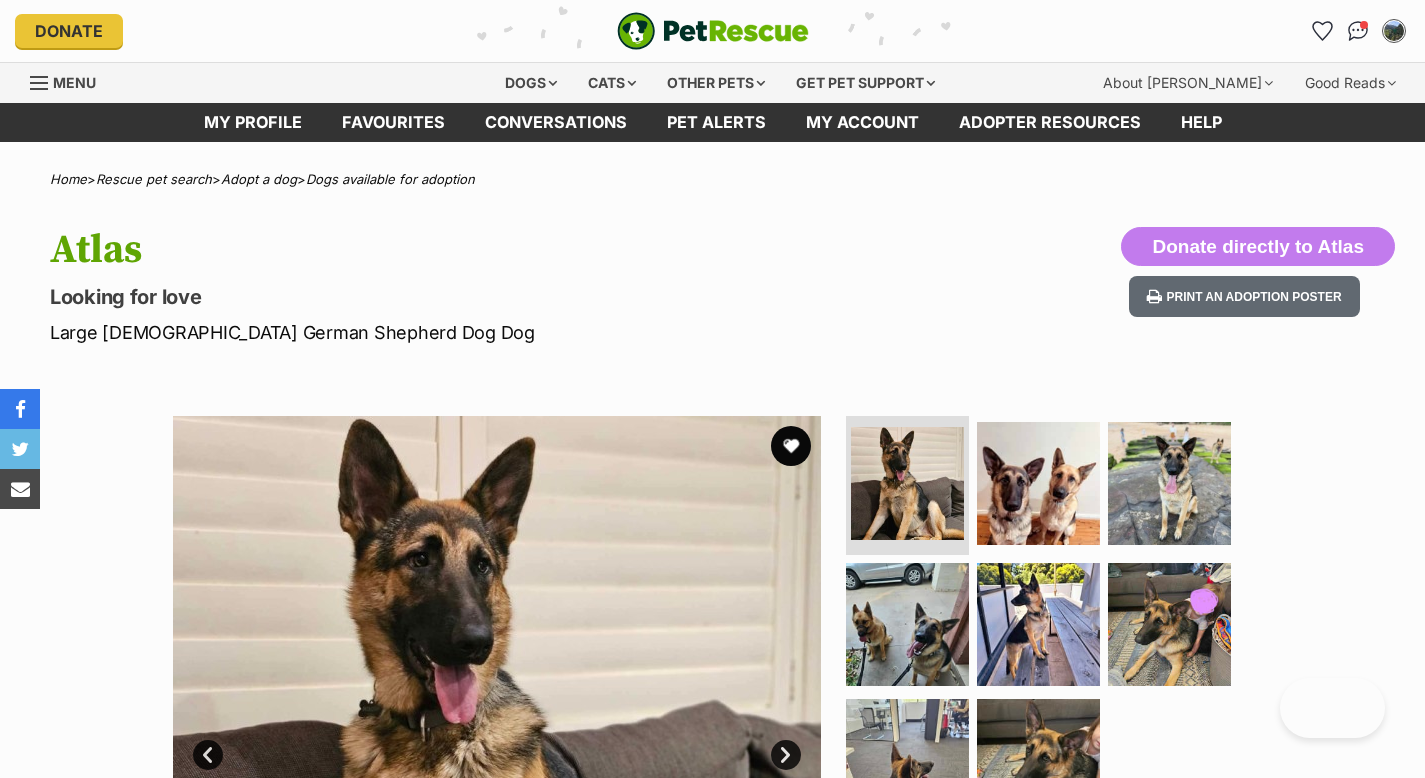 scroll, scrollTop: 0, scrollLeft: 0, axis: both 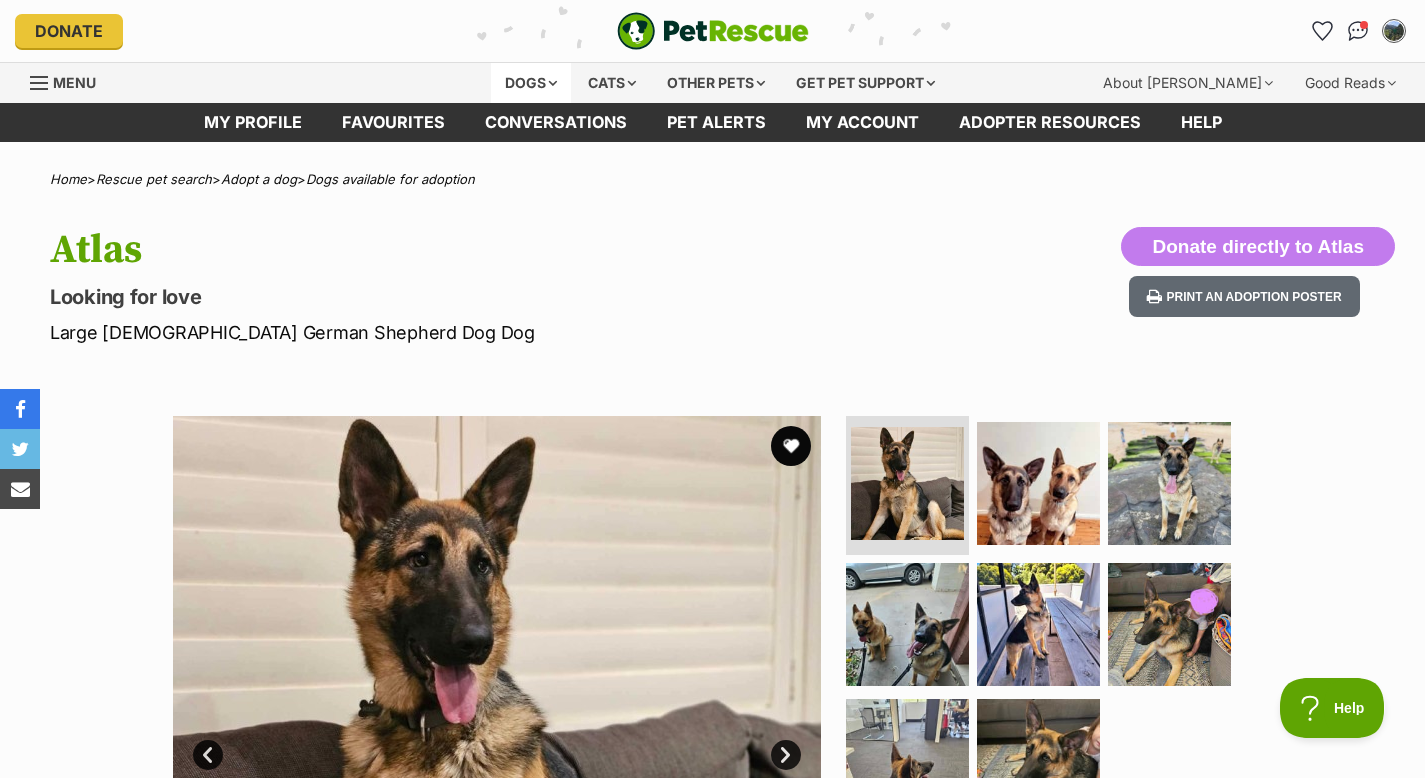 click on "Dogs" at bounding box center [531, 83] 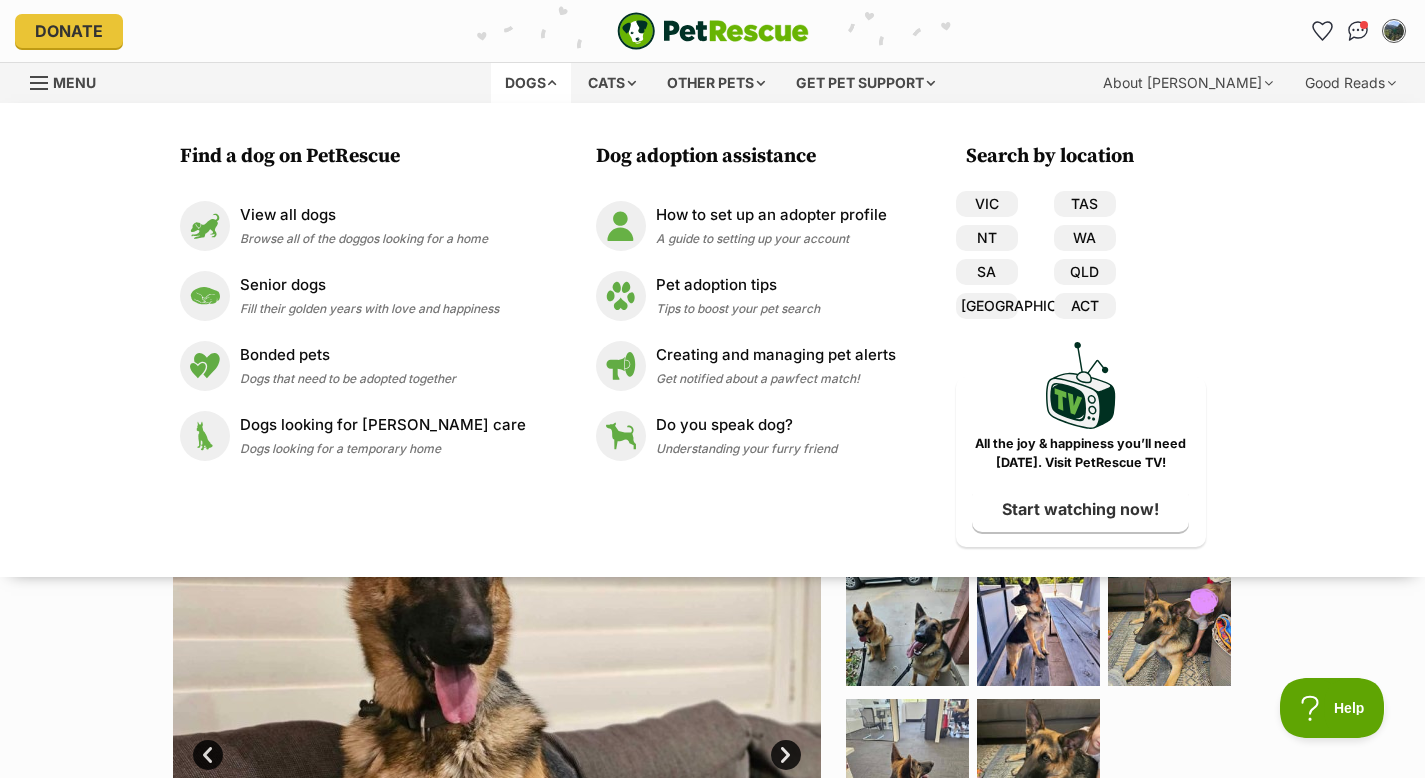 click on "Dogs" at bounding box center (531, 83) 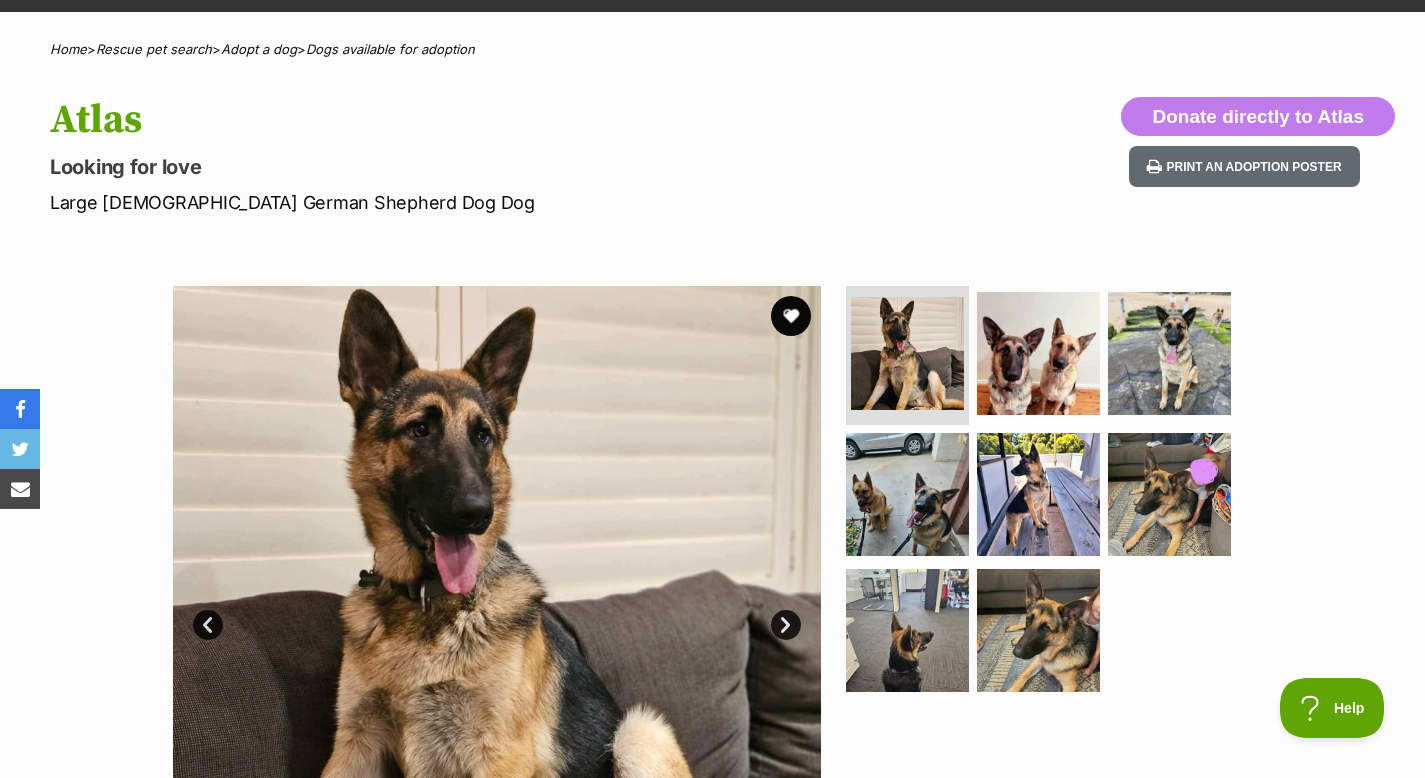 scroll, scrollTop: 236, scrollLeft: 0, axis: vertical 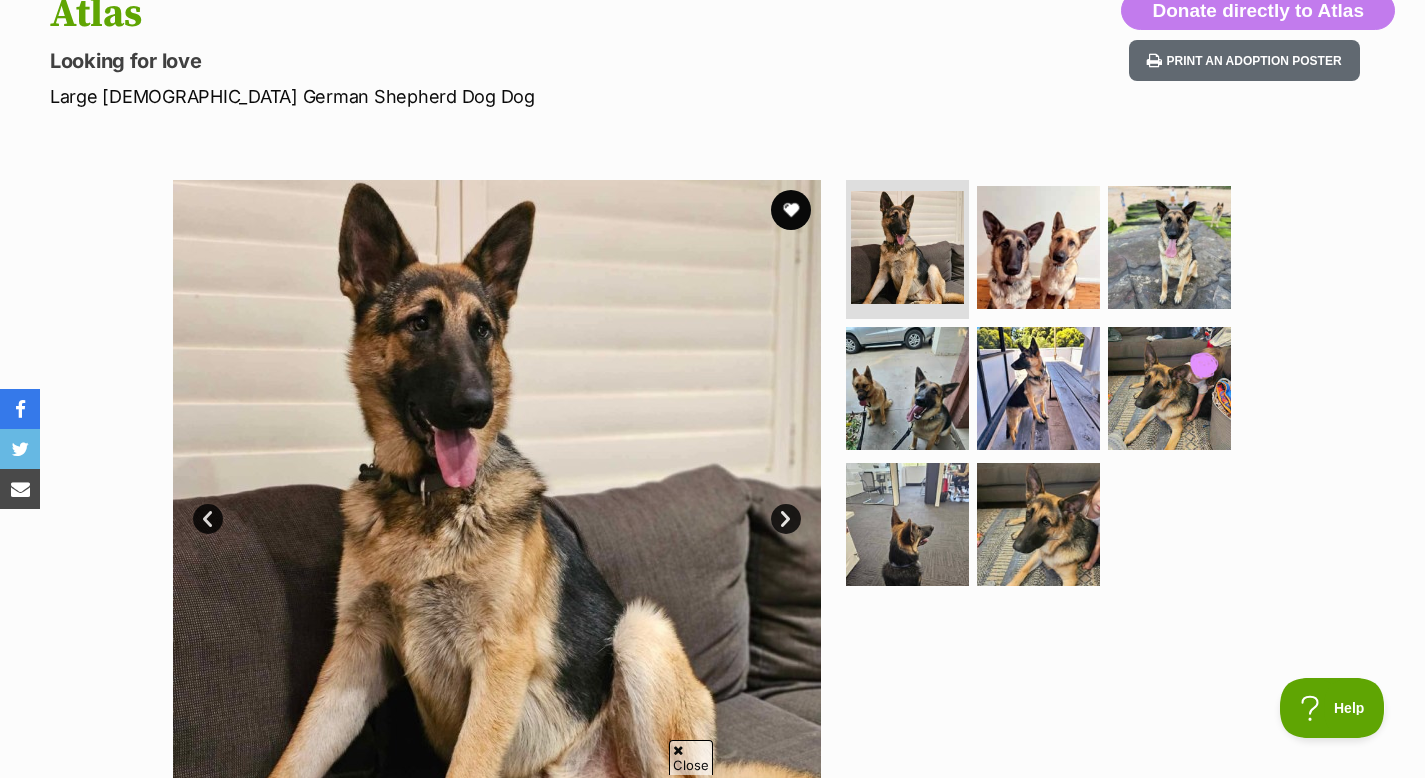 click on "Next" at bounding box center (786, 519) 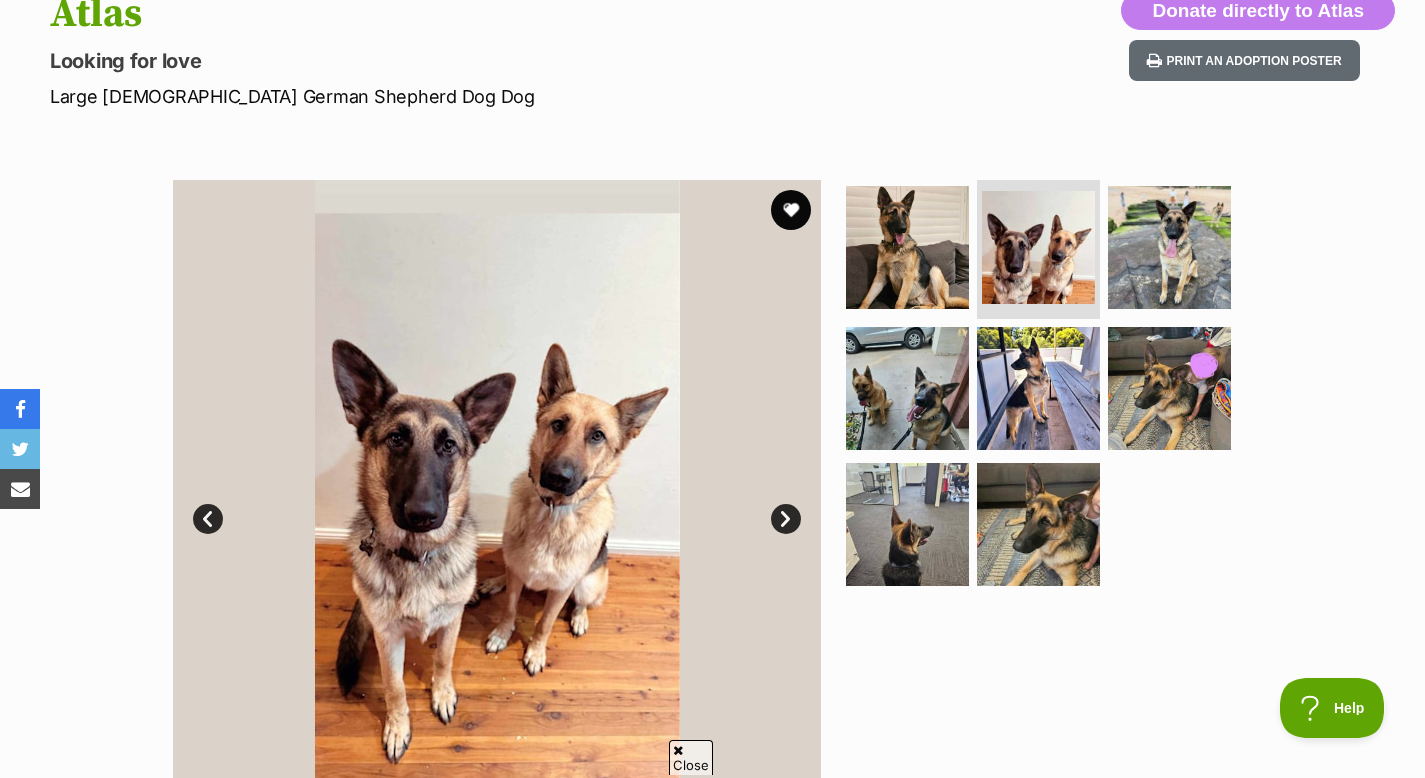 click on "Next" at bounding box center [786, 519] 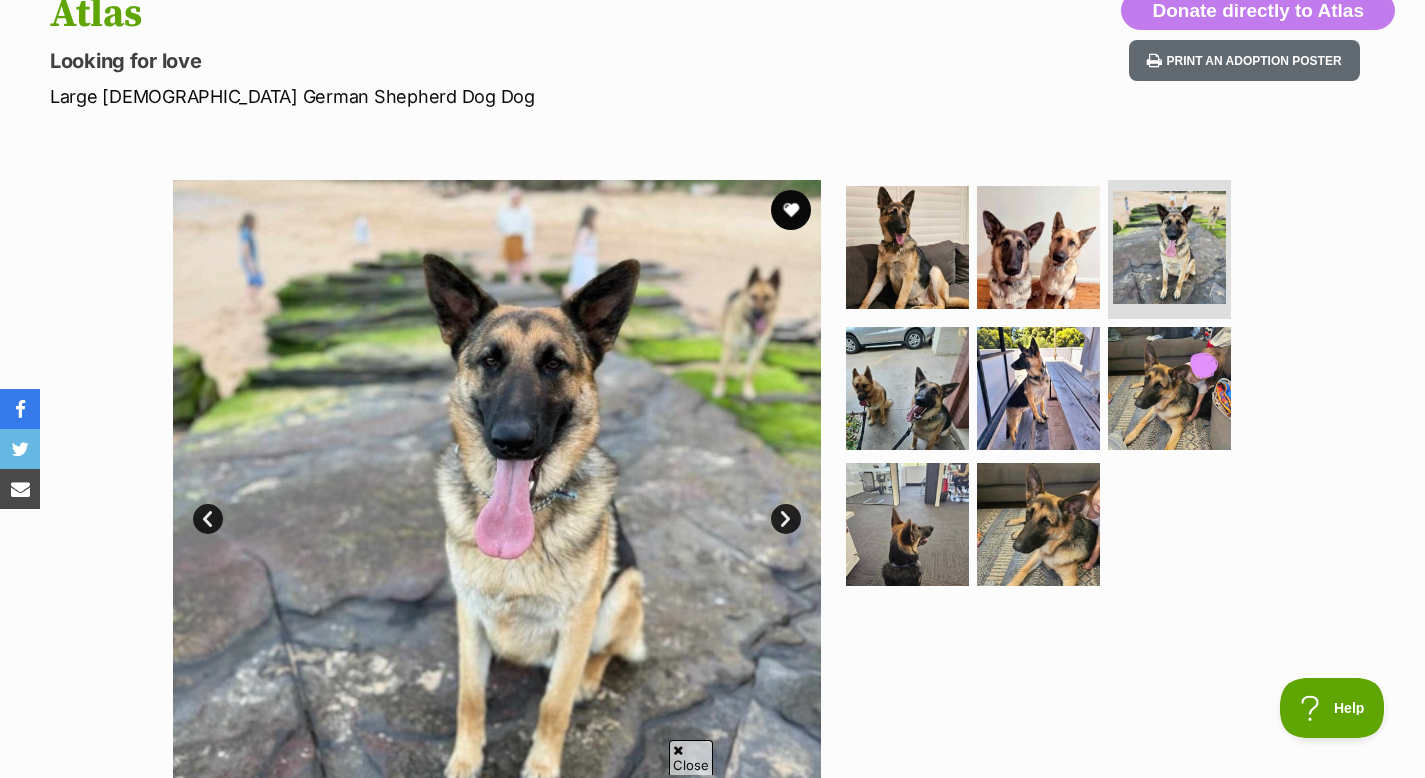 click on "Next" at bounding box center (786, 519) 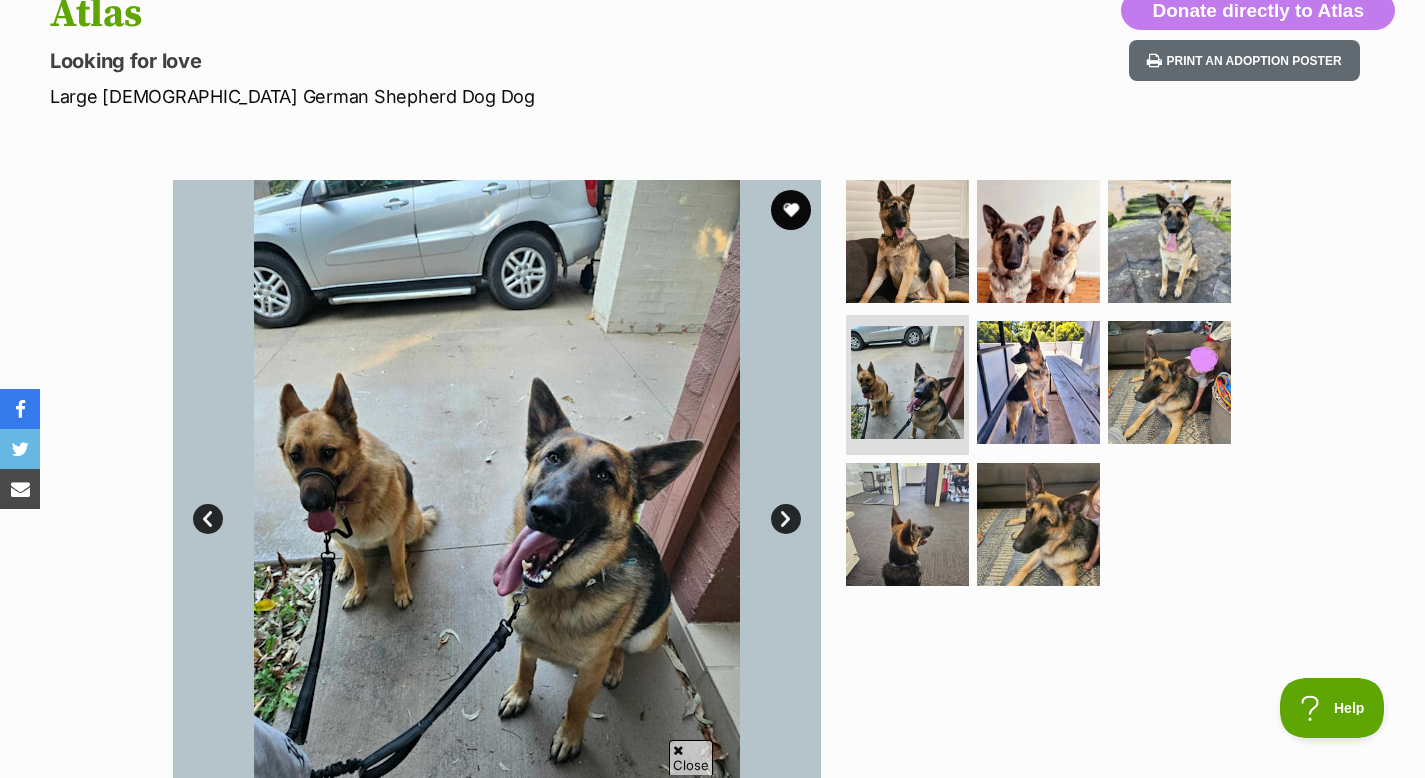 click on "Next" at bounding box center [786, 519] 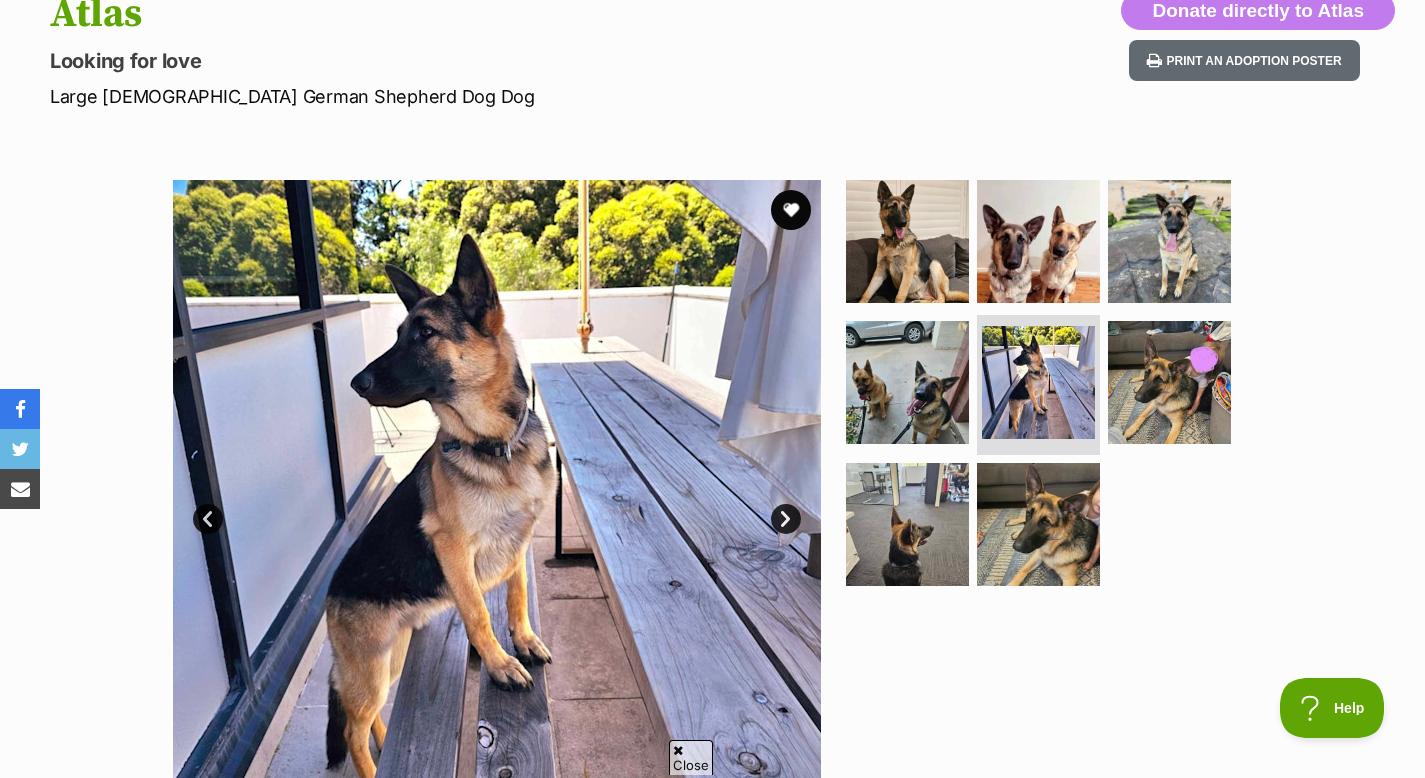 click on "Next" at bounding box center [786, 519] 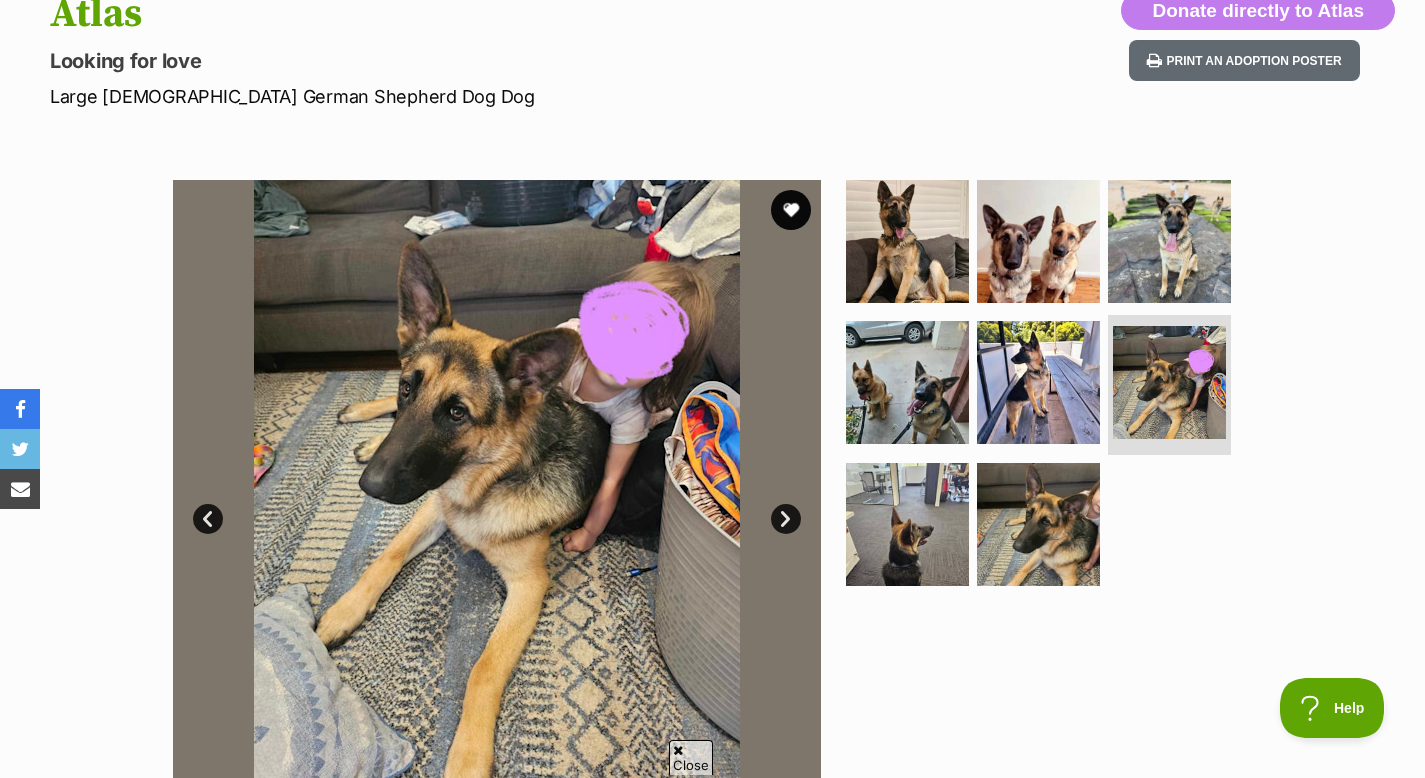 click on "Next" at bounding box center (786, 519) 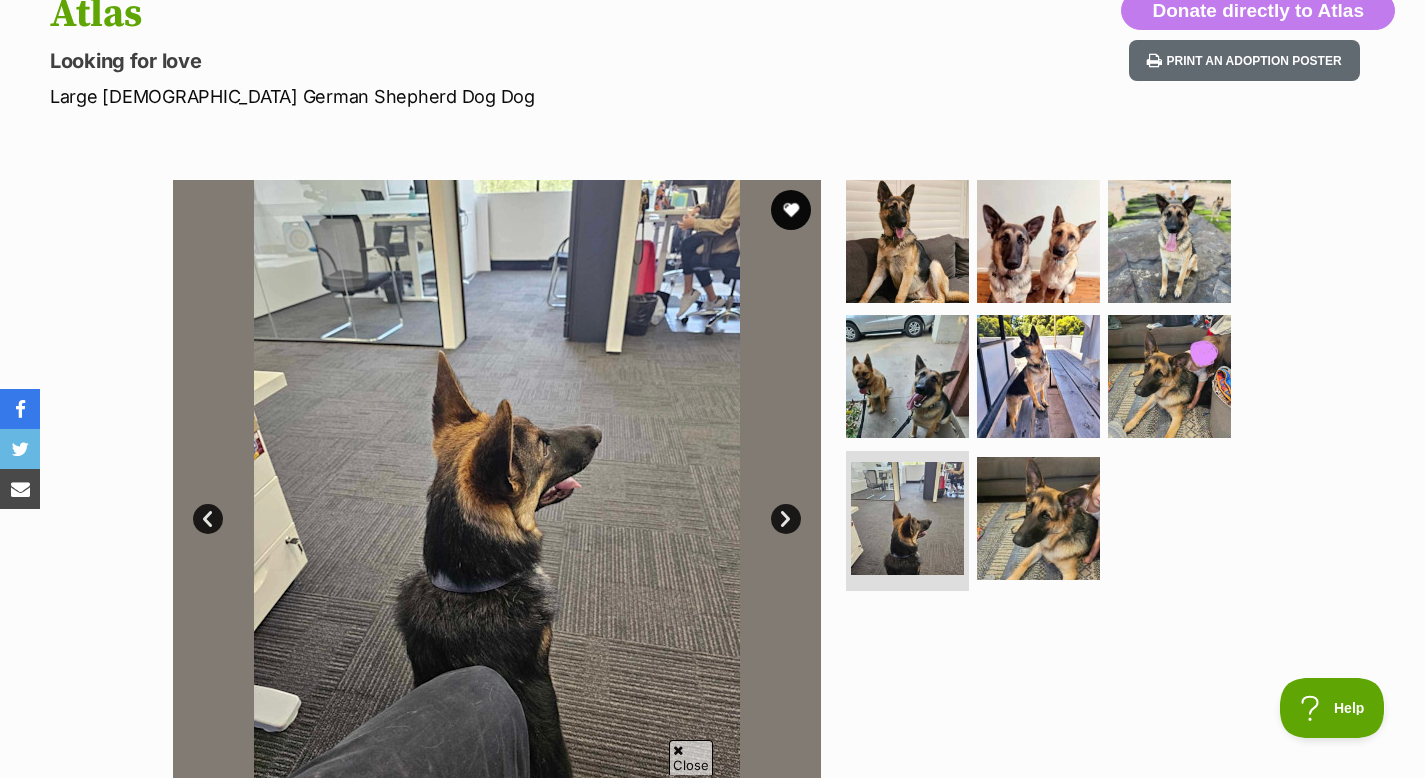 click on "Next" at bounding box center [786, 519] 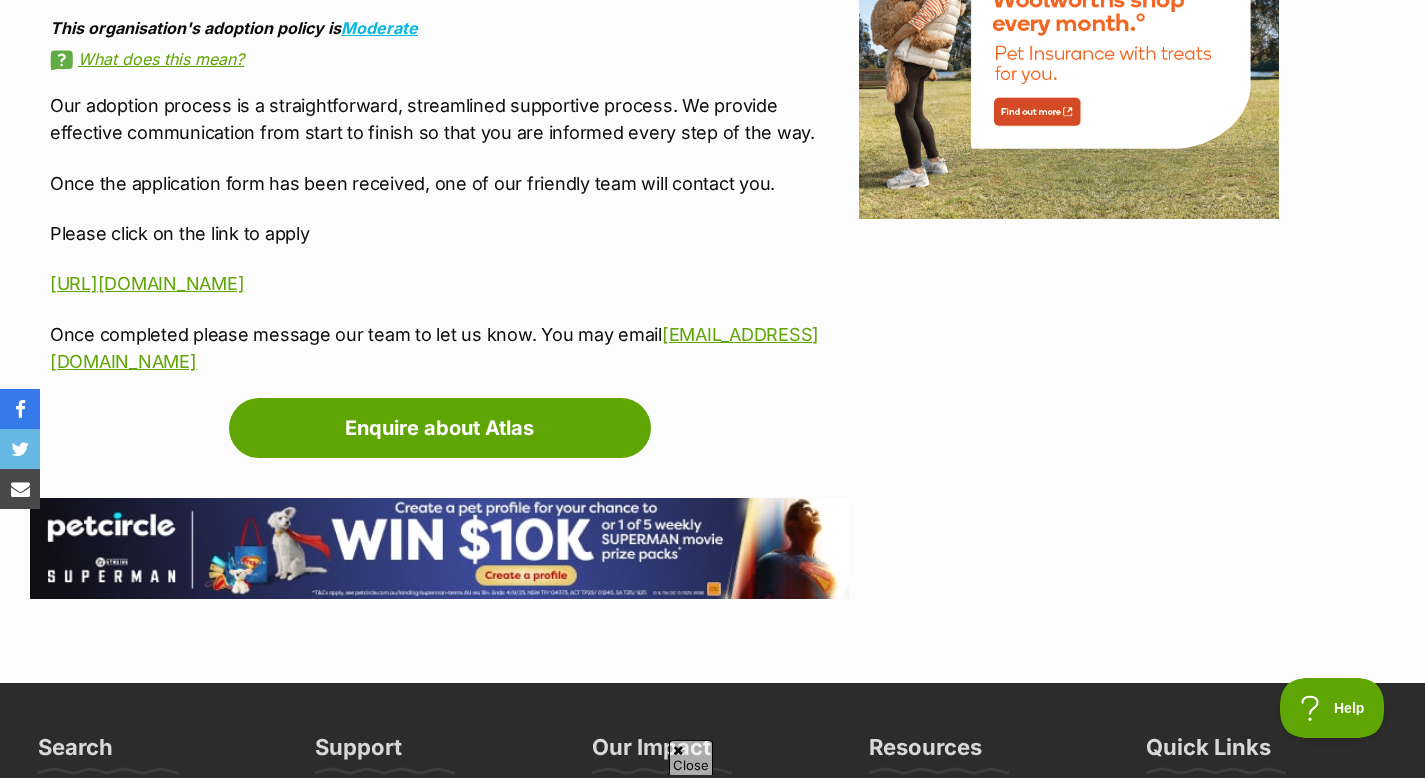 scroll, scrollTop: 0, scrollLeft: 0, axis: both 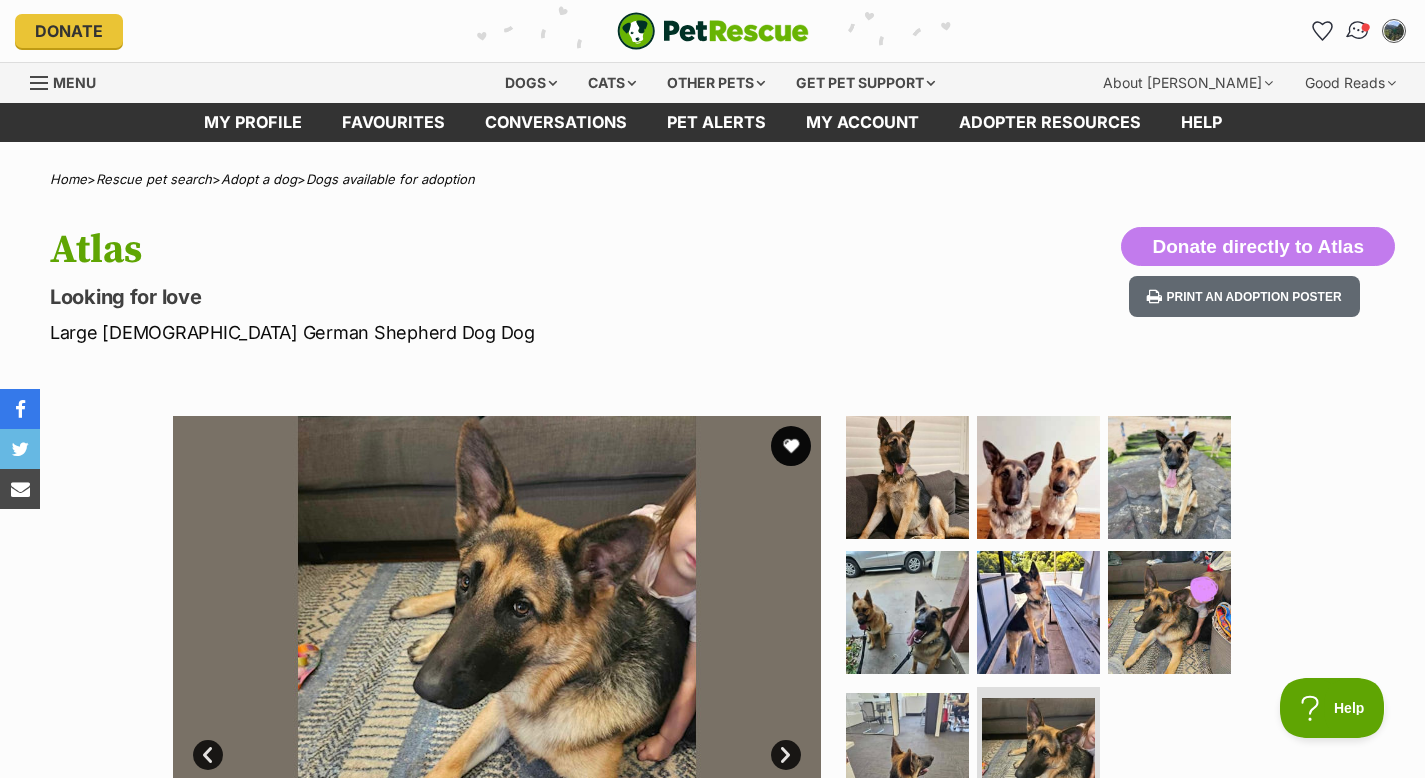 click at bounding box center [1358, 31] 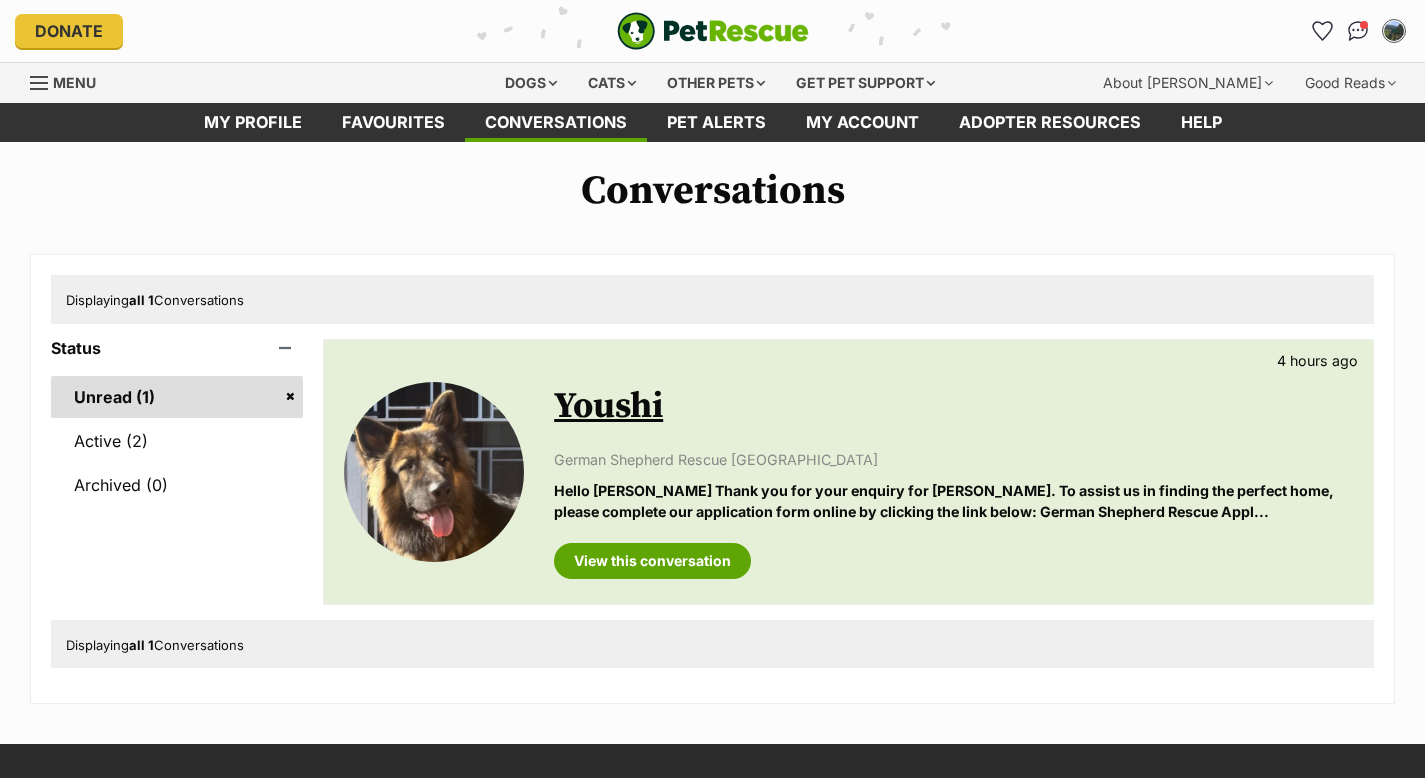 scroll, scrollTop: 0, scrollLeft: 0, axis: both 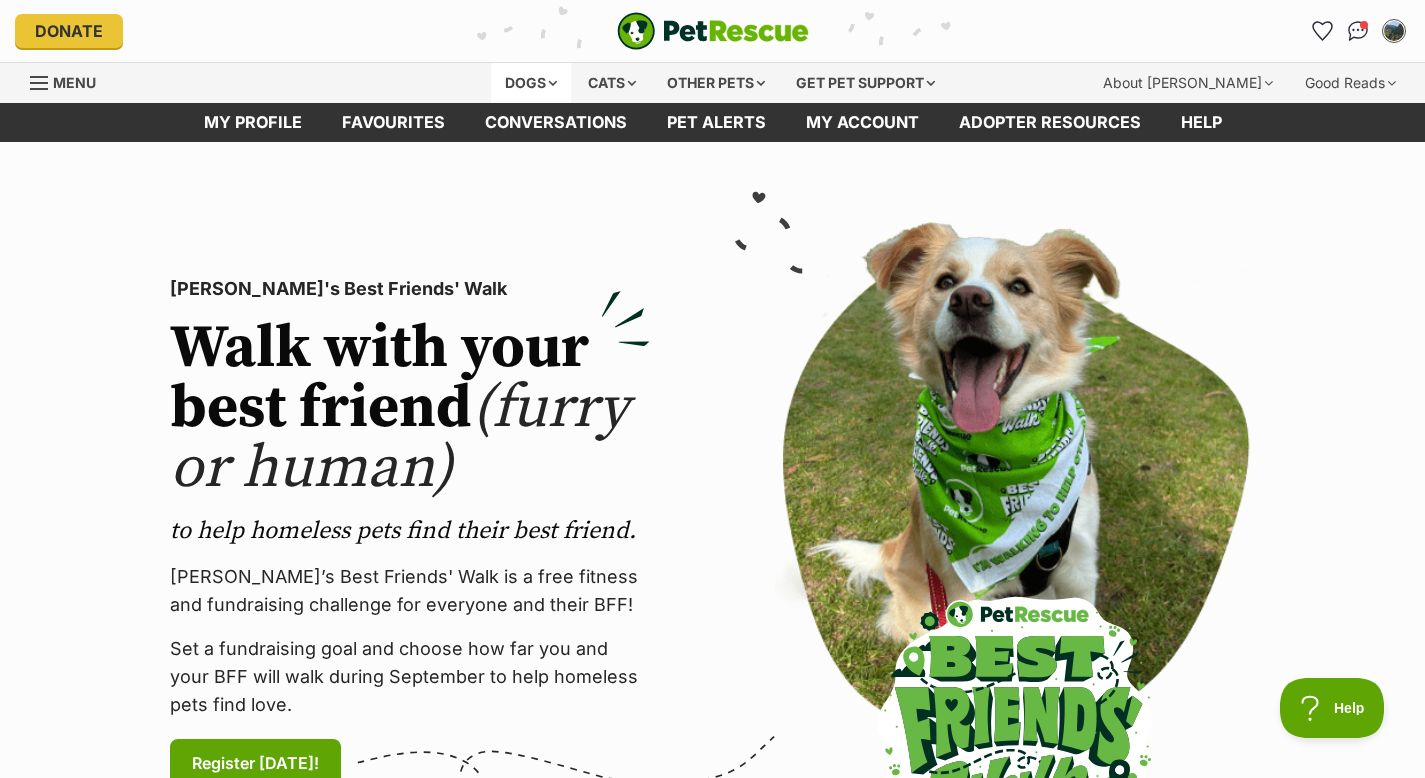 click on "Dogs" at bounding box center [531, 83] 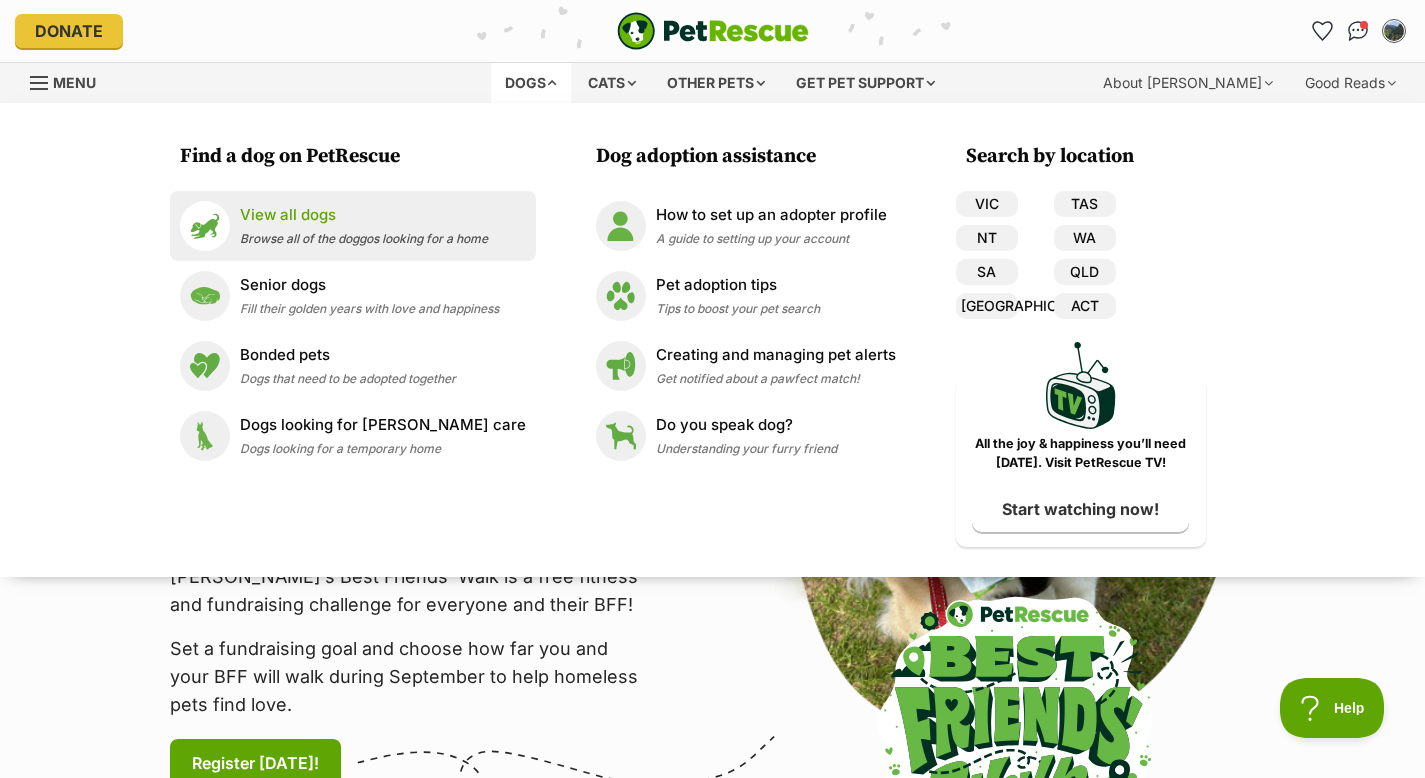 click on "View all dogs" at bounding box center (364, 215) 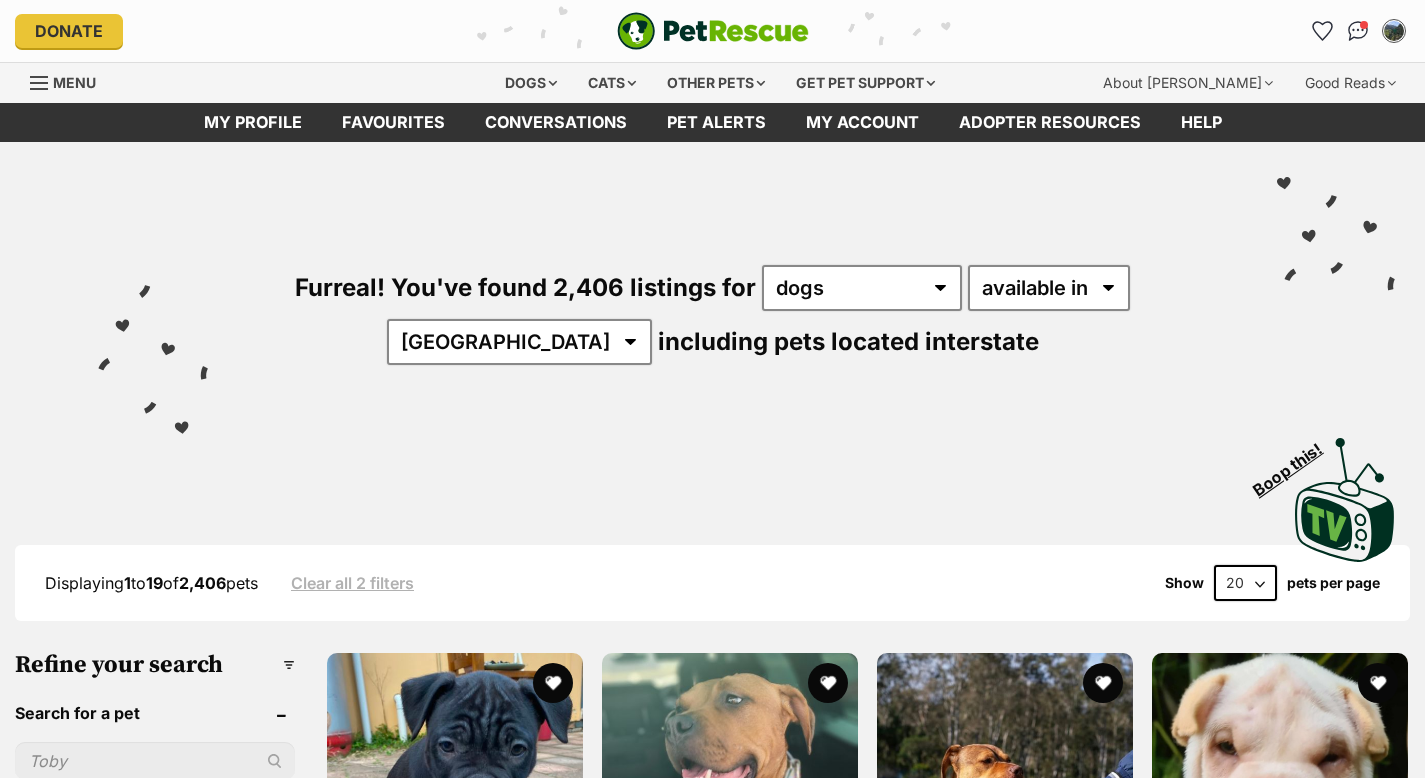 scroll, scrollTop: 0, scrollLeft: 0, axis: both 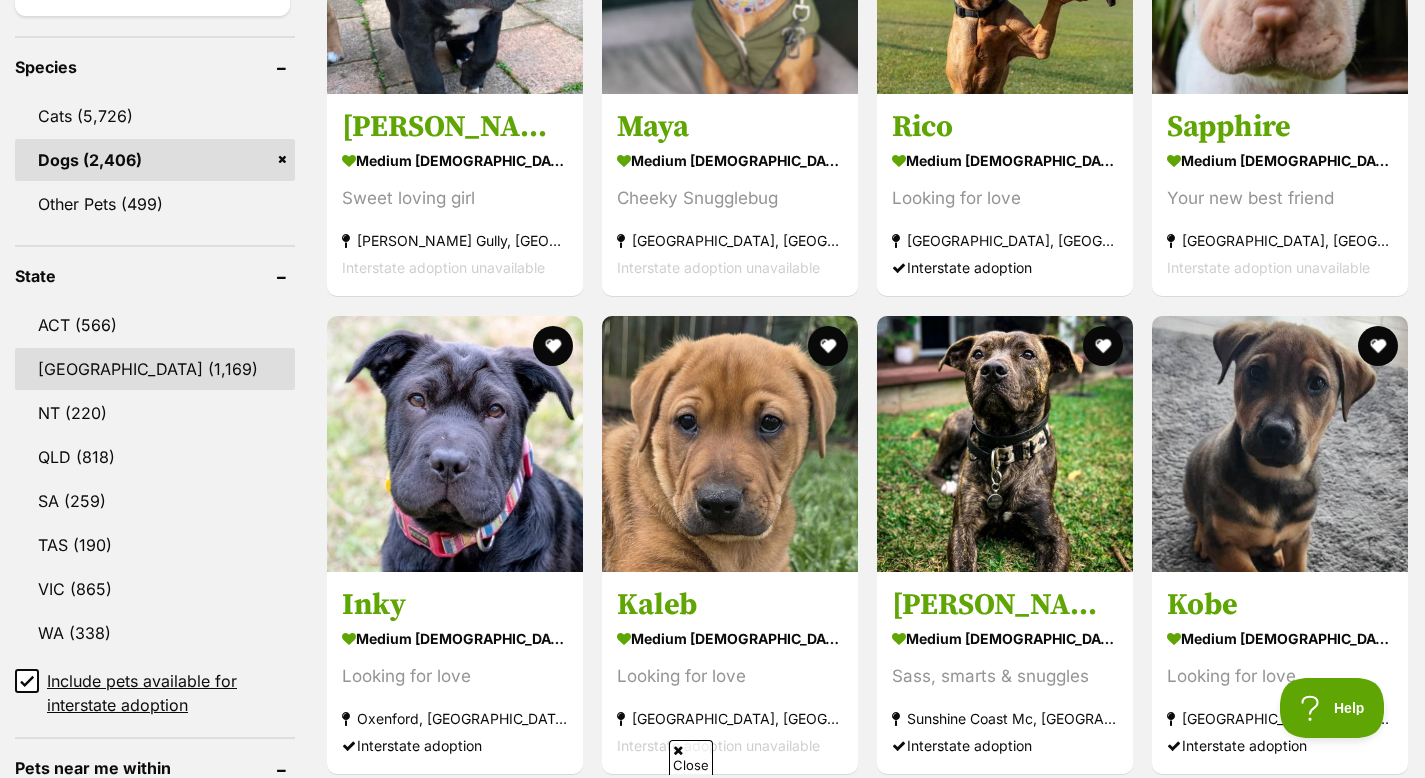 click on "[GEOGRAPHIC_DATA] (1,169)" at bounding box center [155, 369] 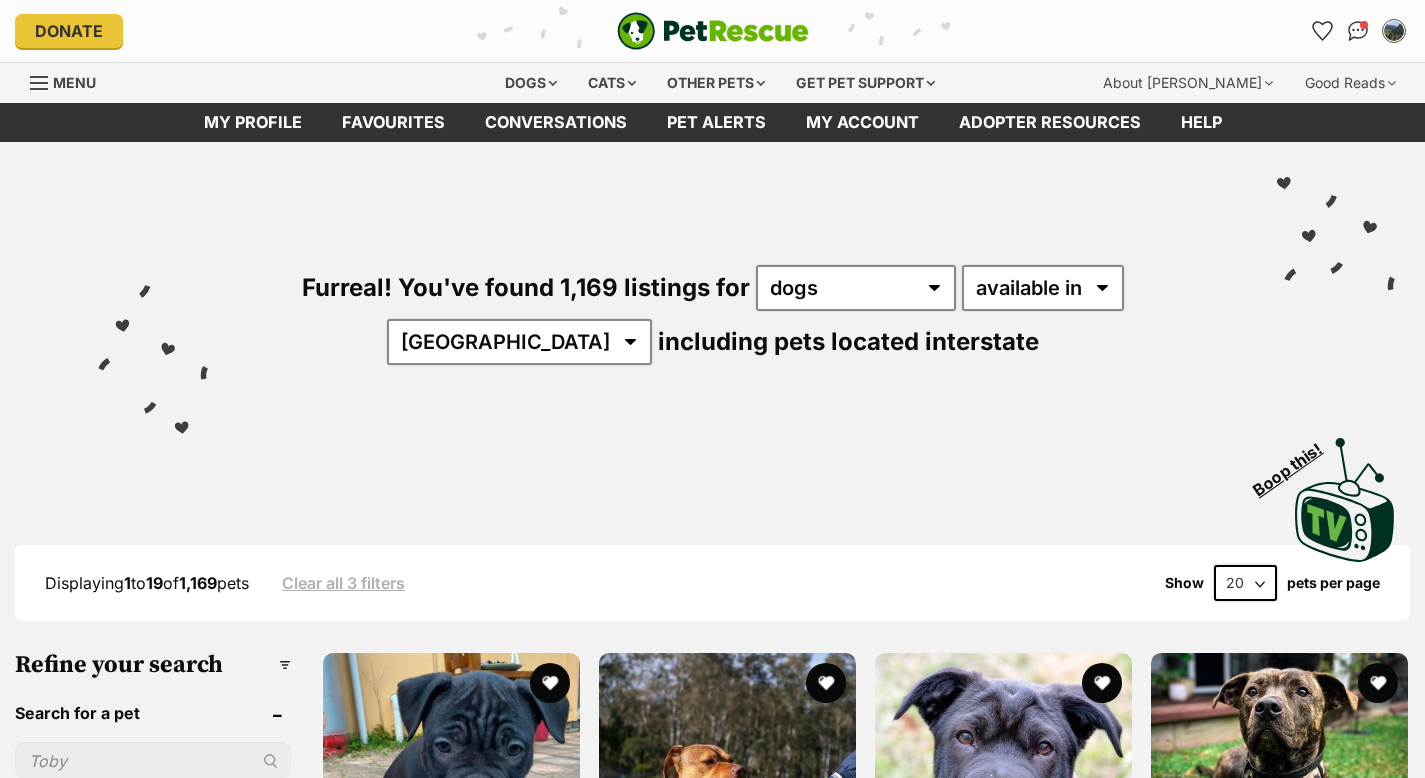 scroll, scrollTop: 0, scrollLeft: 0, axis: both 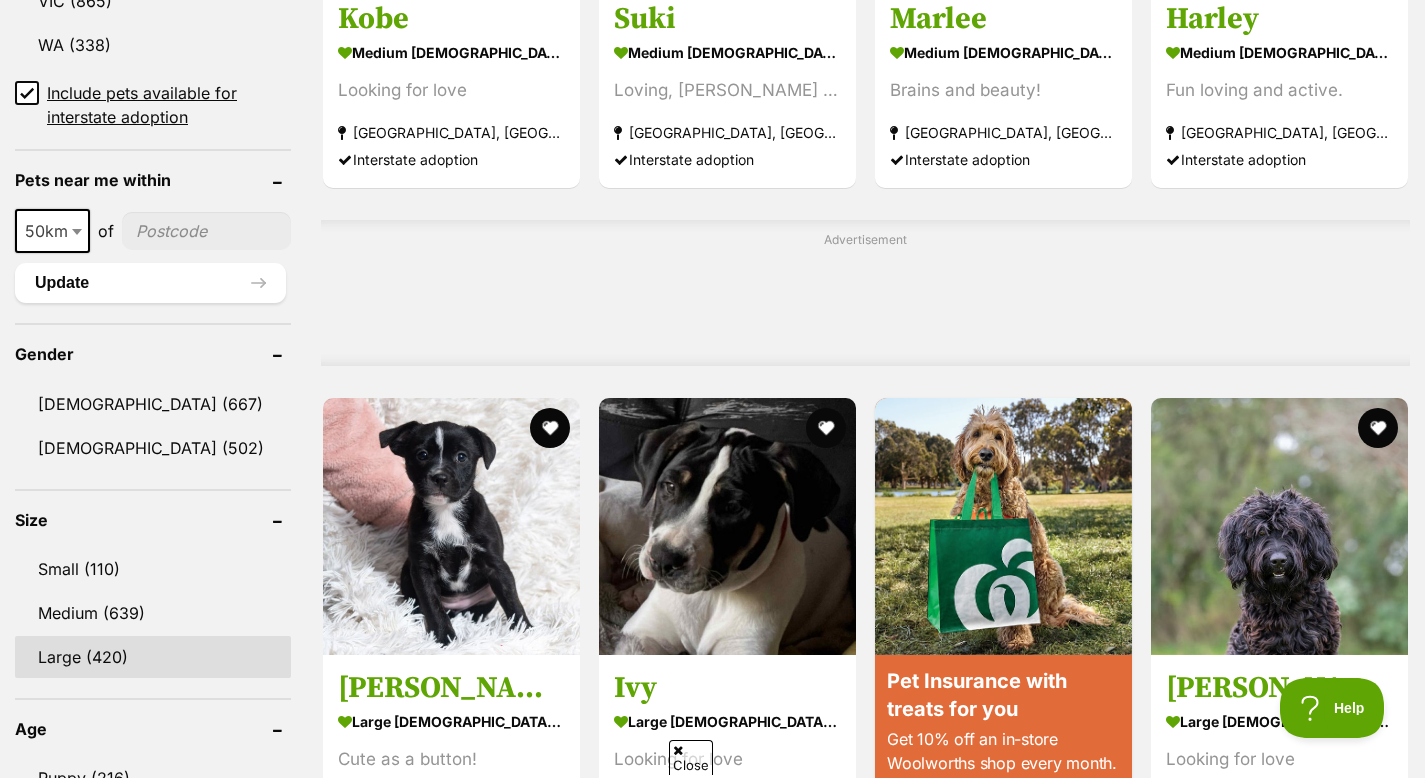 click on "Large (420)" at bounding box center (153, 657) 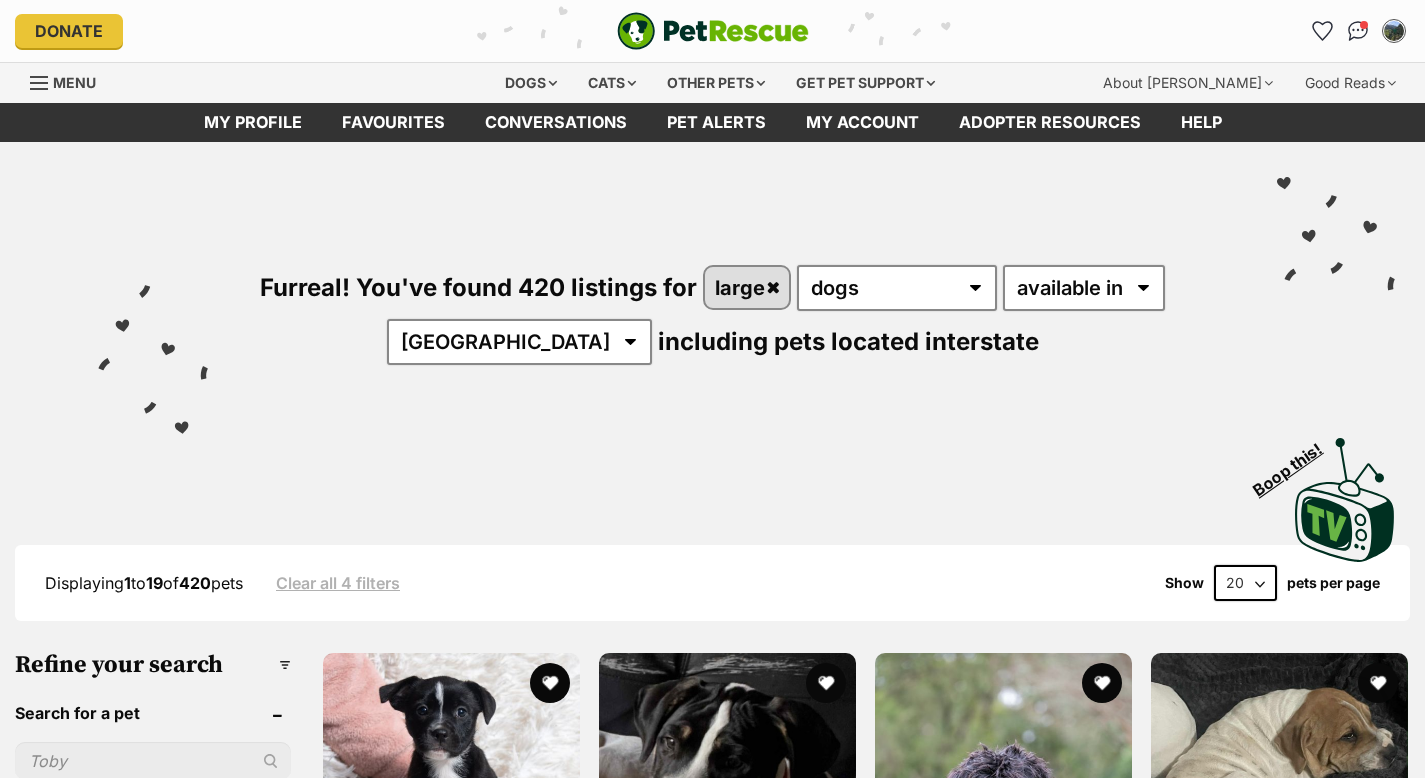 scroll, scrollTop: 0, scrollLeft: 0, axis: both 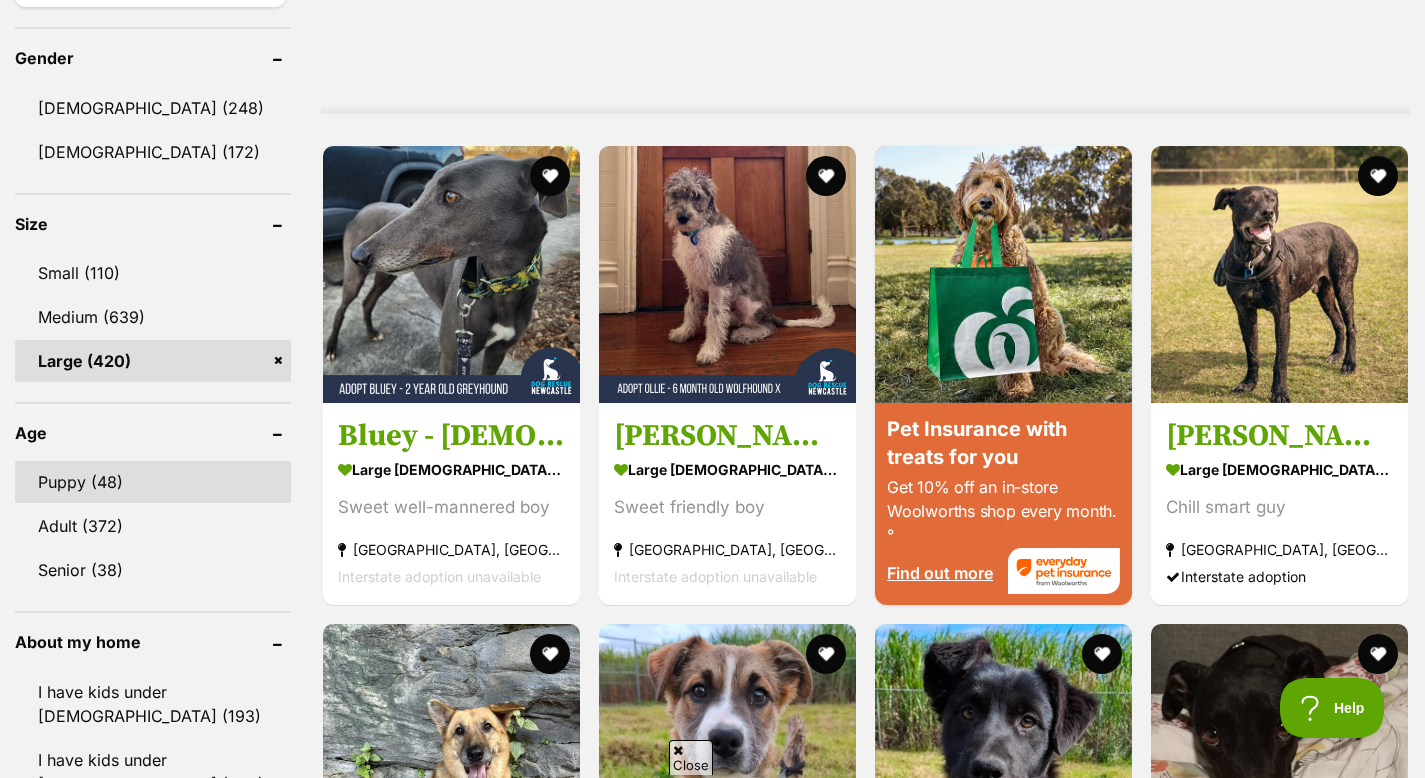 click on "Puppy (48)" at bounding box center (153, 482) 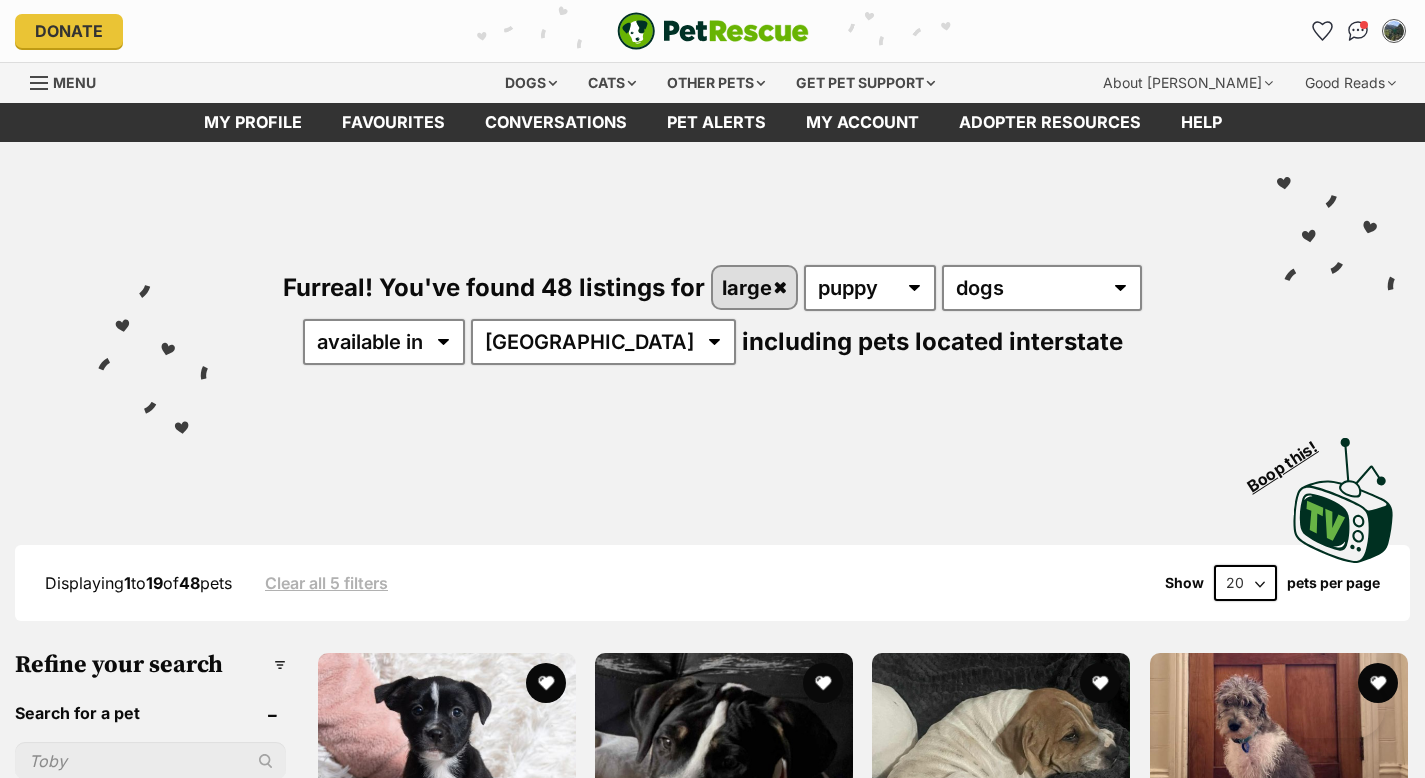 scroll, scrollTop: 0, scrollLeft: 0, axis: both 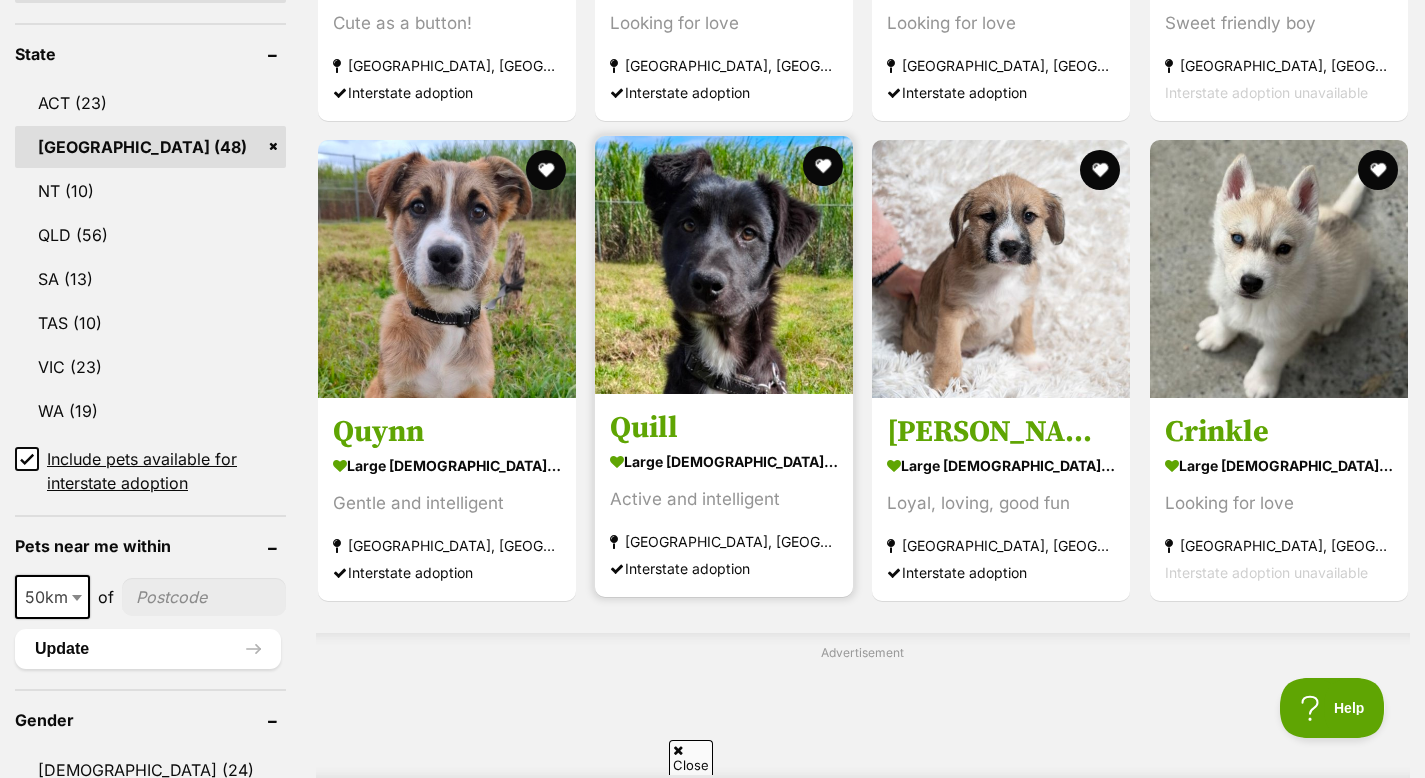 click at bounding box center [724, 265] 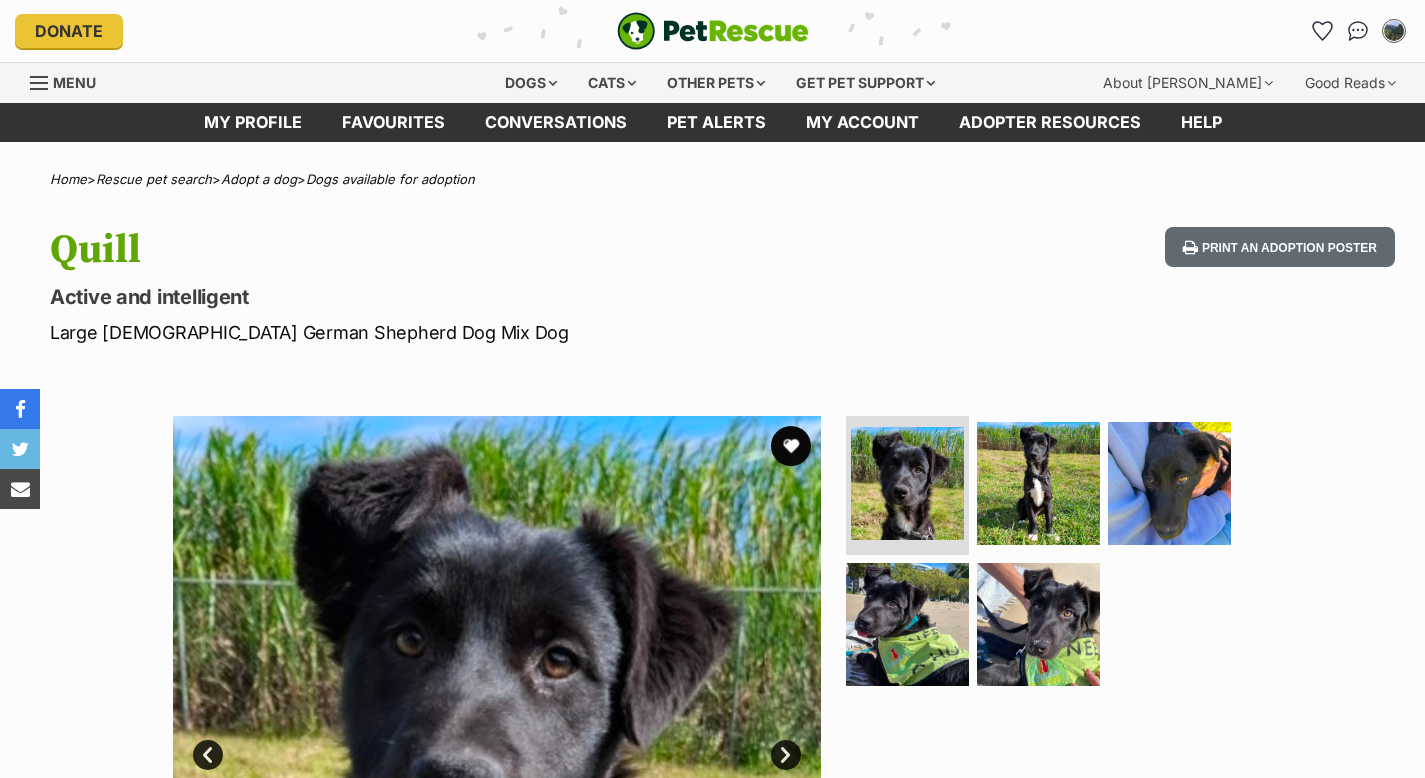 scroll, scrollTop: 0, scrollLeft: 0, axis: both 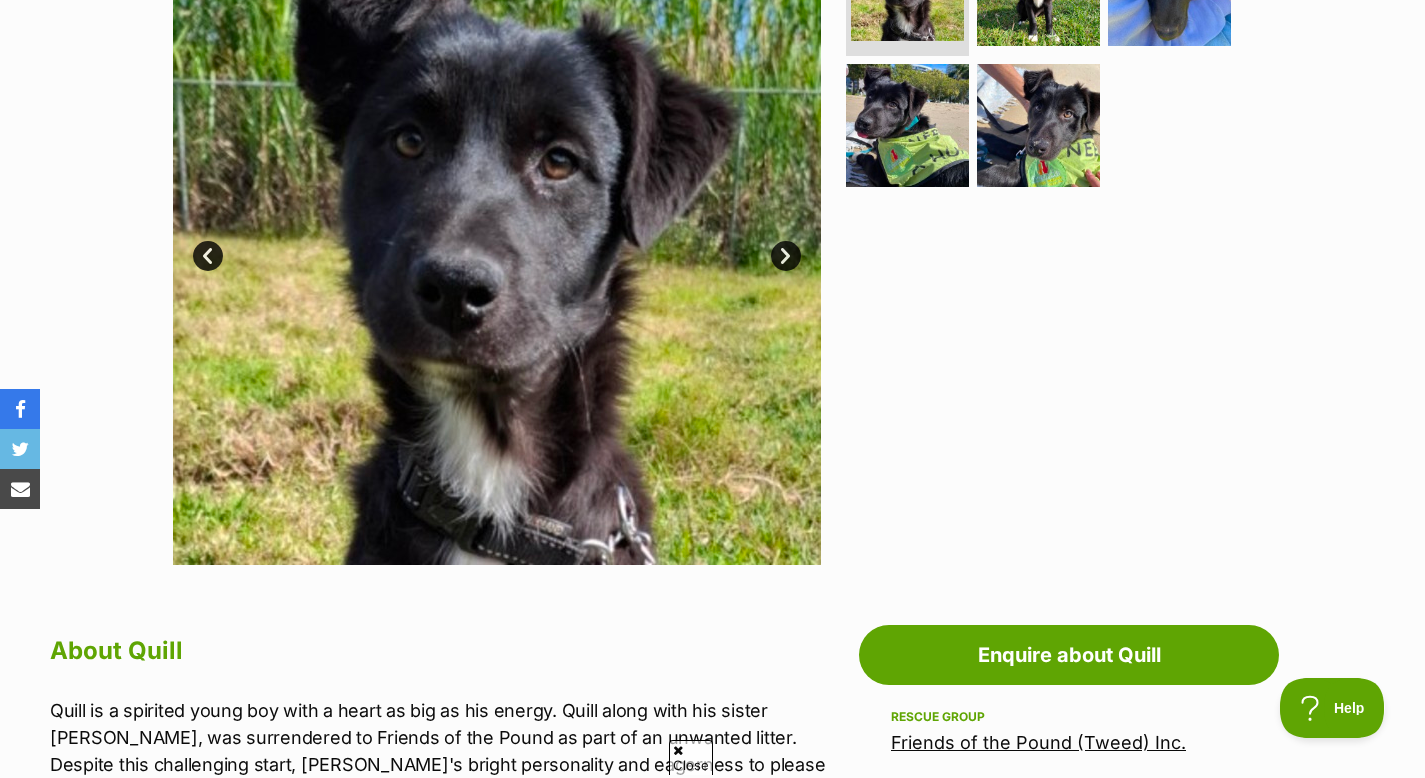 click on "Next" at bounding box center (786, 256) 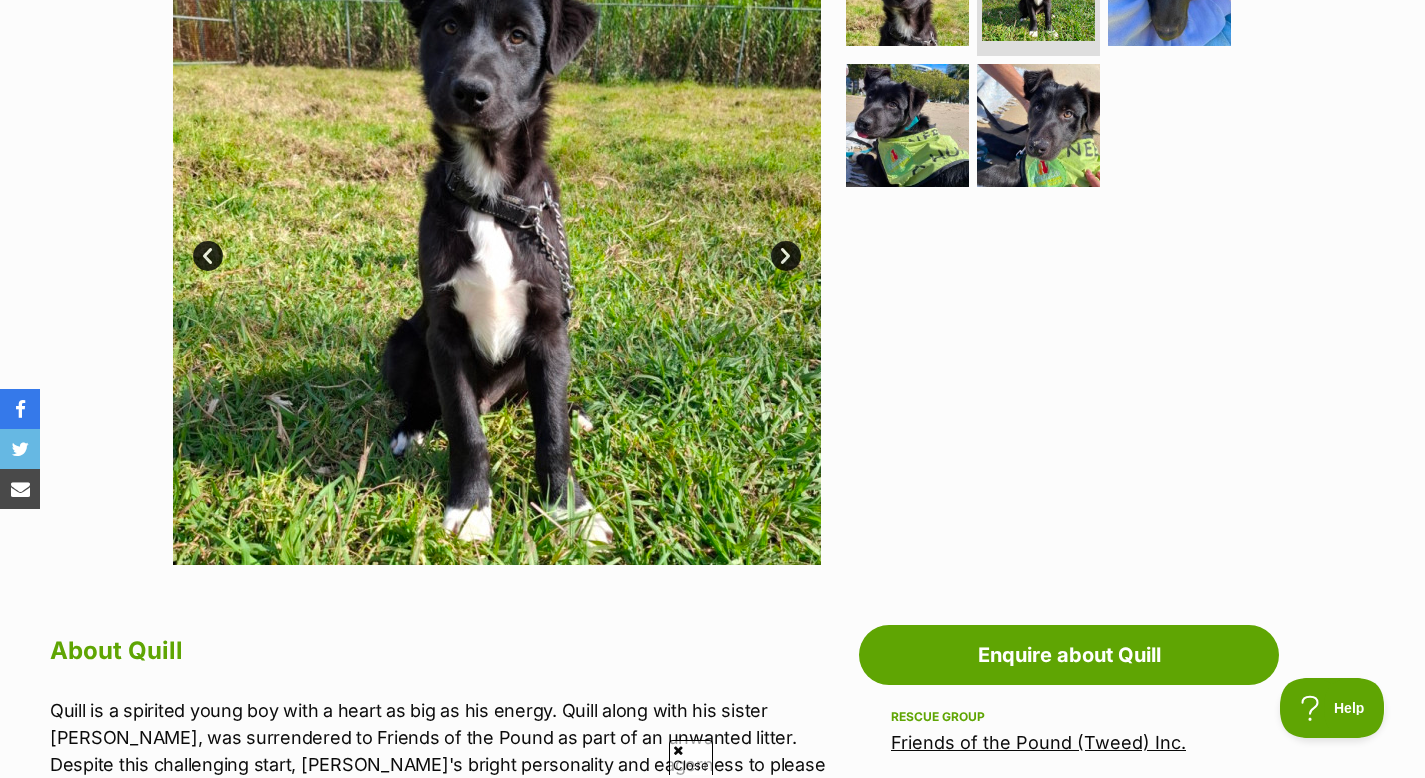click on "Next" at bounding box center [786, 256] 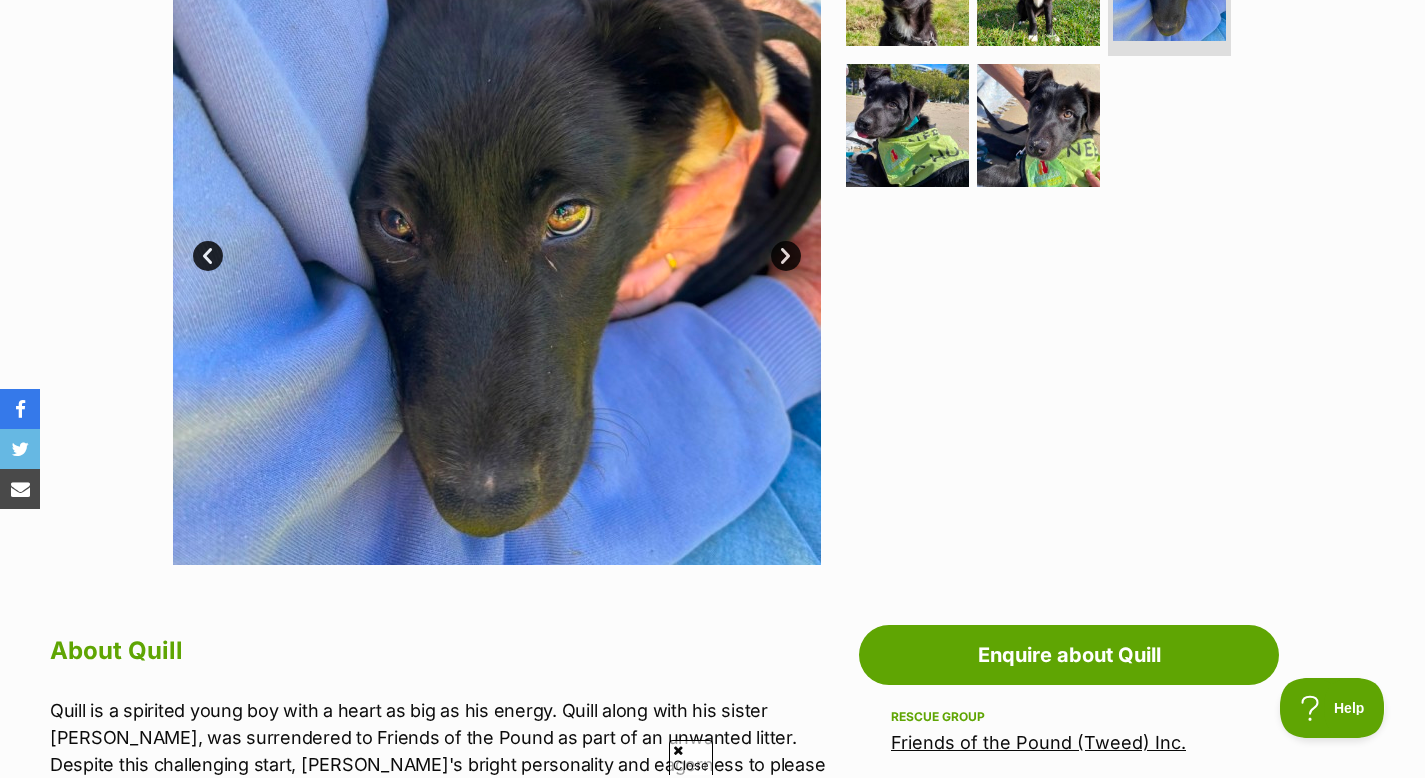 click on "Next" at bounding box center [786, 256] 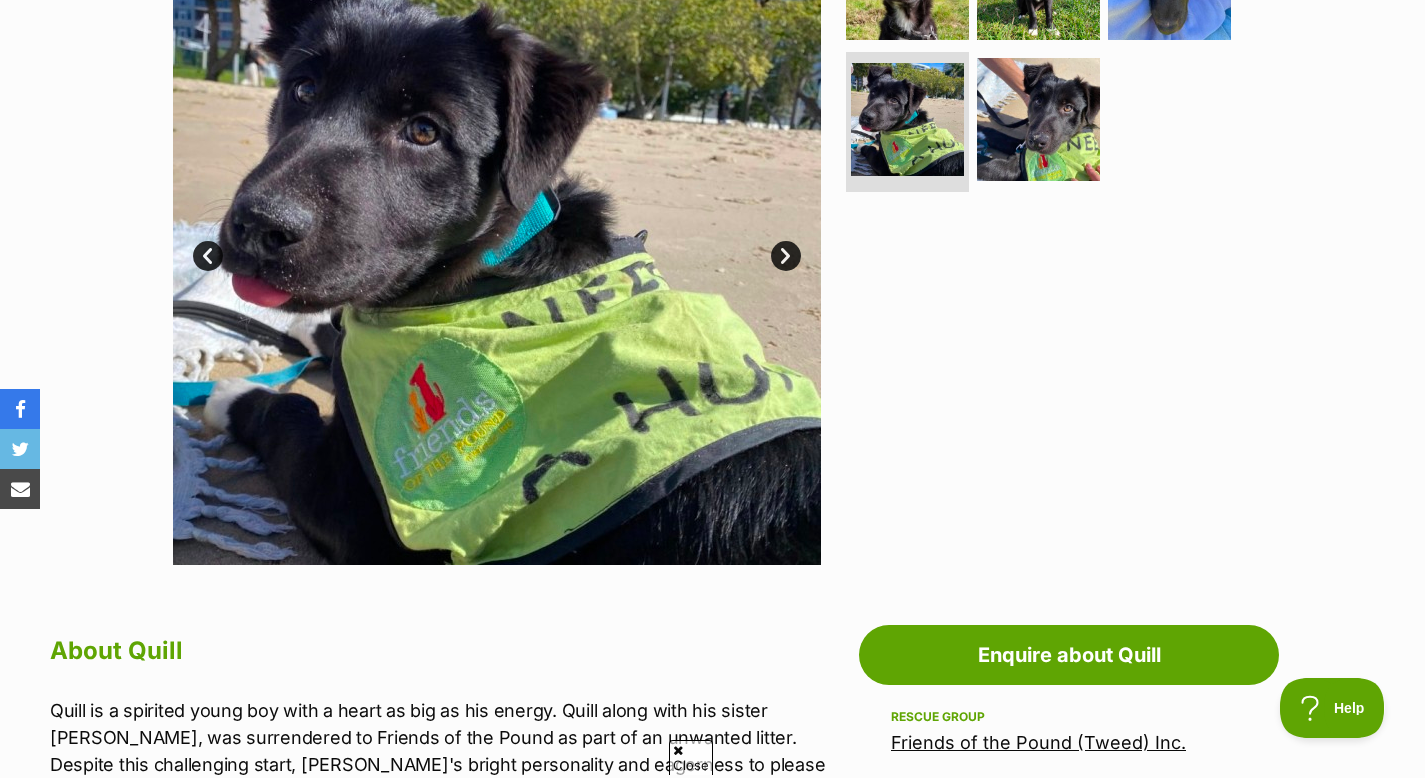 click on "Next" at bounding box center (786, 256) 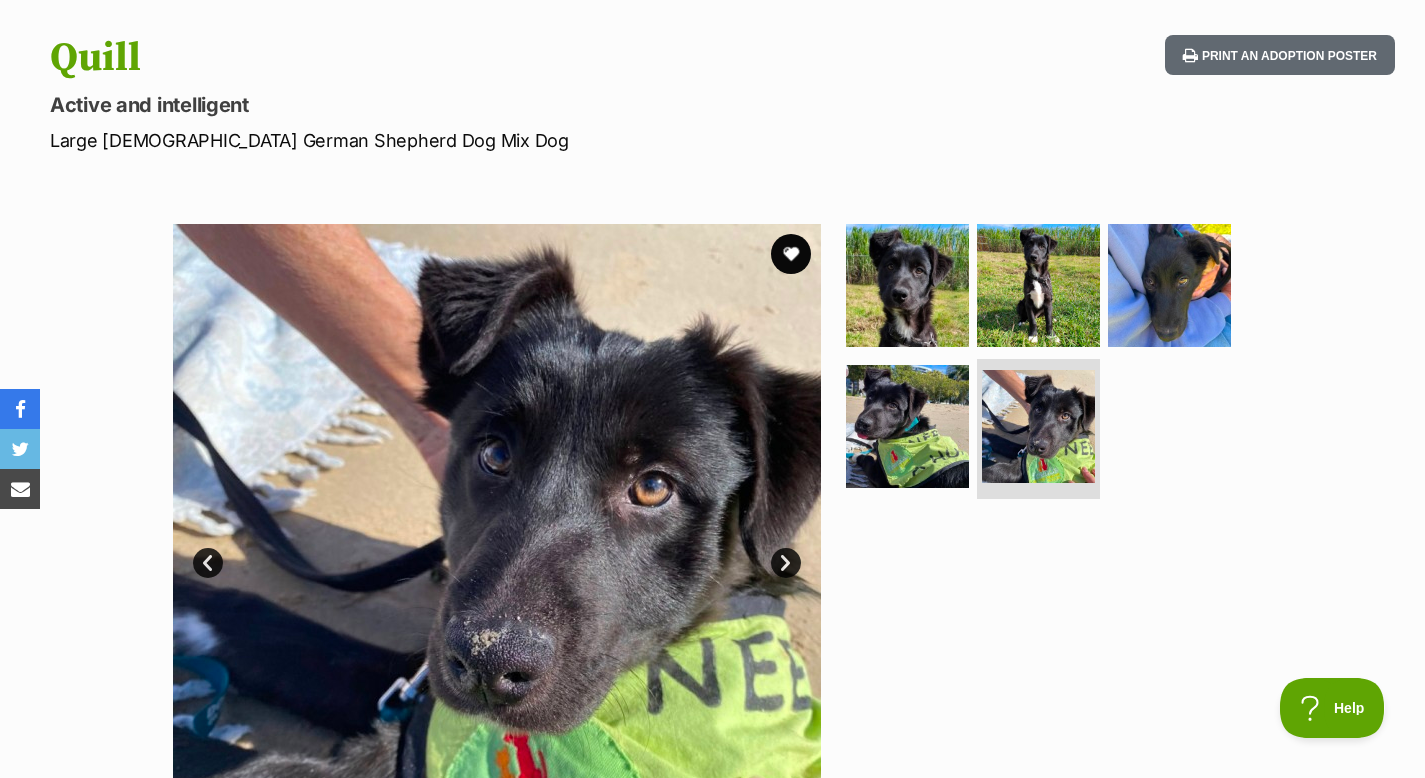 scroll, scrollTop: 0, scrollLeft: 0, axis: both 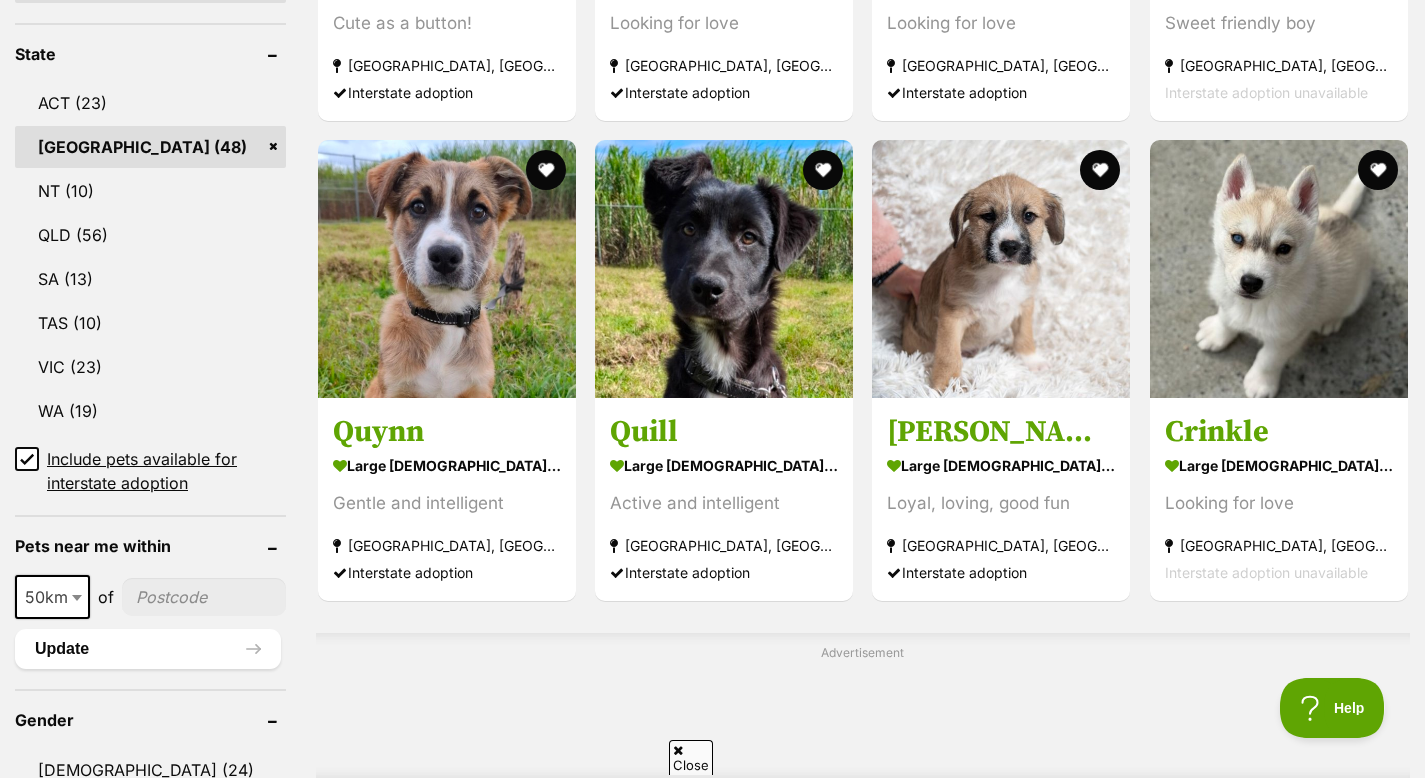click at bounding box center (204, 597) 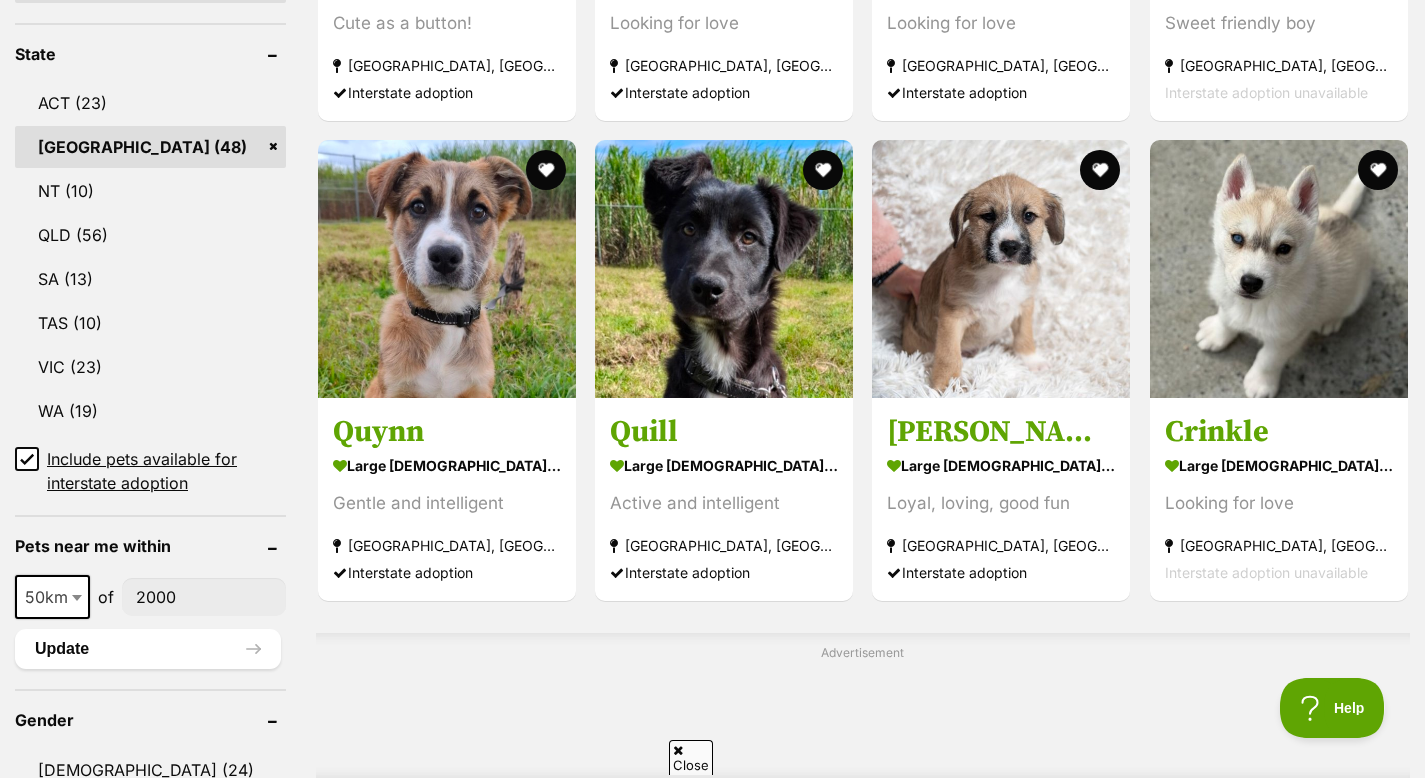 click at bounding box center (79, 597) 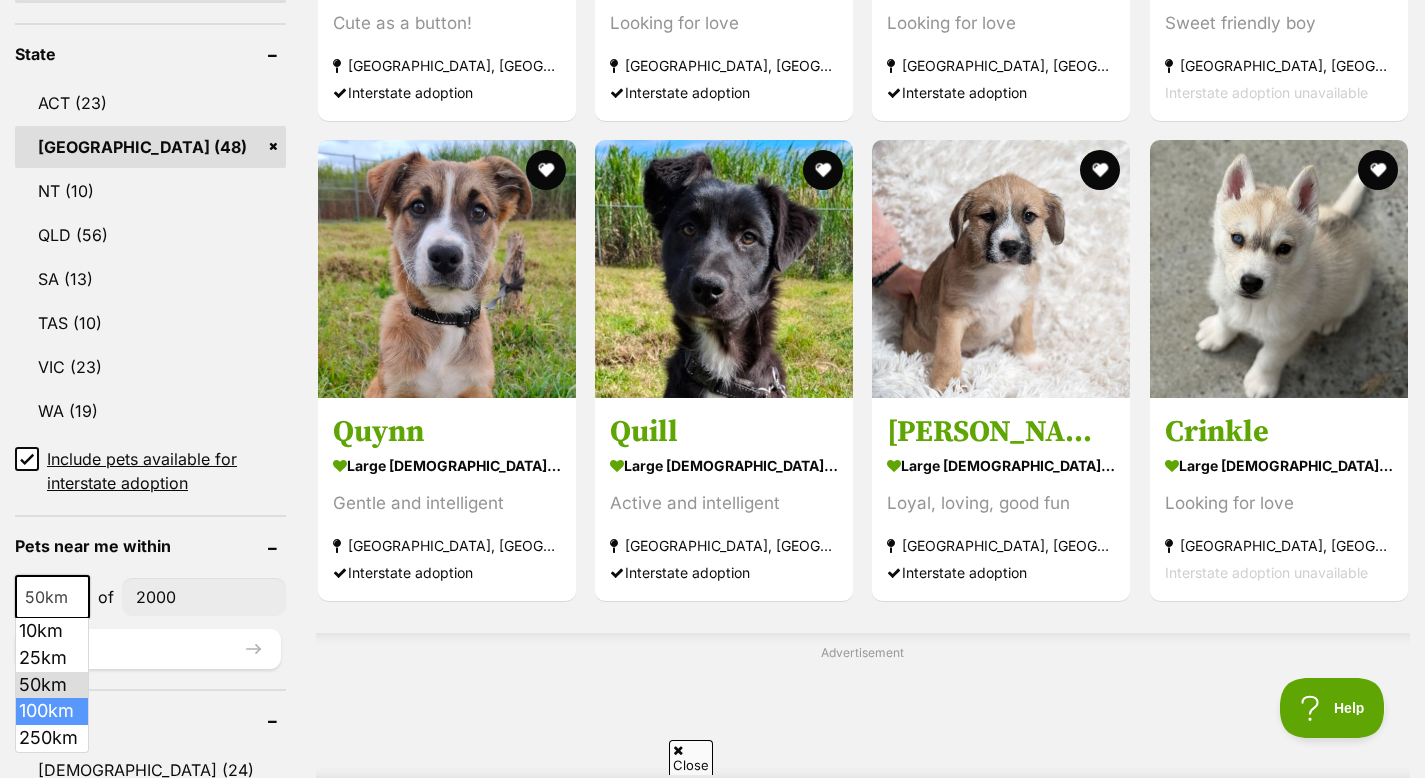 select on "100" 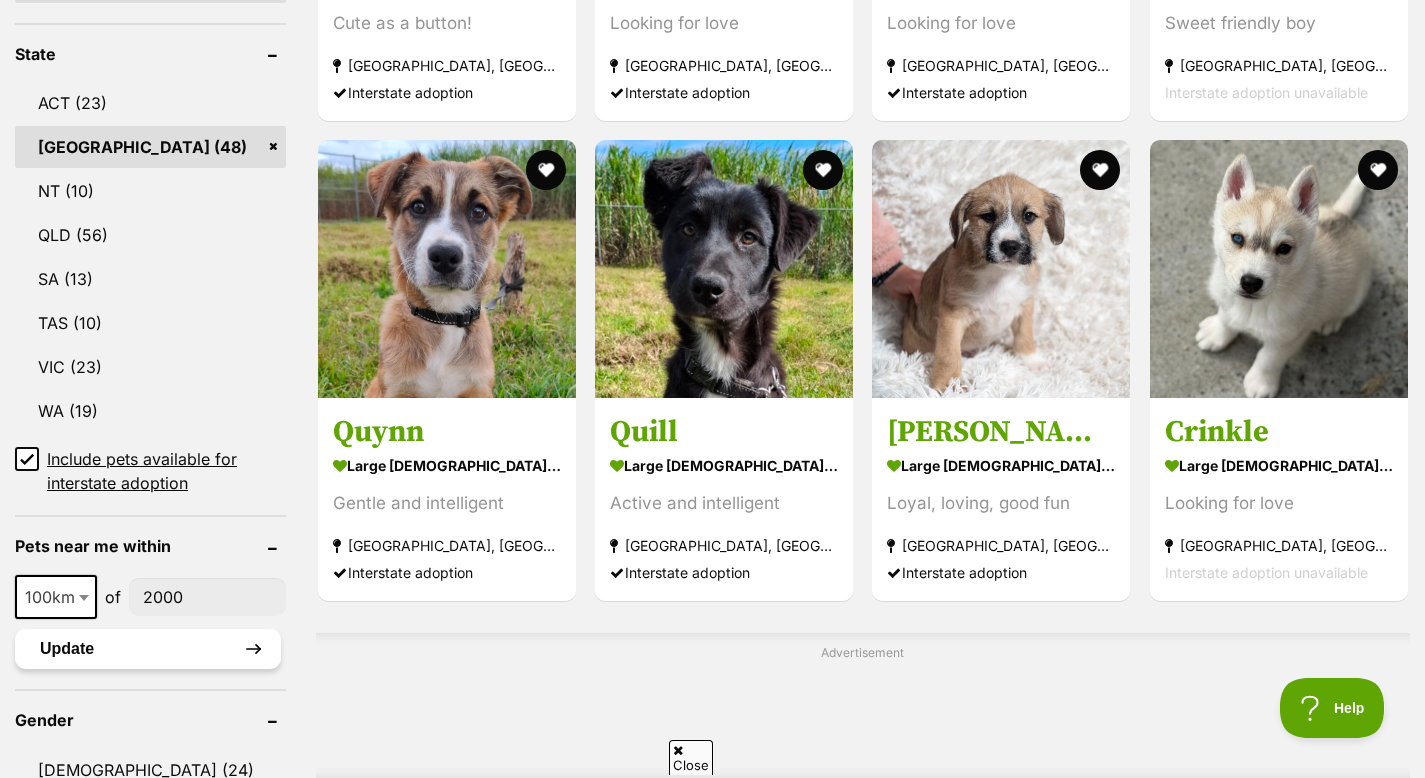 click on "Update" at bounding box center [148, 649] 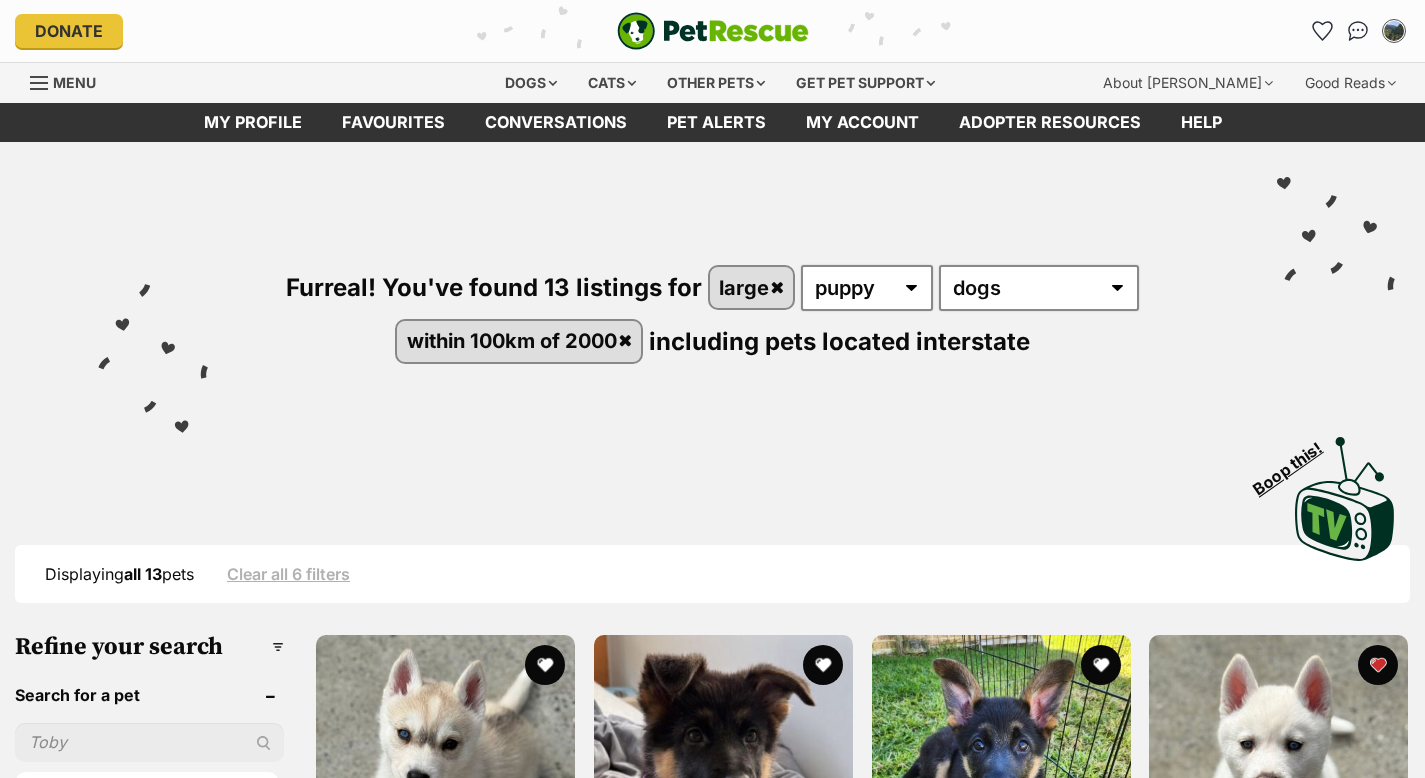 scroll, scrollTop: 0, scrollLeft: 0, axis: both 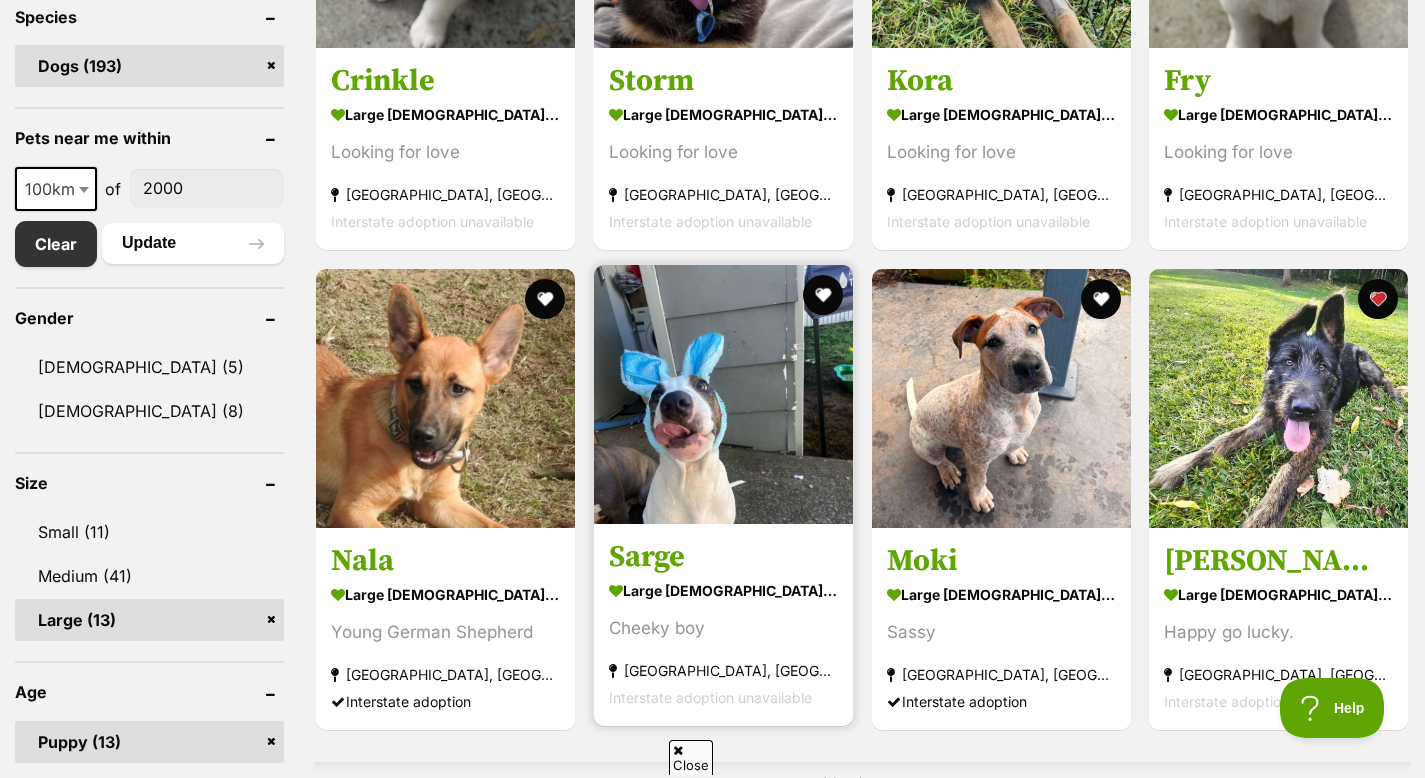 click at bounding box center (723, 394) 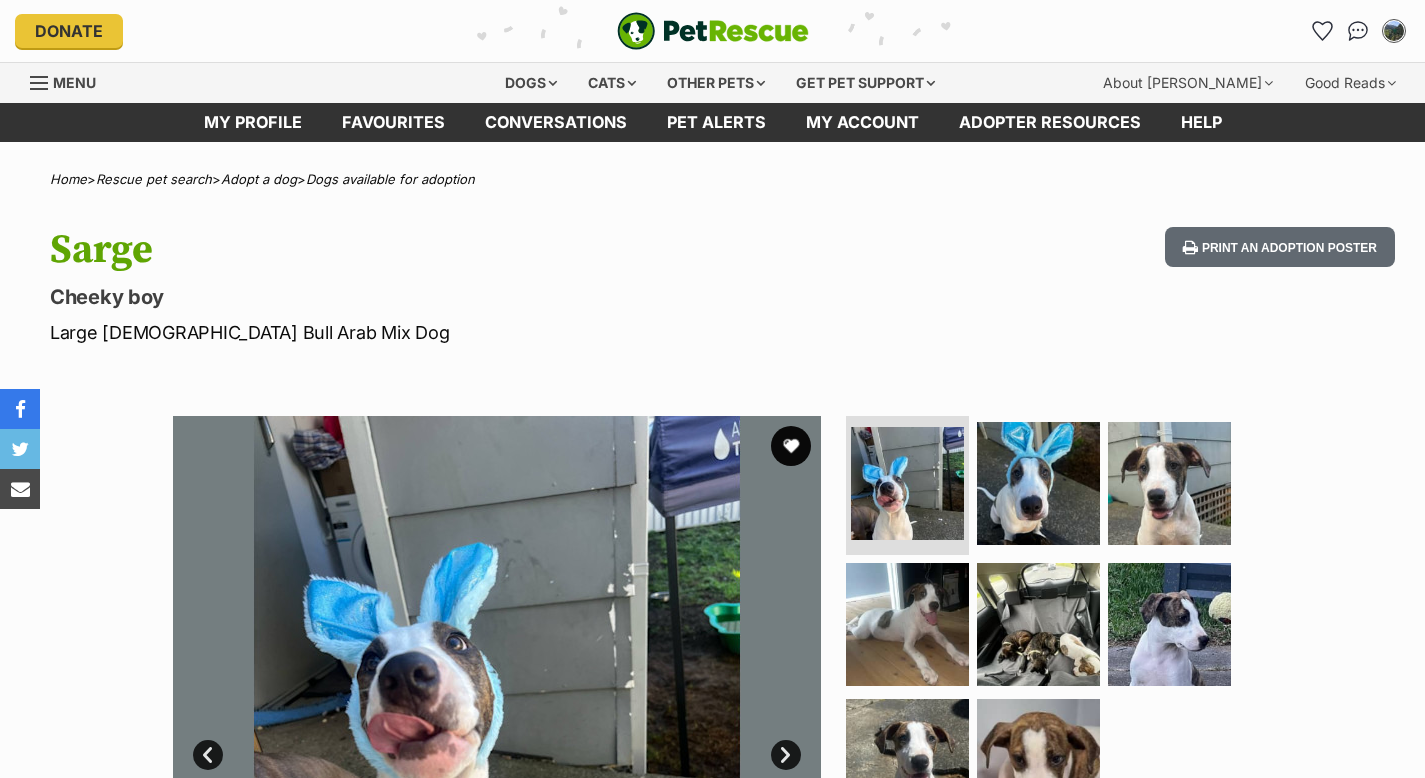 scroll, scrollTop: 0, scrollLeft: 0, axis: both 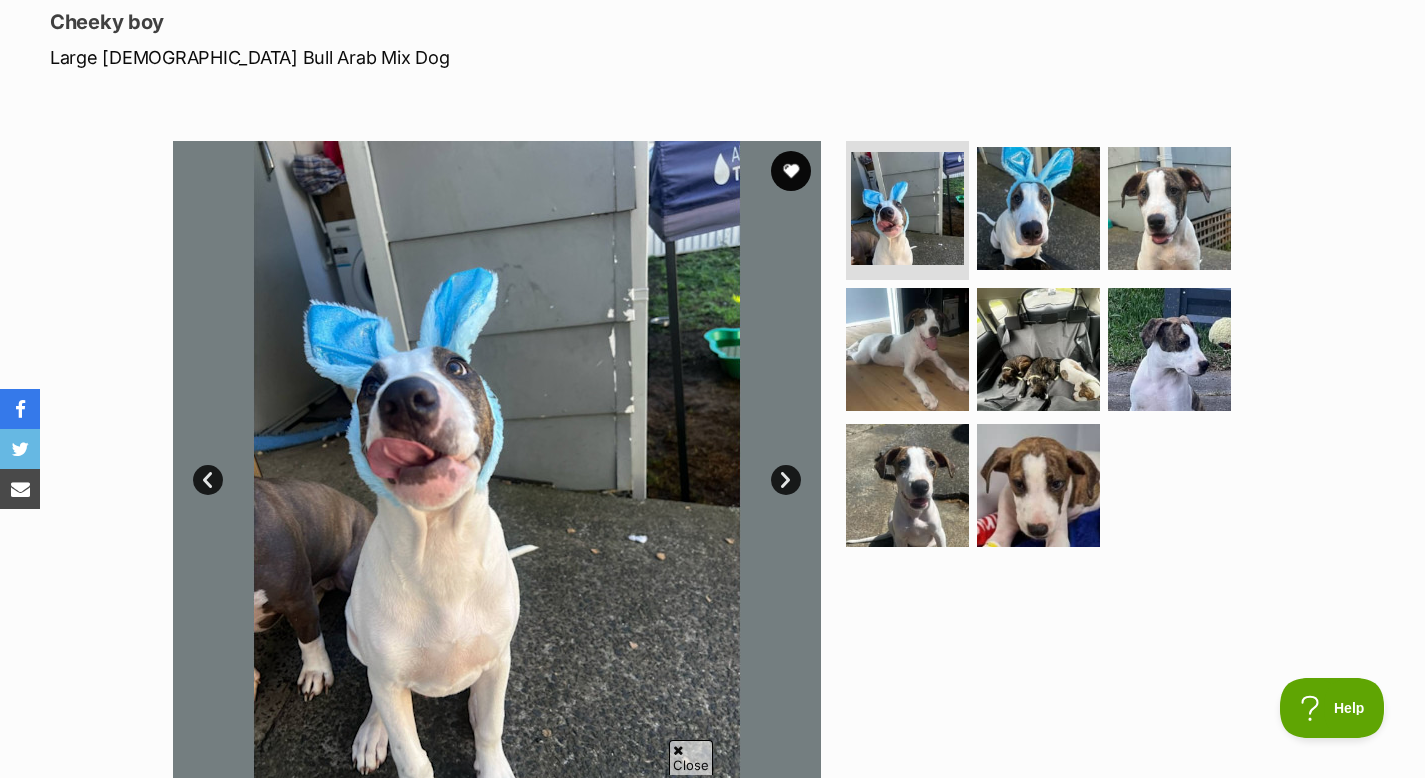 click on "Next" at bounding box center [786, 480] 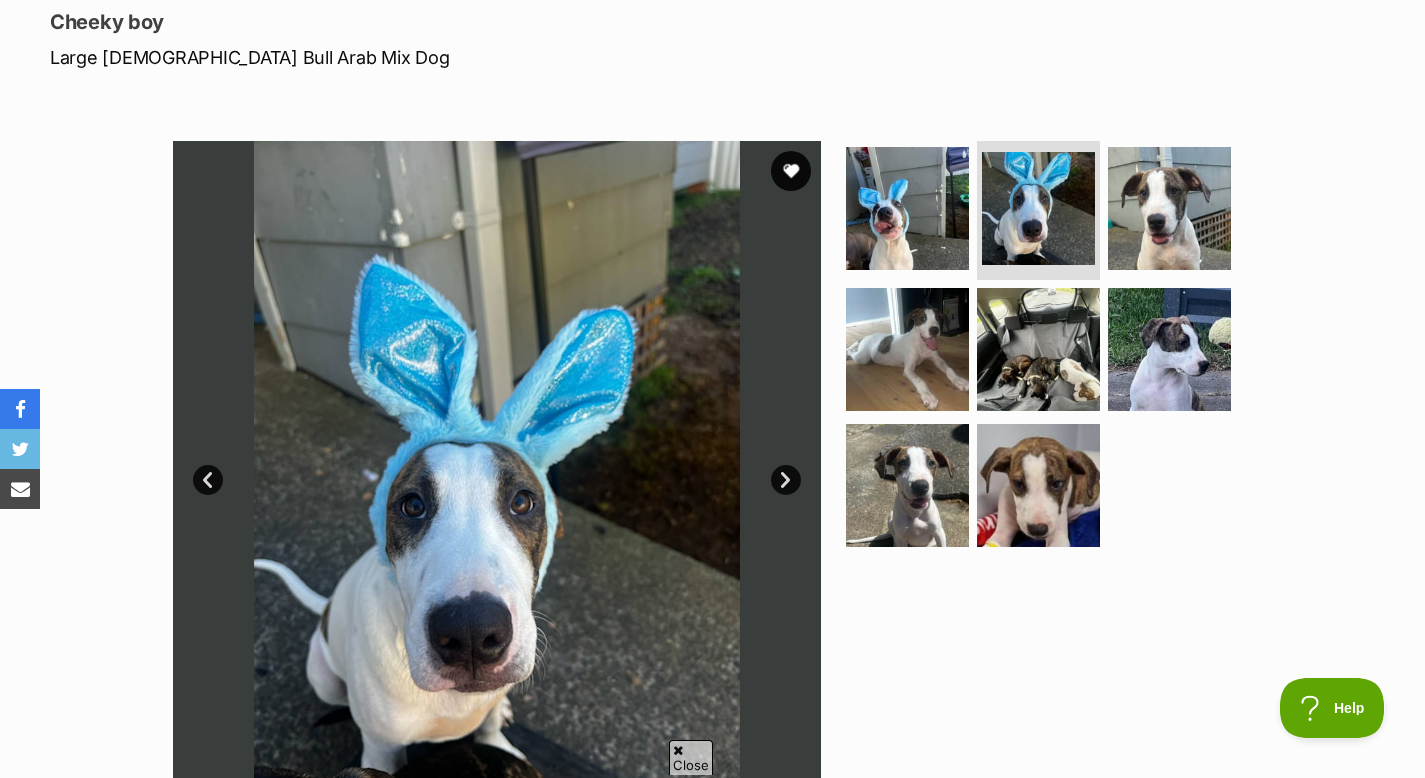 click on "Next" at bounding box center (786, 480) 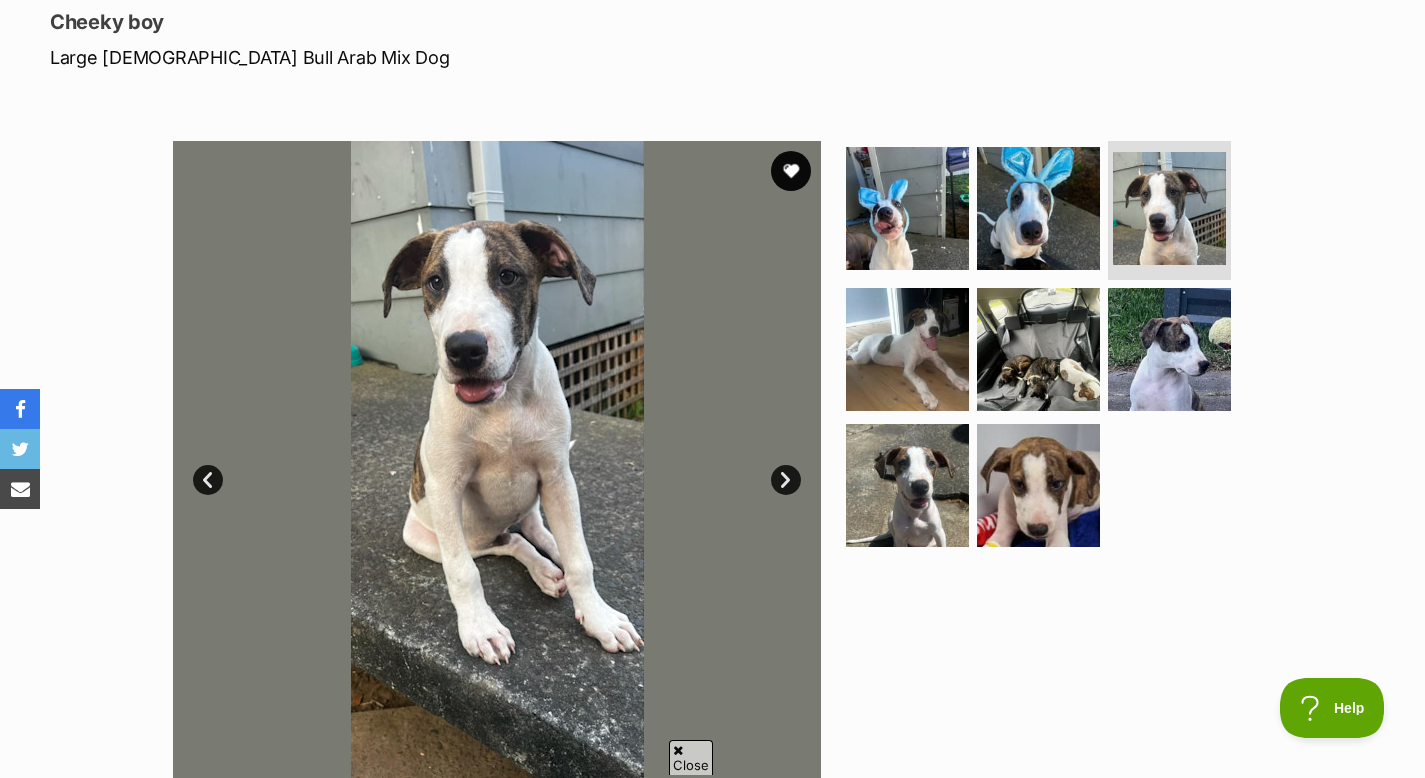 click on "Next" at bounding box center (786, 480) 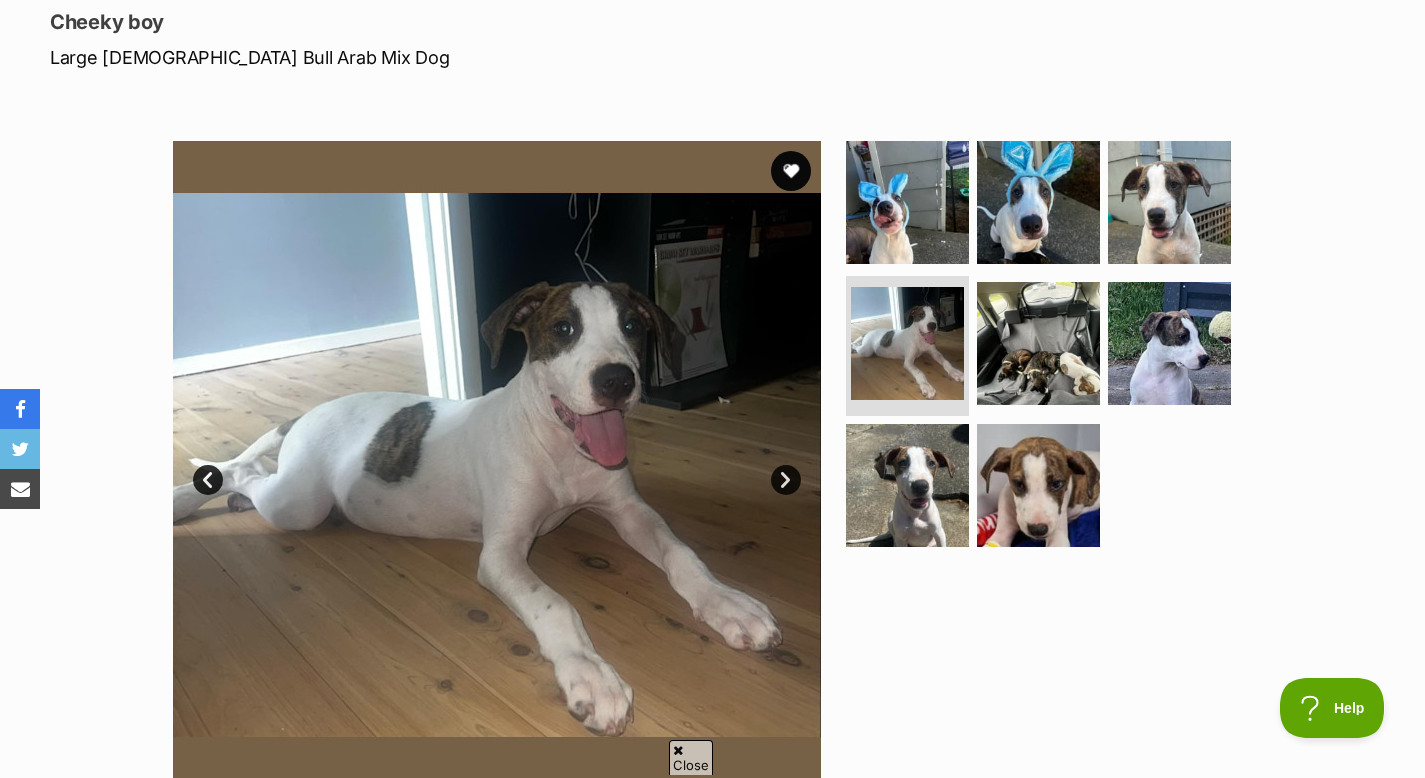 click on "Next" at bounding box center (786, 480) 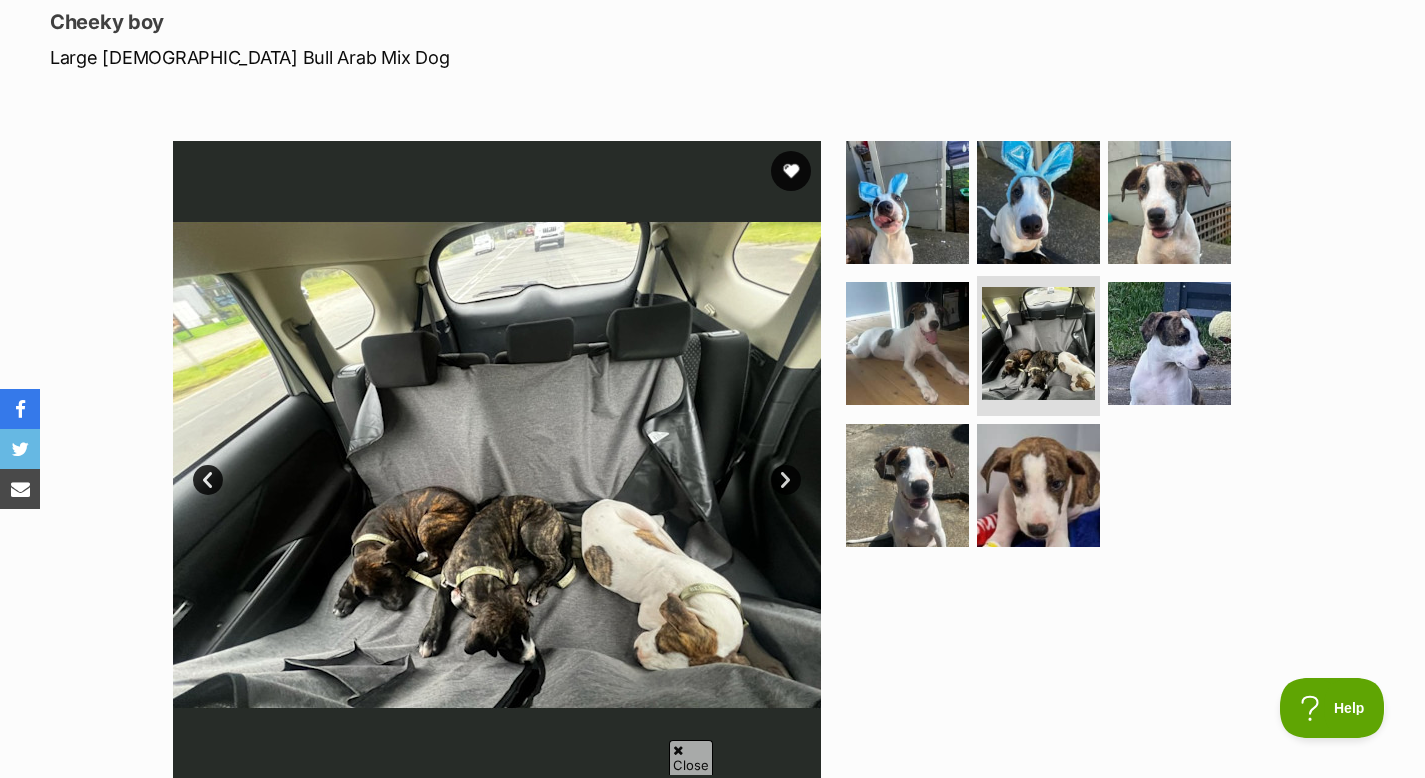 click on "Next" at bounding box center (786, 480) 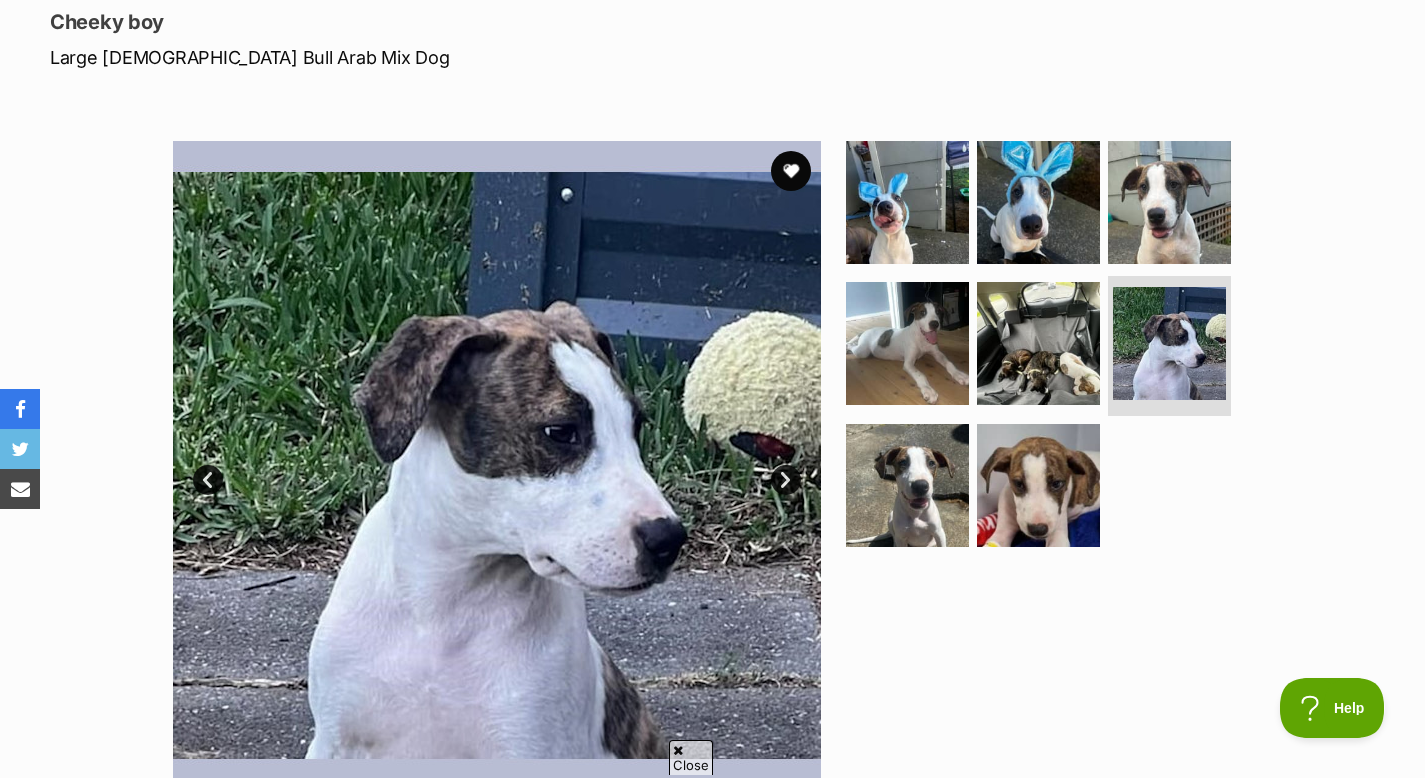 click on "Next" at bounding box center [786, 480] 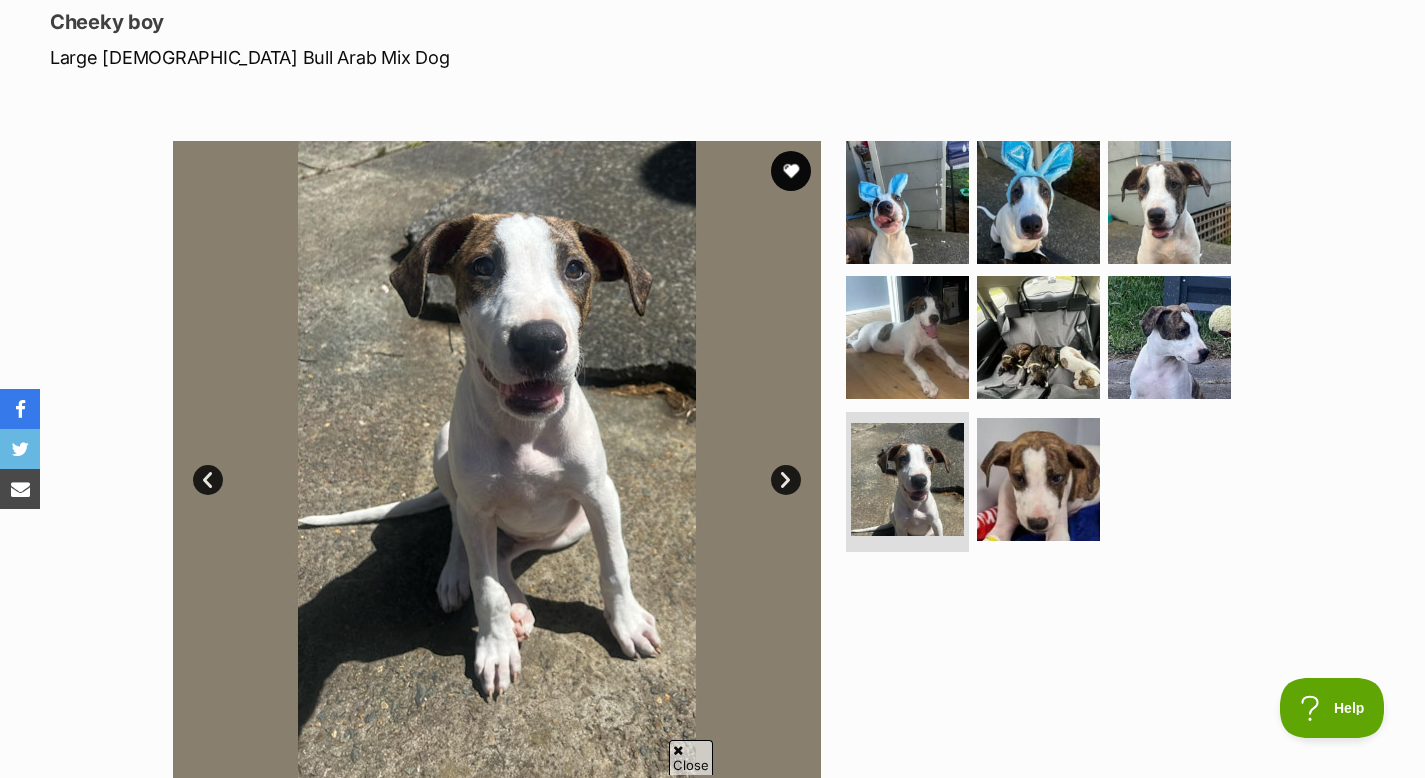 click on "Next" at bounding box center (786, 480) 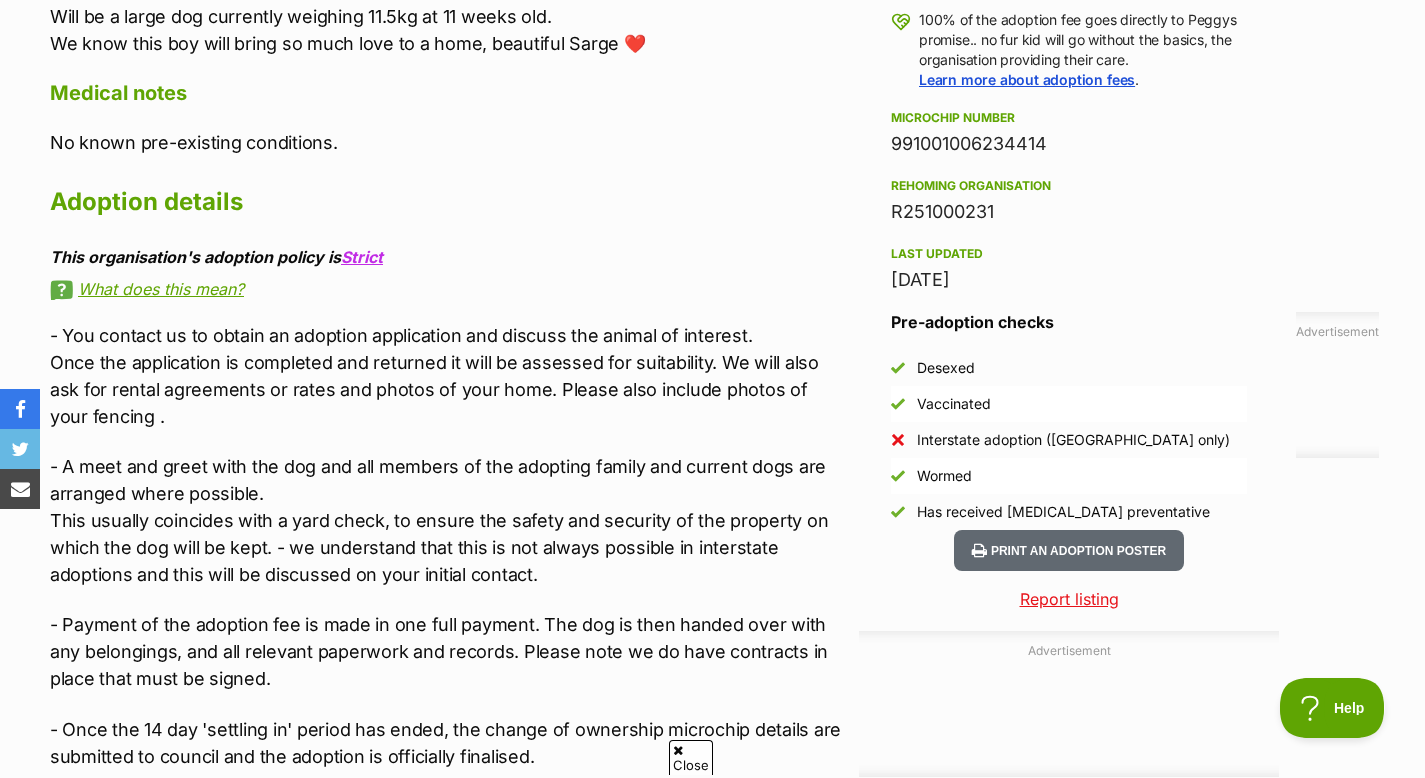 scroll, scrollTop: 1717, scrollLeft: 0, axis: vertical 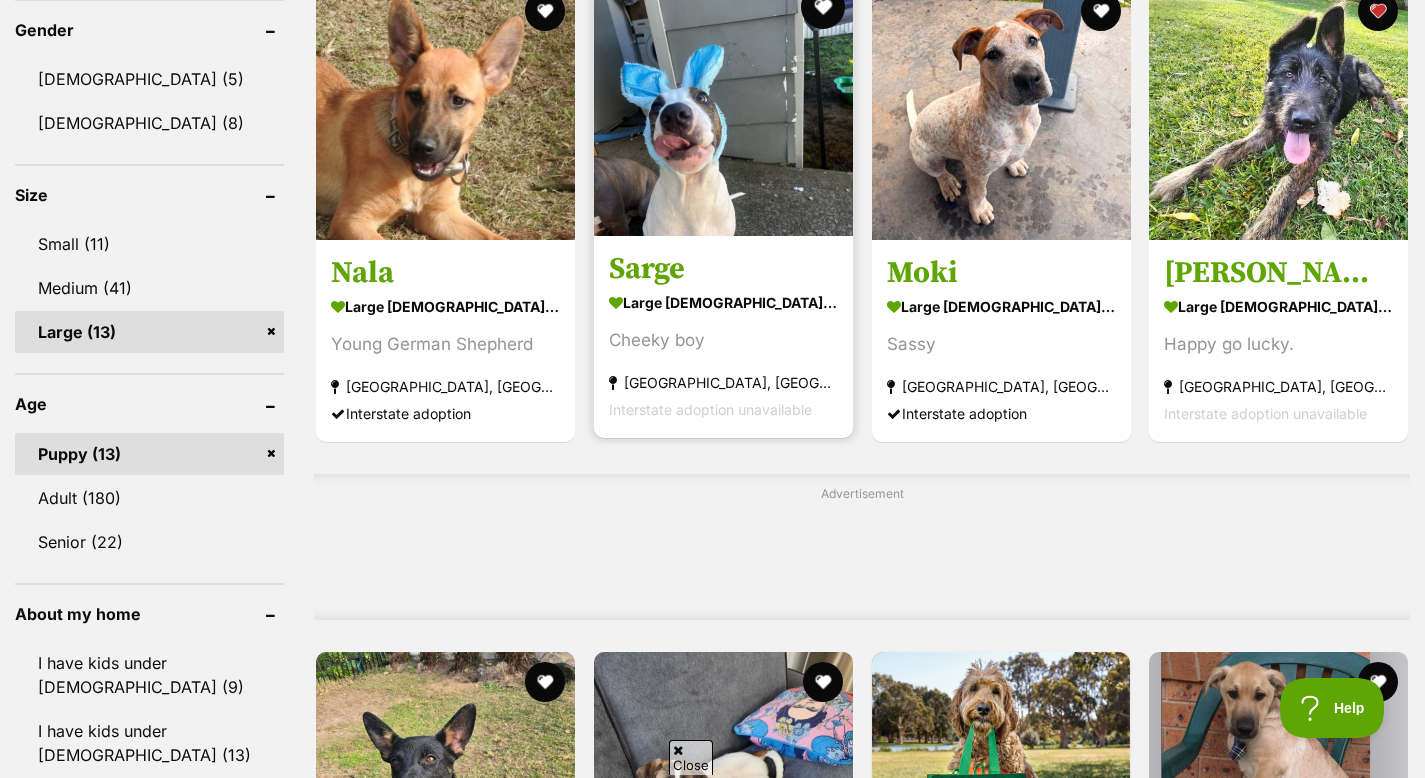 click at bounding box center (823, 7) 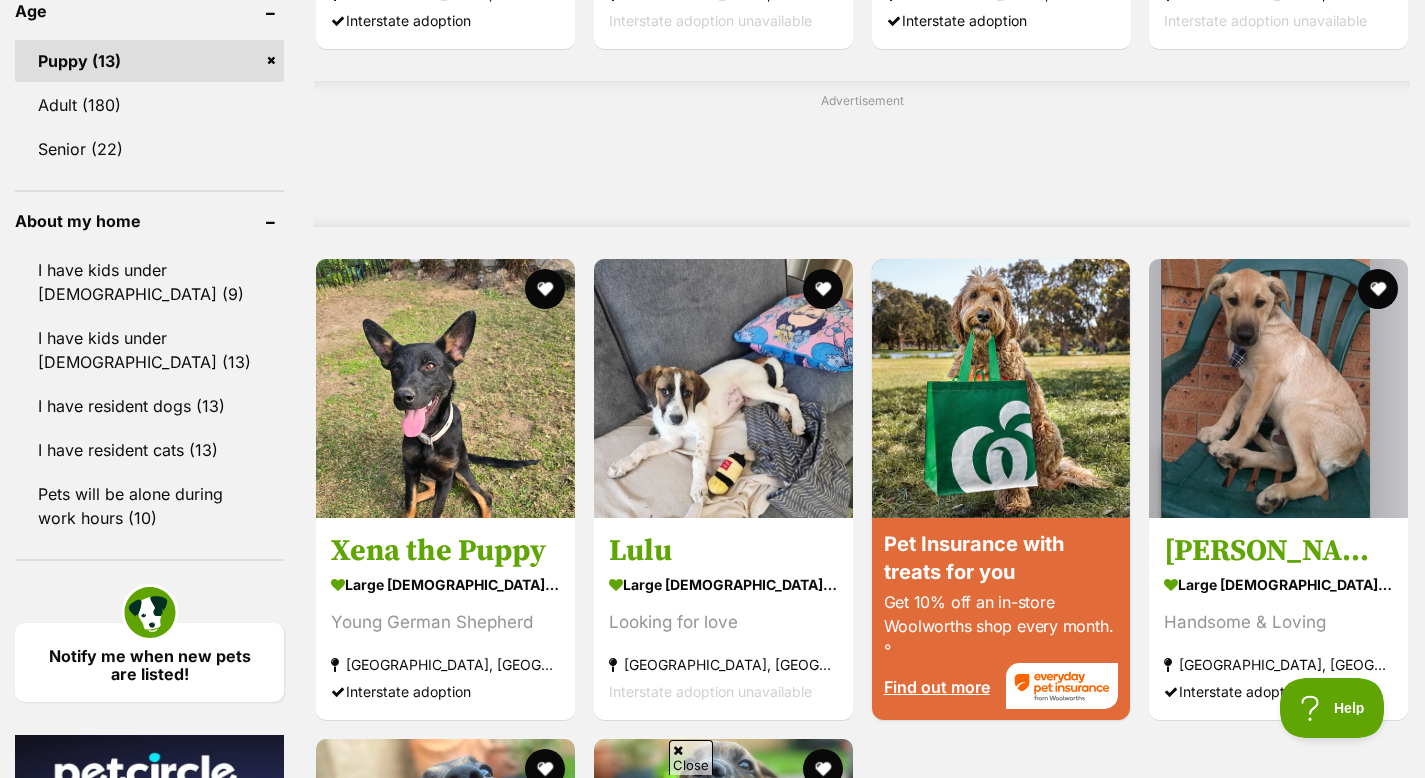 scroll, scrollTop: 1614, scrollLeft: 0, axis: vertical 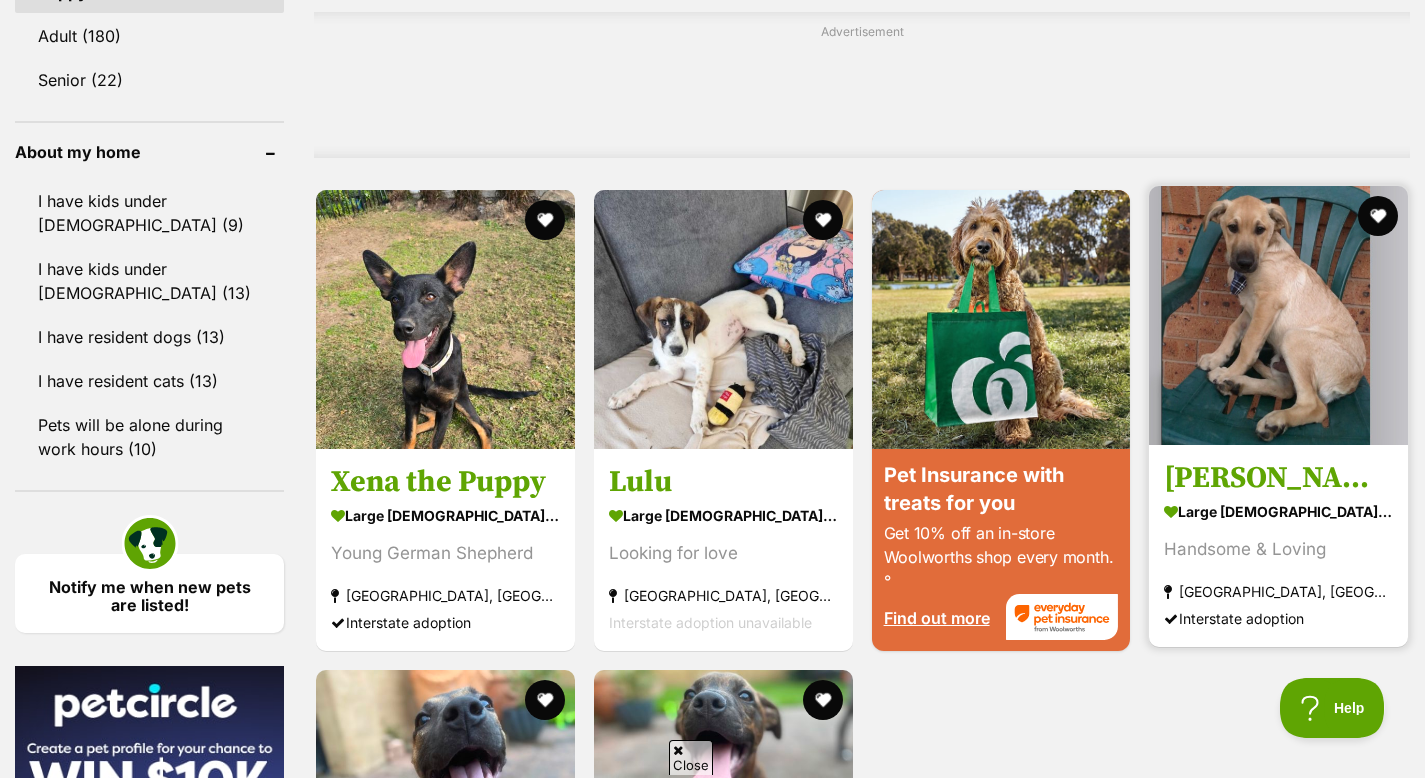 click on "[PERSON_NAME]" at bounding box center [1278, 478] 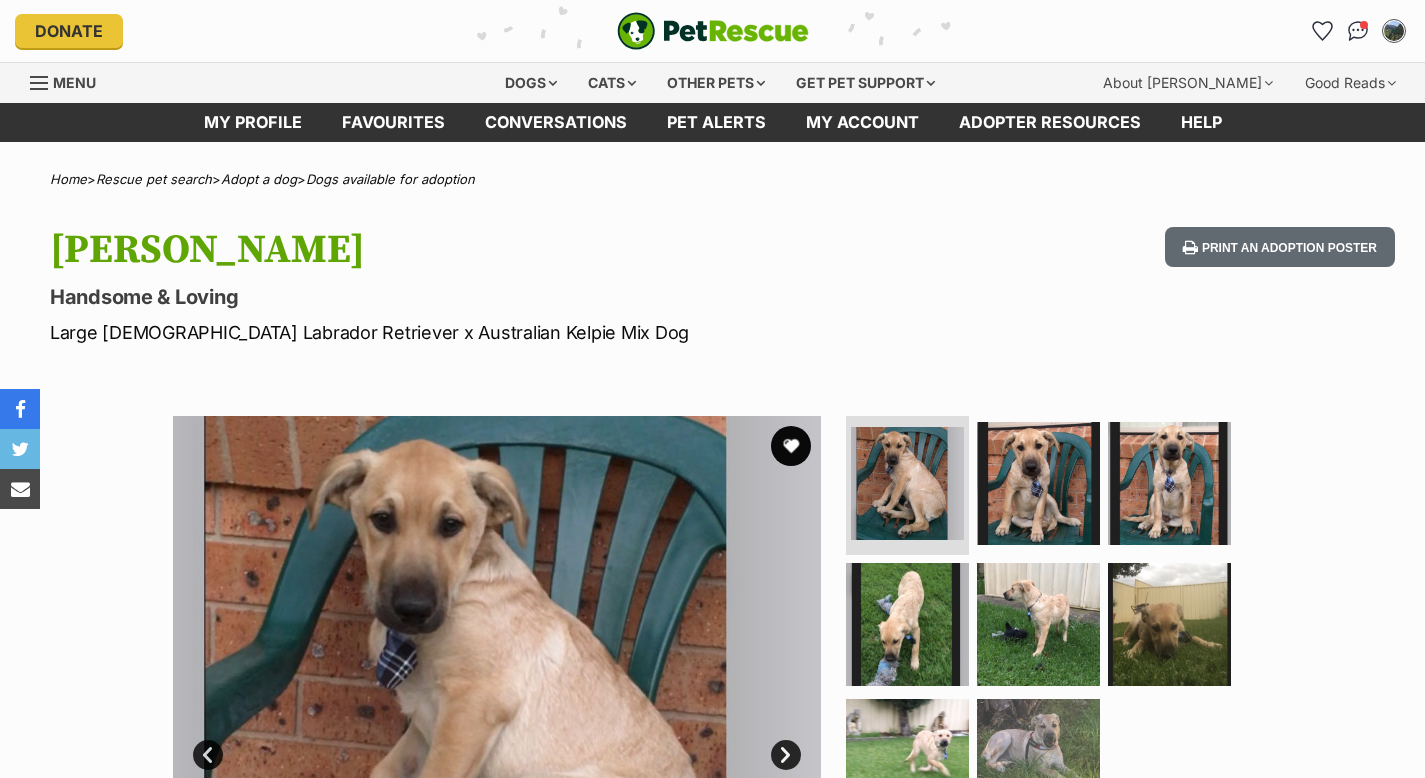 scroll, scrollTop: 0, scrollLeft: 0, axis: both 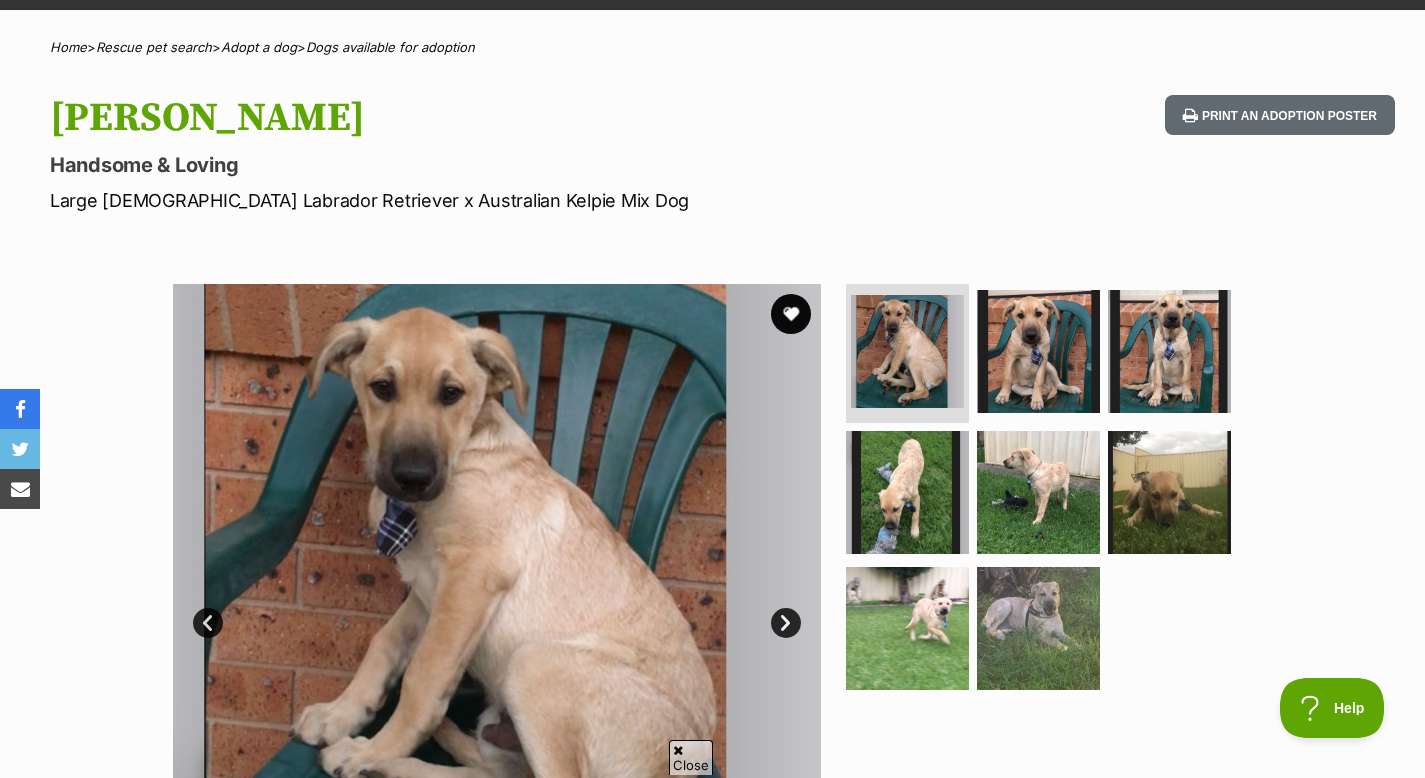 click on "Next" at bounding box center [786, 623] 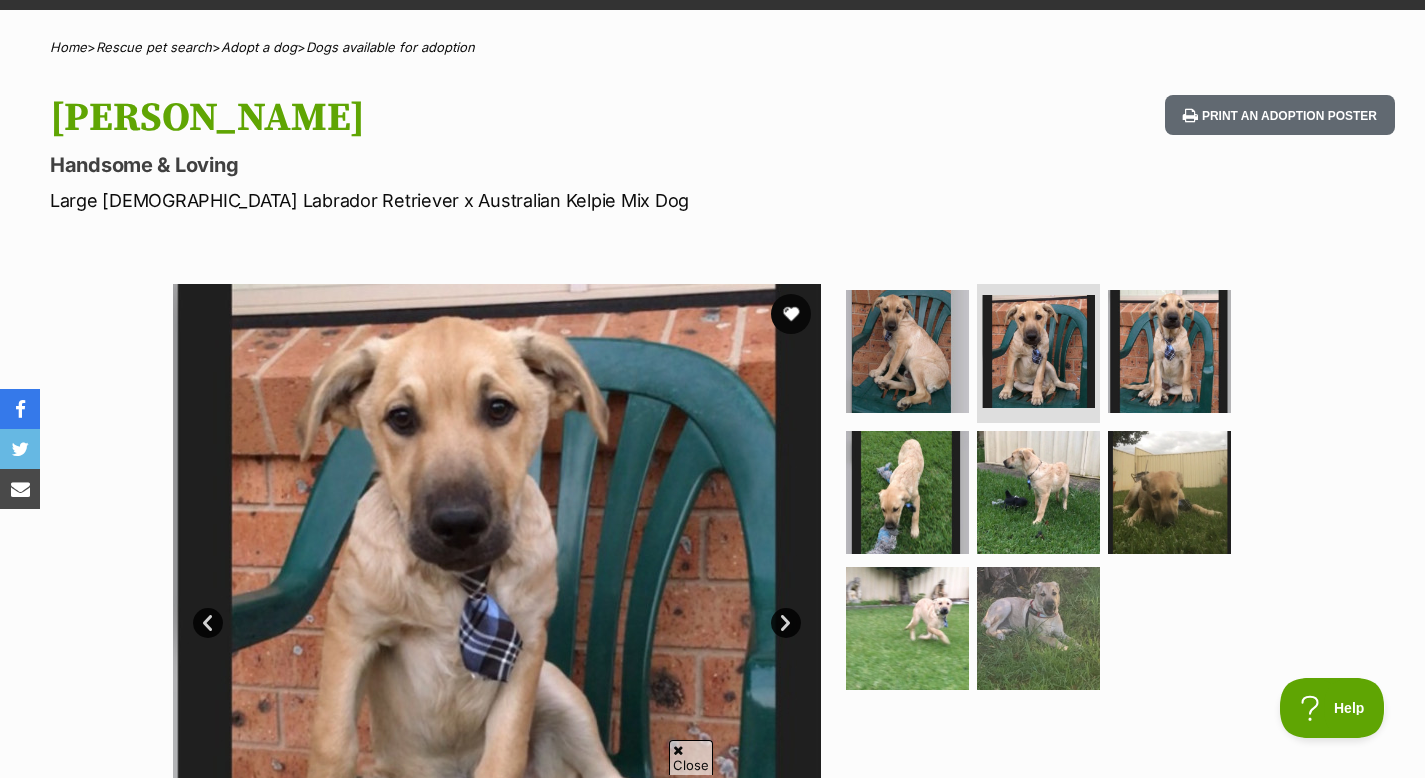 click on "Next" at bounding box center (786, 623) 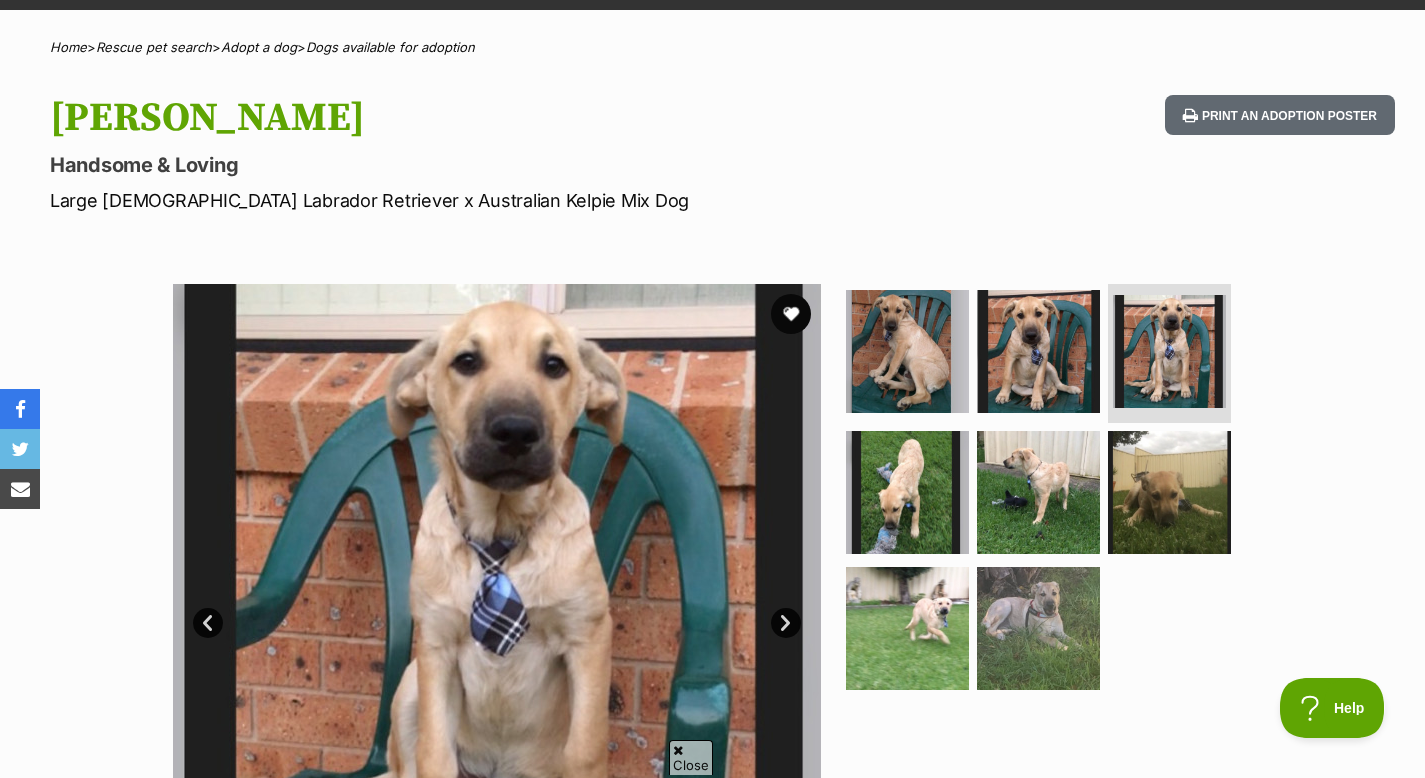 click on "Next" at bounding box center (786, 623) 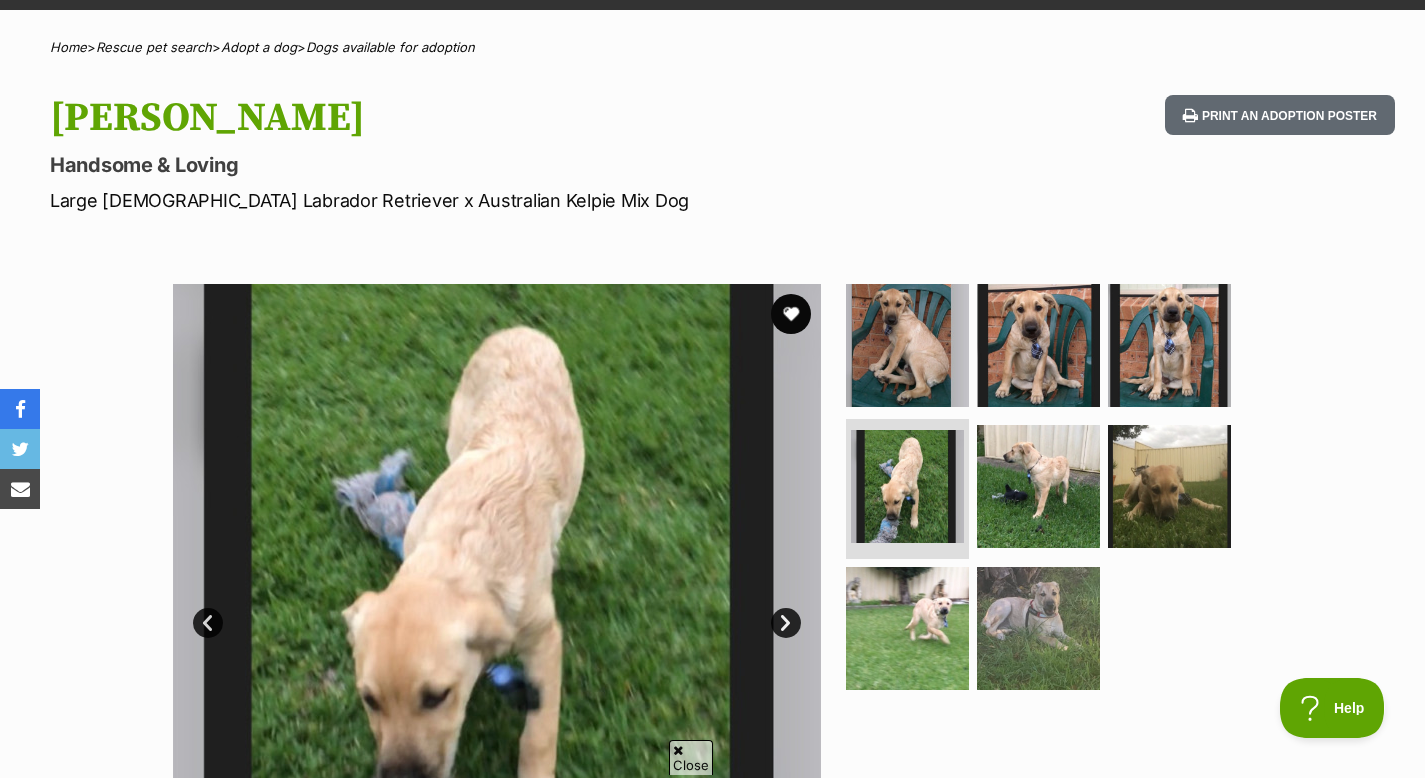 click on "Next" at bounding box center (786, 623) 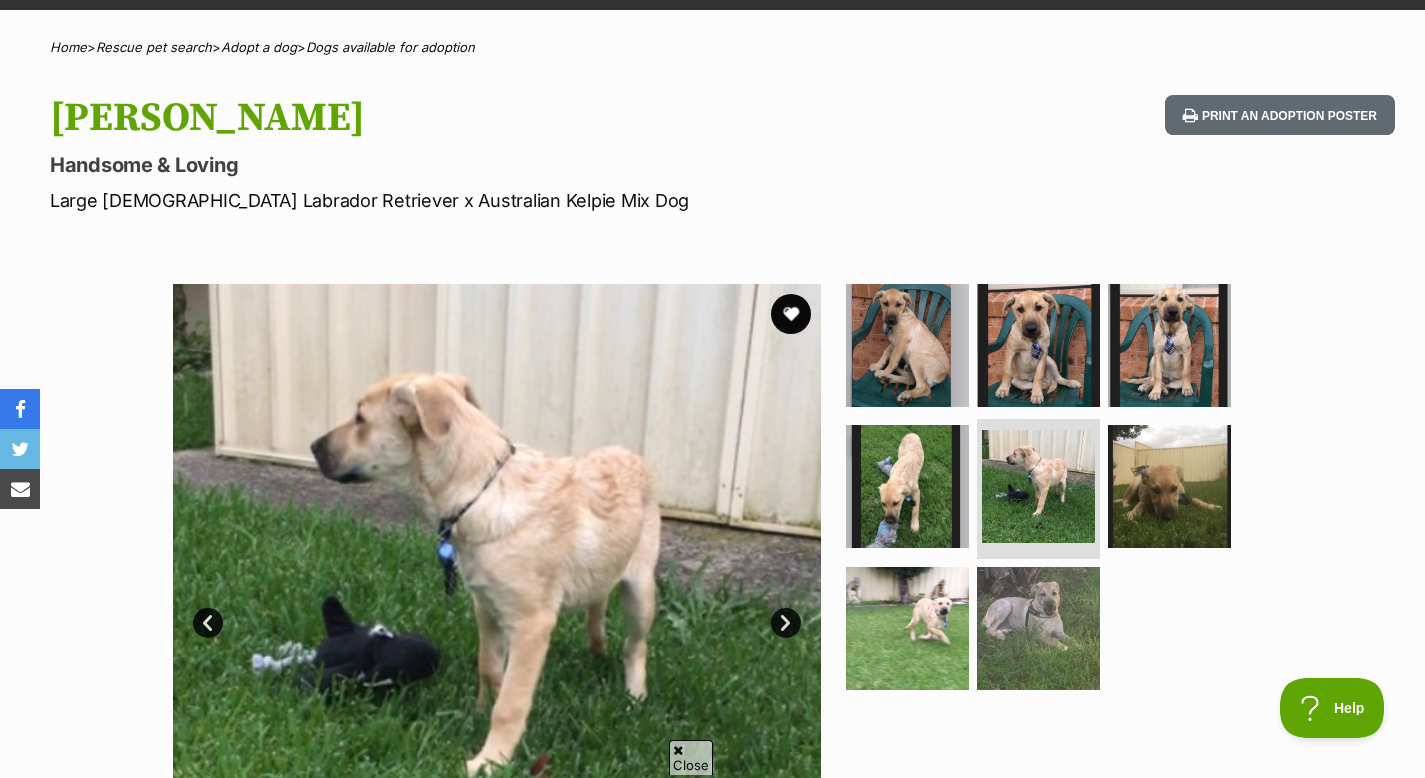 click on "Next" at bounding box center [786, 623] 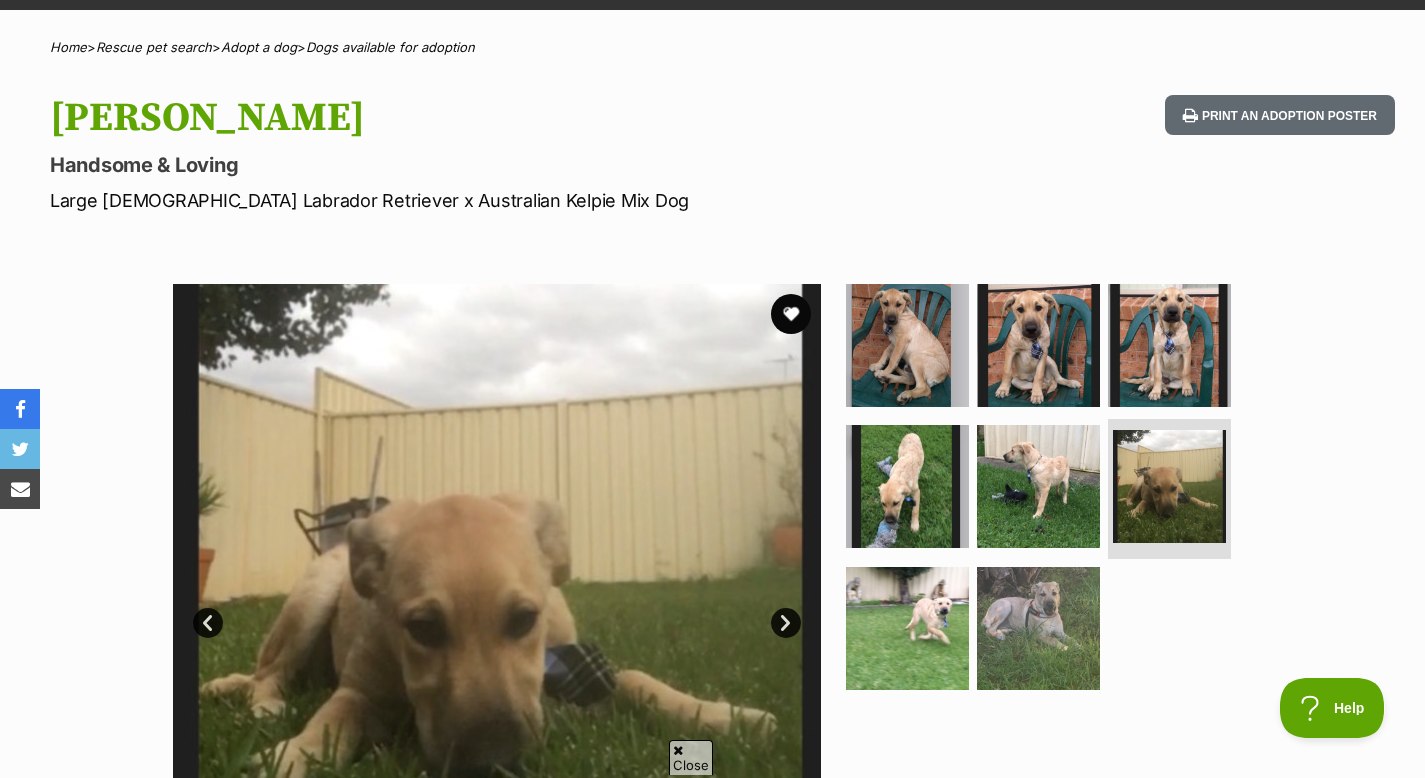 click on "Next" at bounding box center (786, 623) 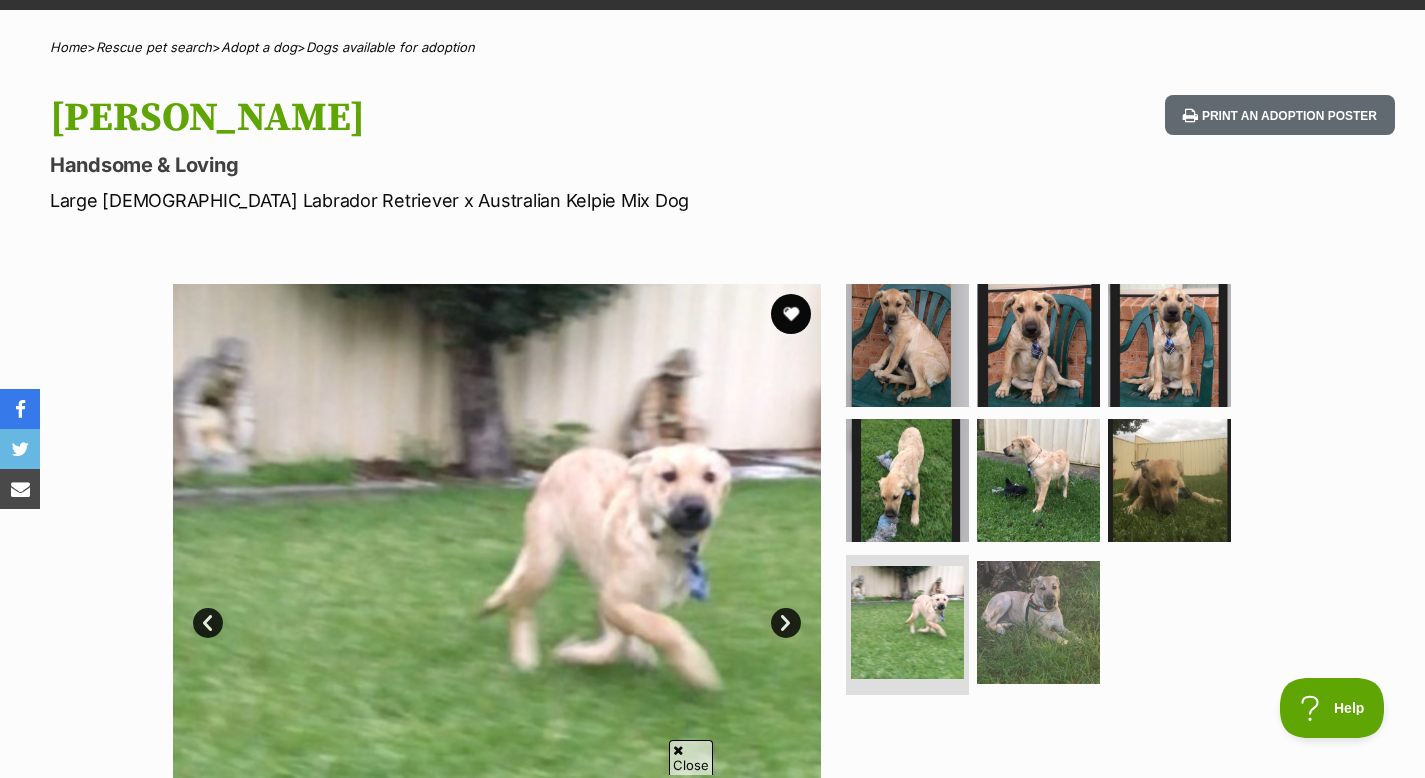 click on "Next" at bounding box center [786, 623] 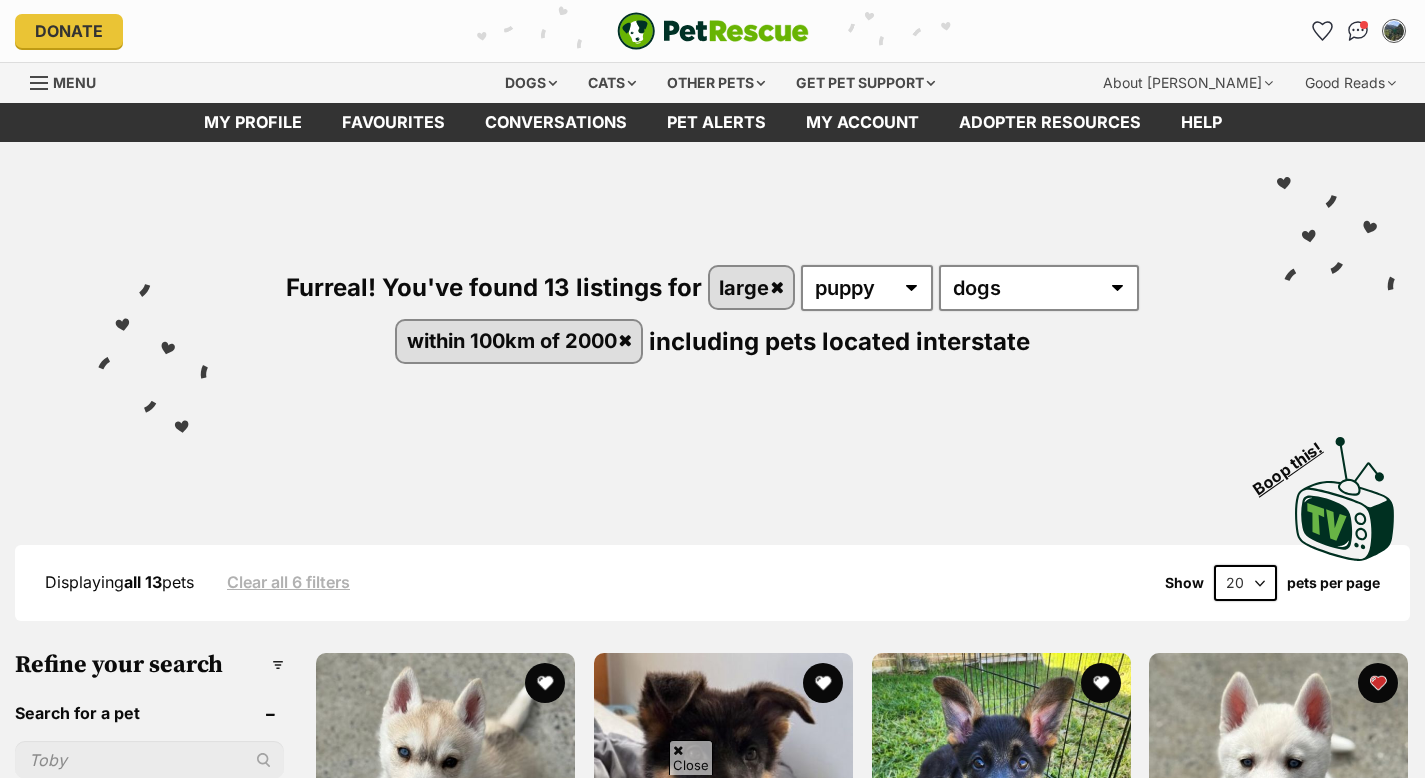 scroll, scrollTop: 1603, scrollLeft: 0, axis: vertical 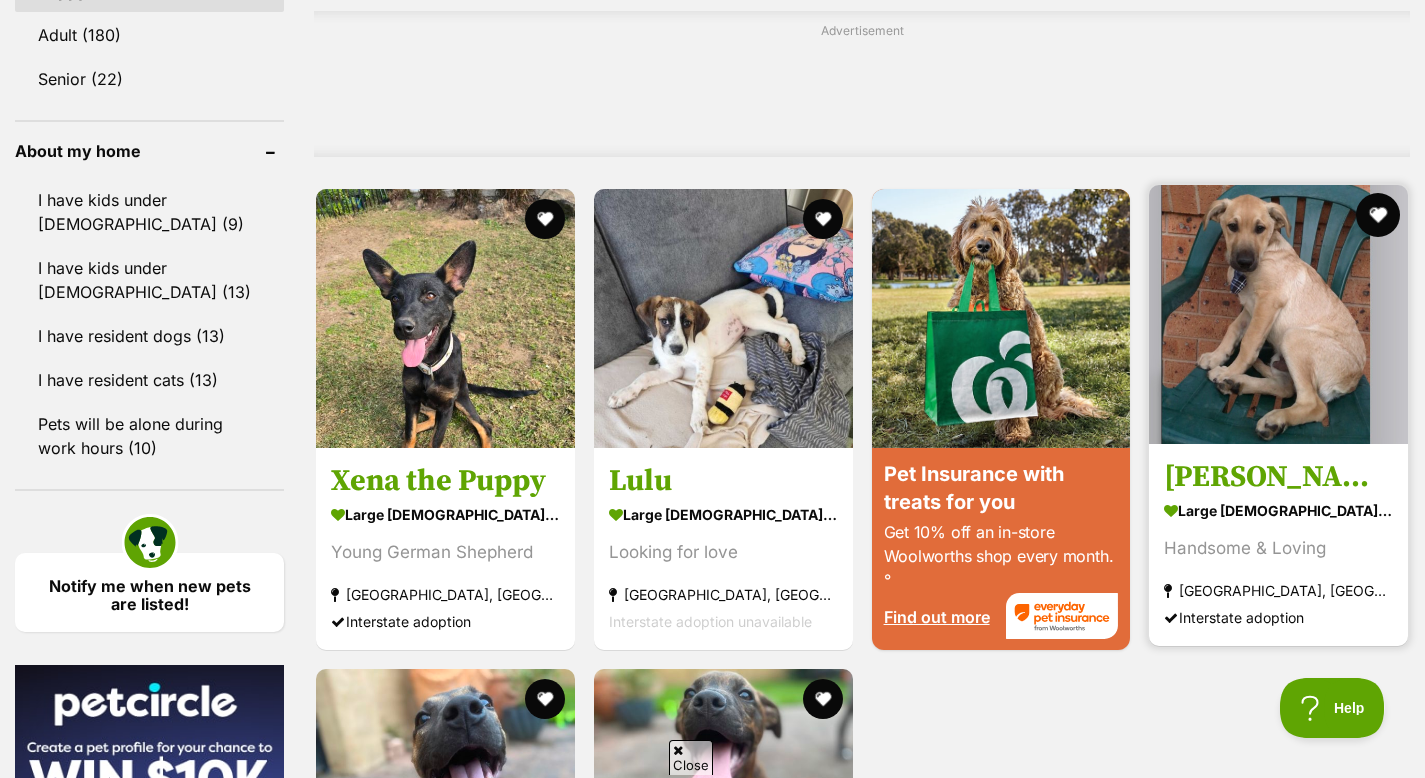 click at bounding box center [1378, 215] 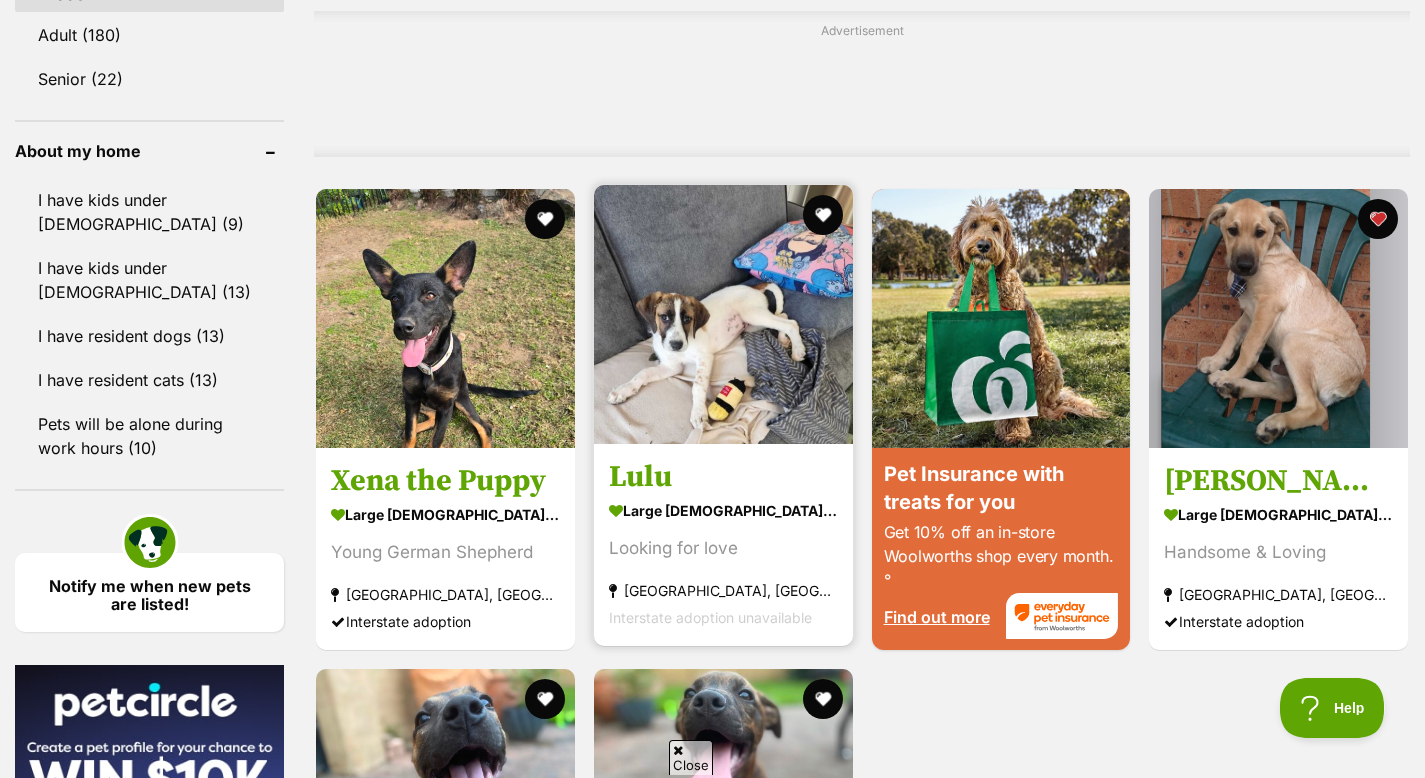 click at bounding box center (723, 314) 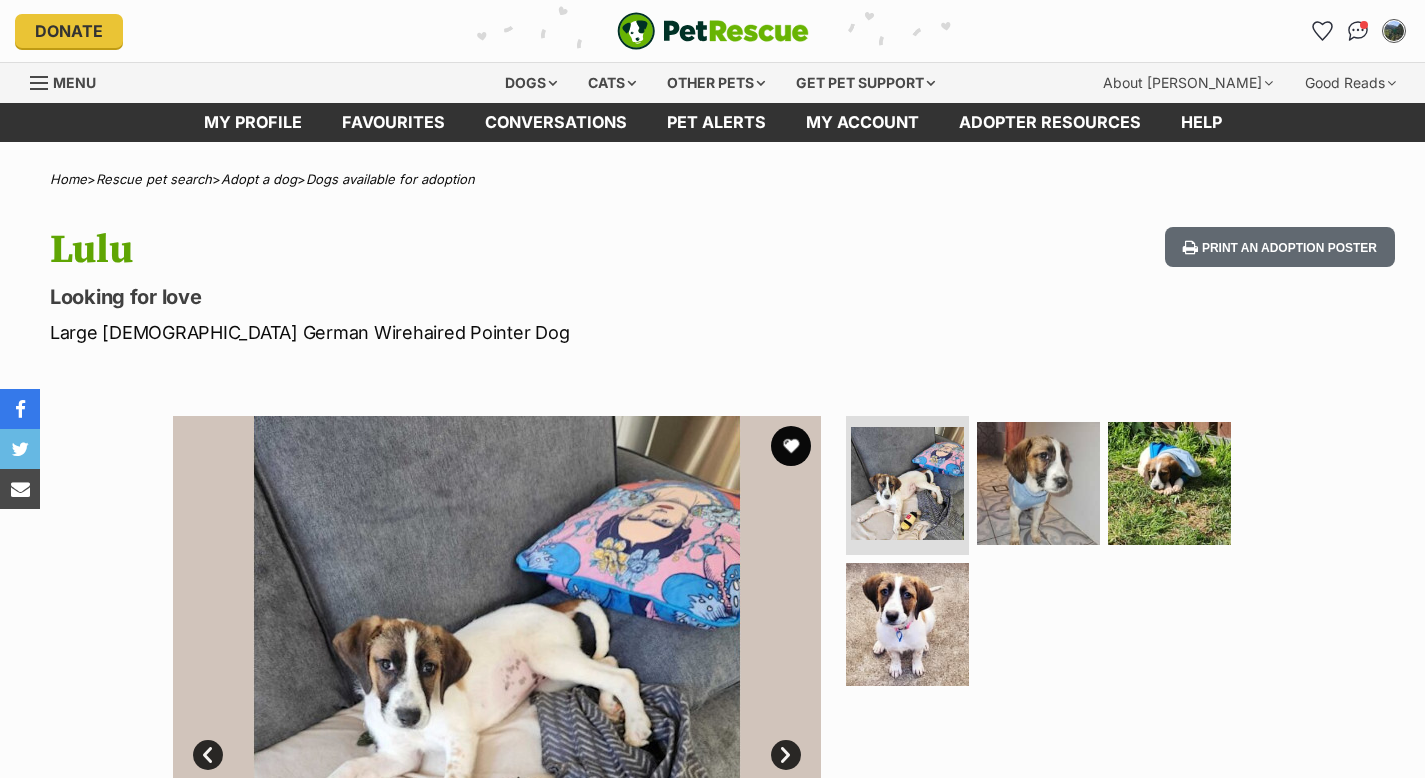 scroll, scrollTop: 0, scrollLeft: 0, axis: both 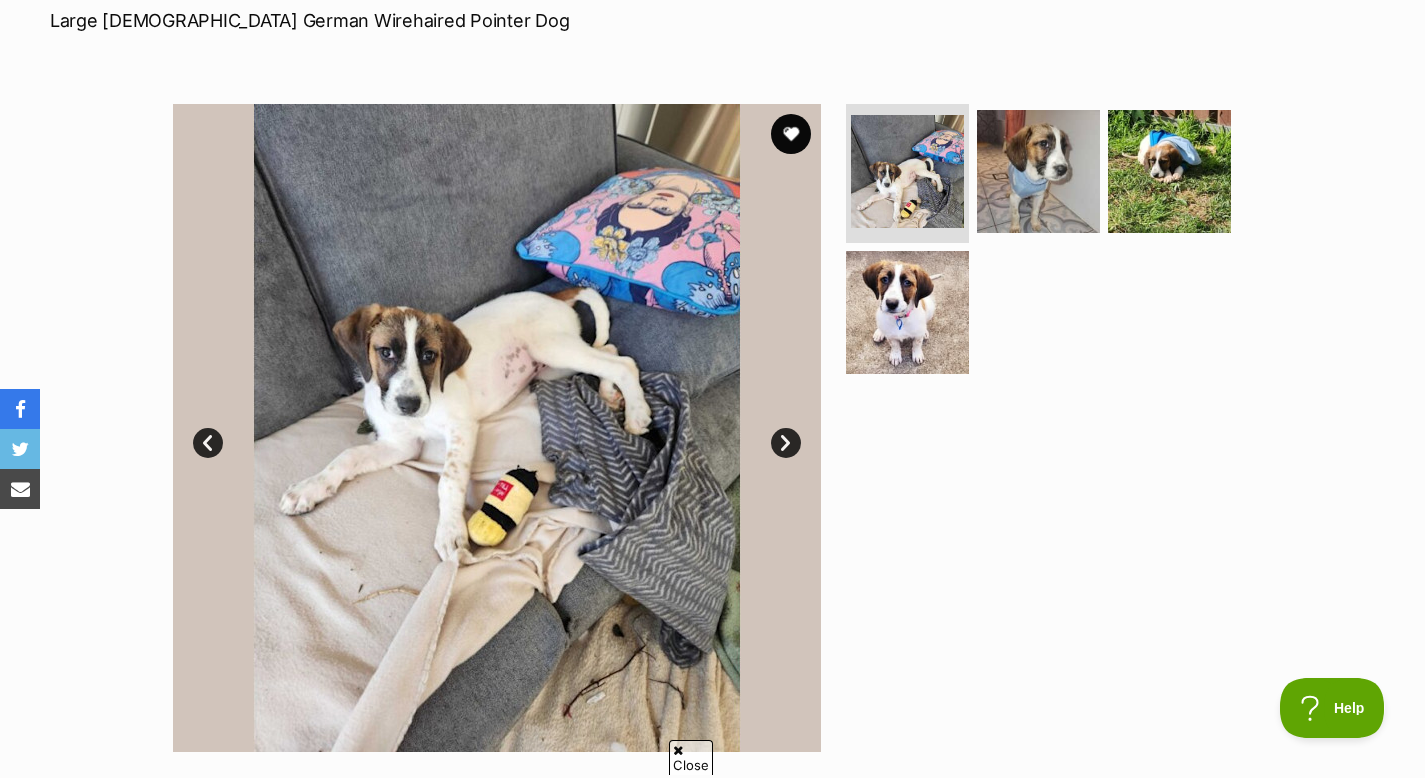click on "Next" at bounding box center (786, 443) 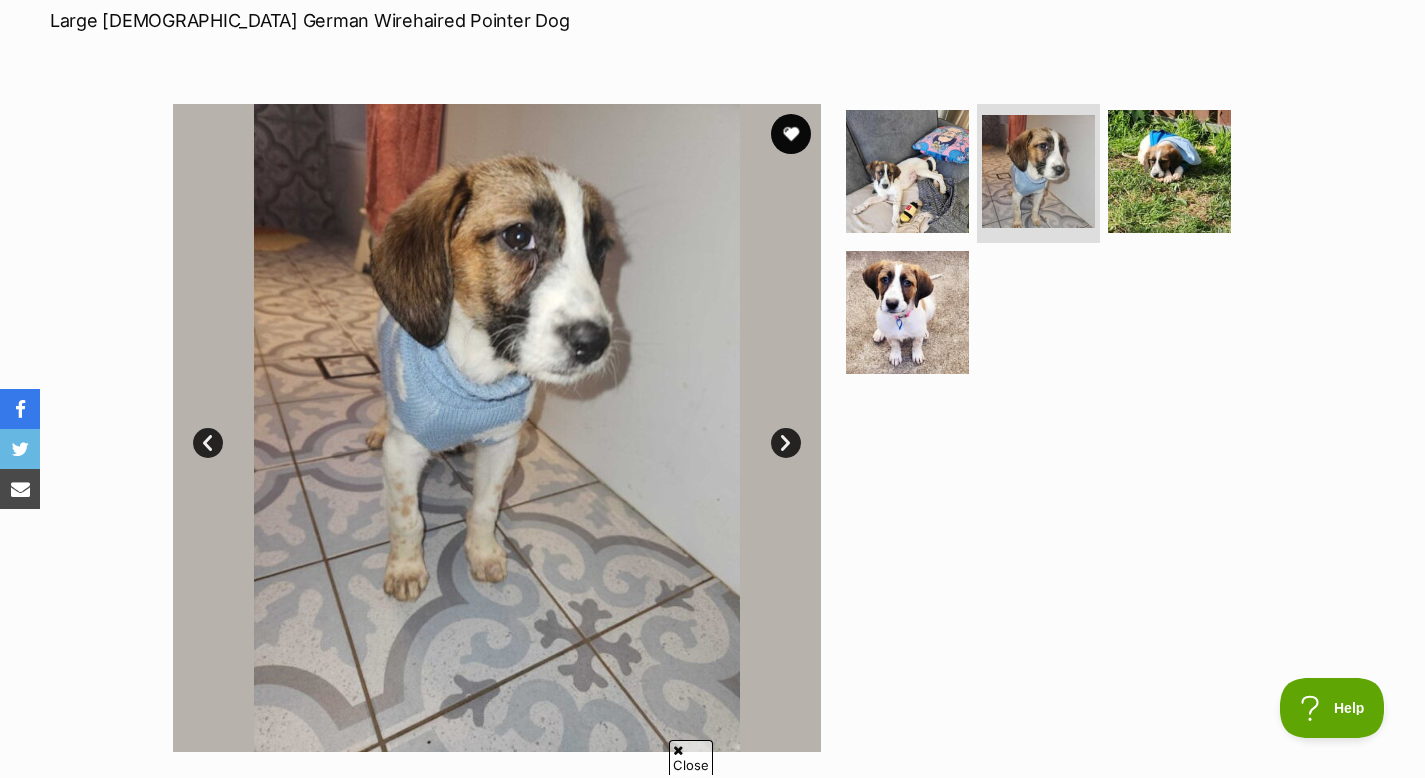 click on "Next" at bounding box center (786, 443) 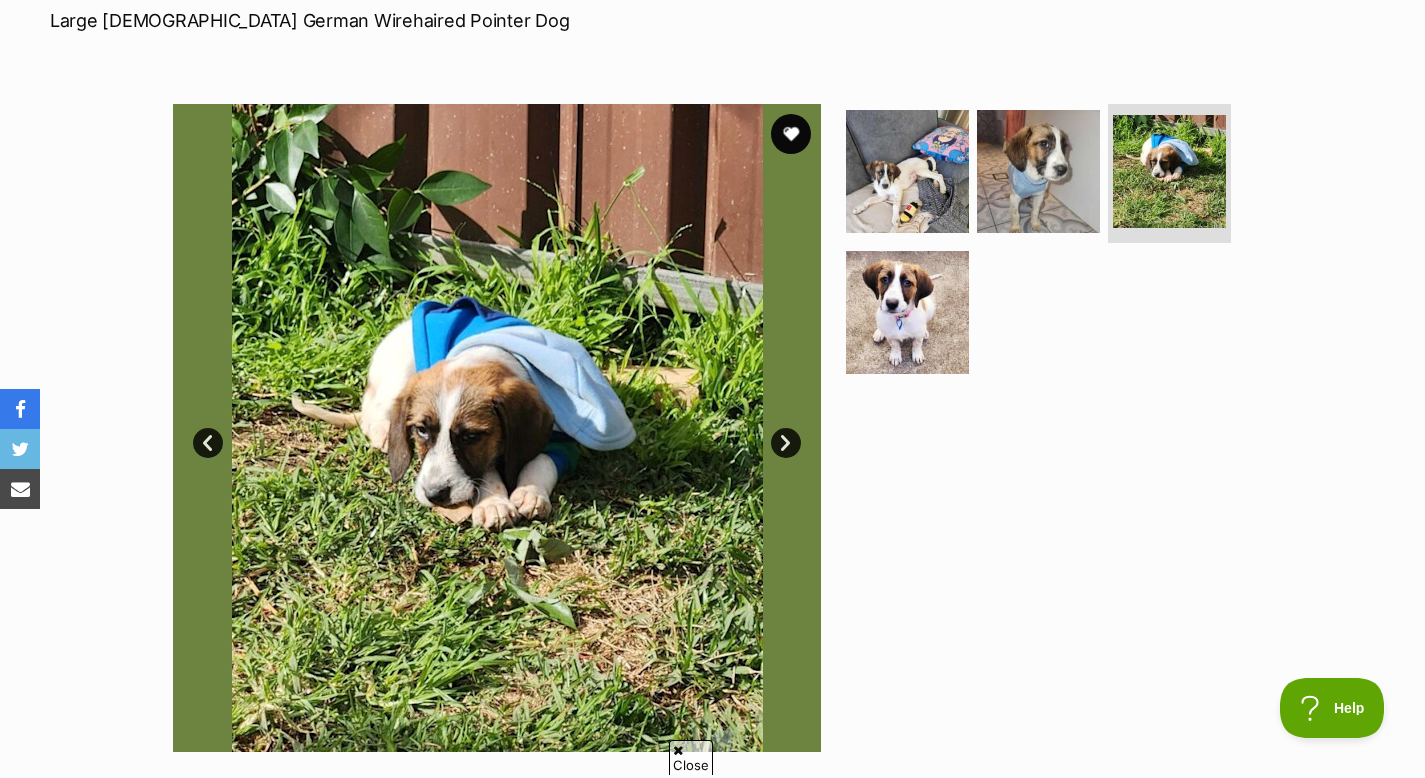 click on "Next" at bounding box center [786, 443] 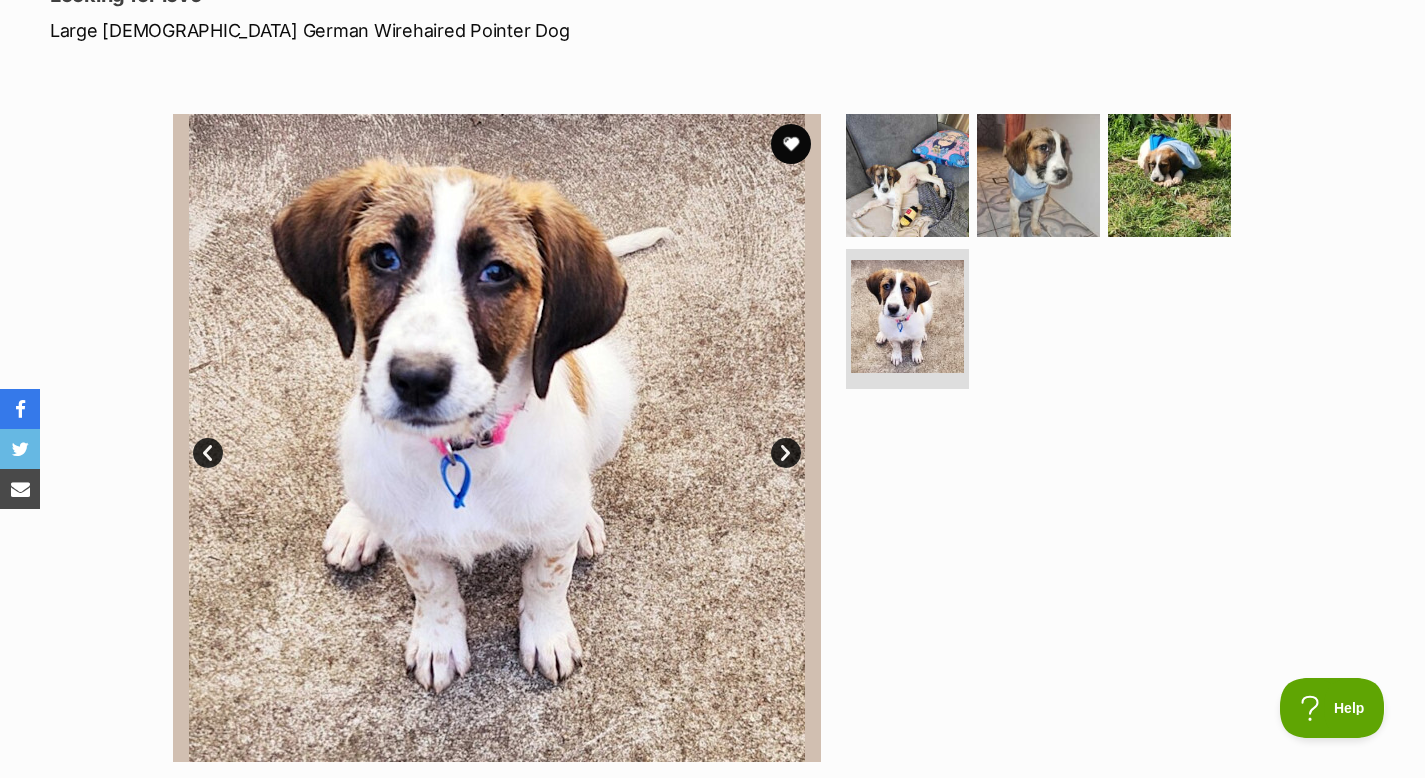 scroll, scrollTop: 0, scrollLeft: 0, axis: both 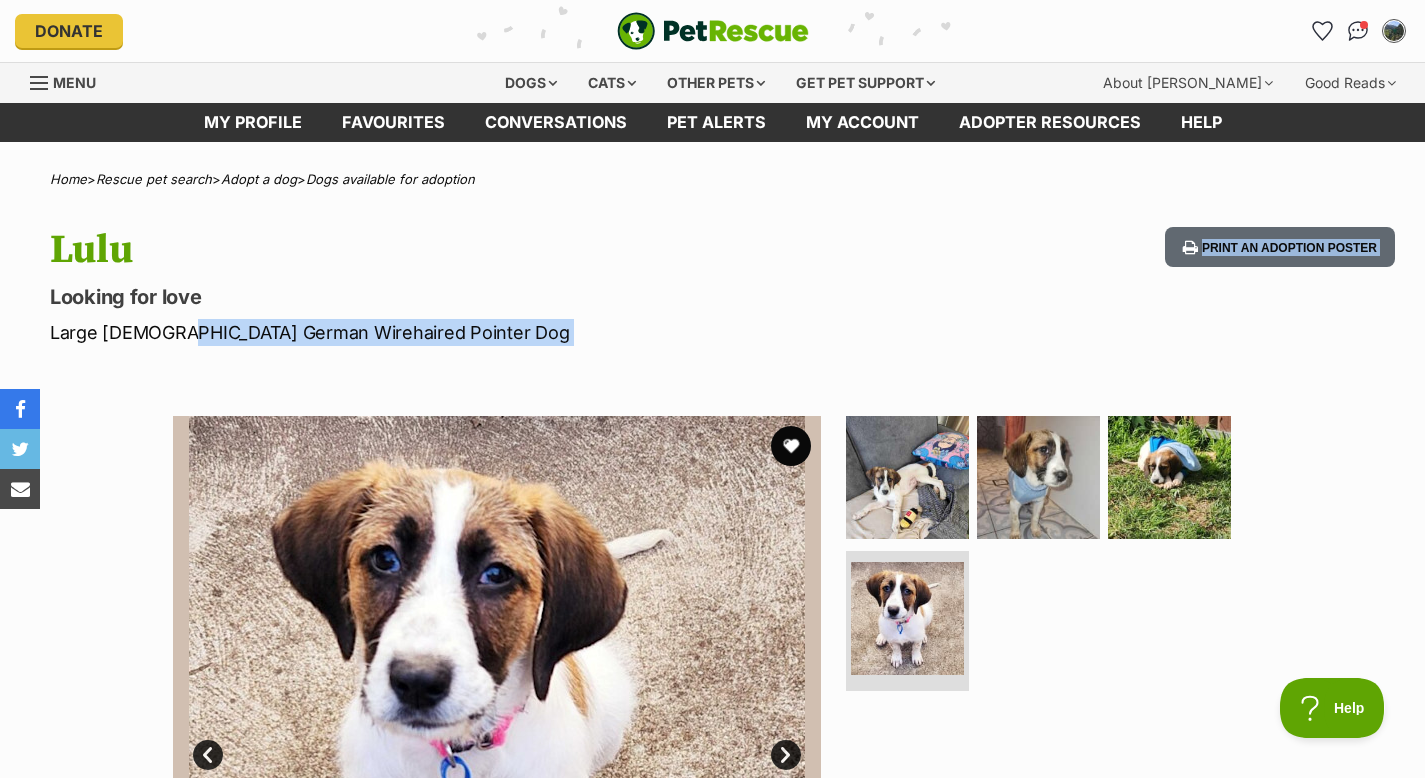 drag, startPoint x: 169, startPoint y: 331, endPoint x: 462, endPoint y: 347, distance: 293.43652 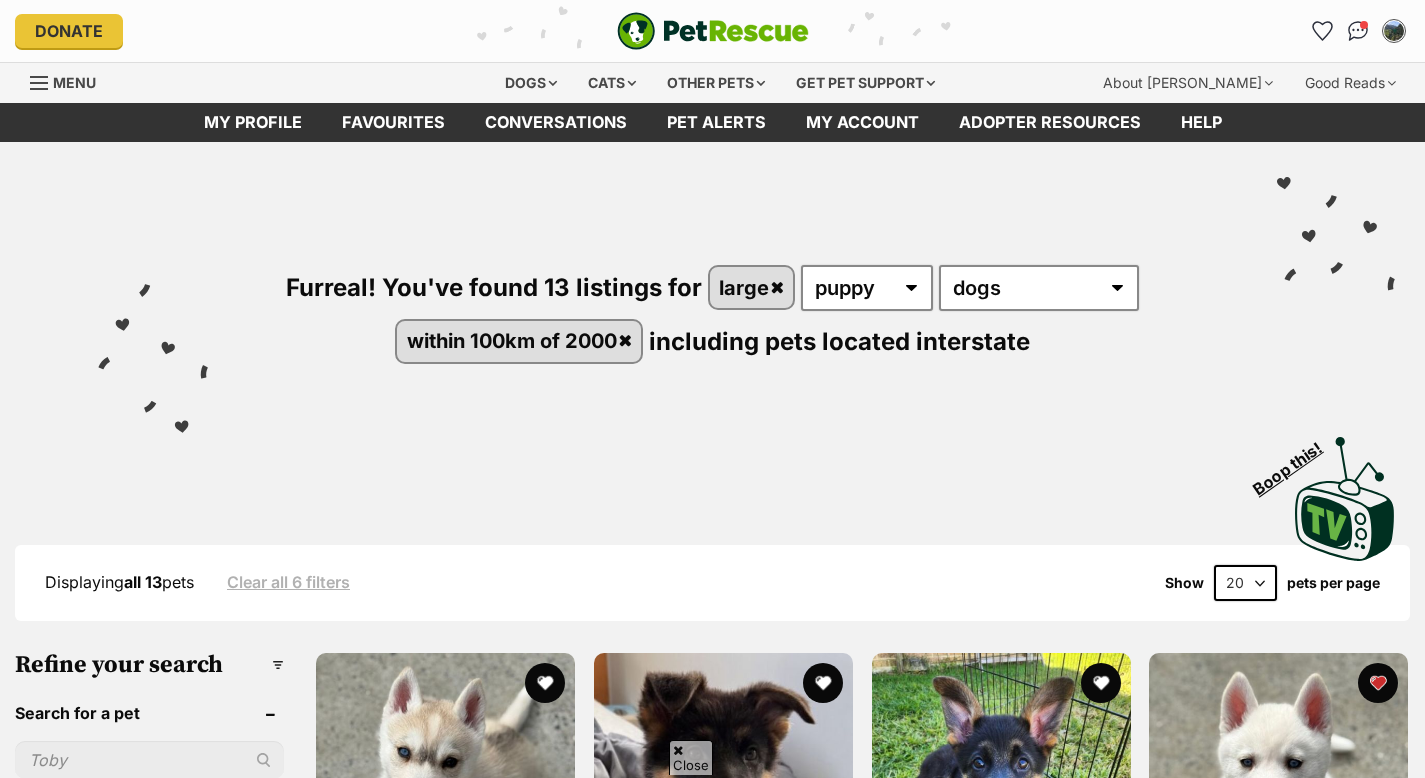 scroll, scrollTop: 1604, scrollLeft: 0, axis: vertical 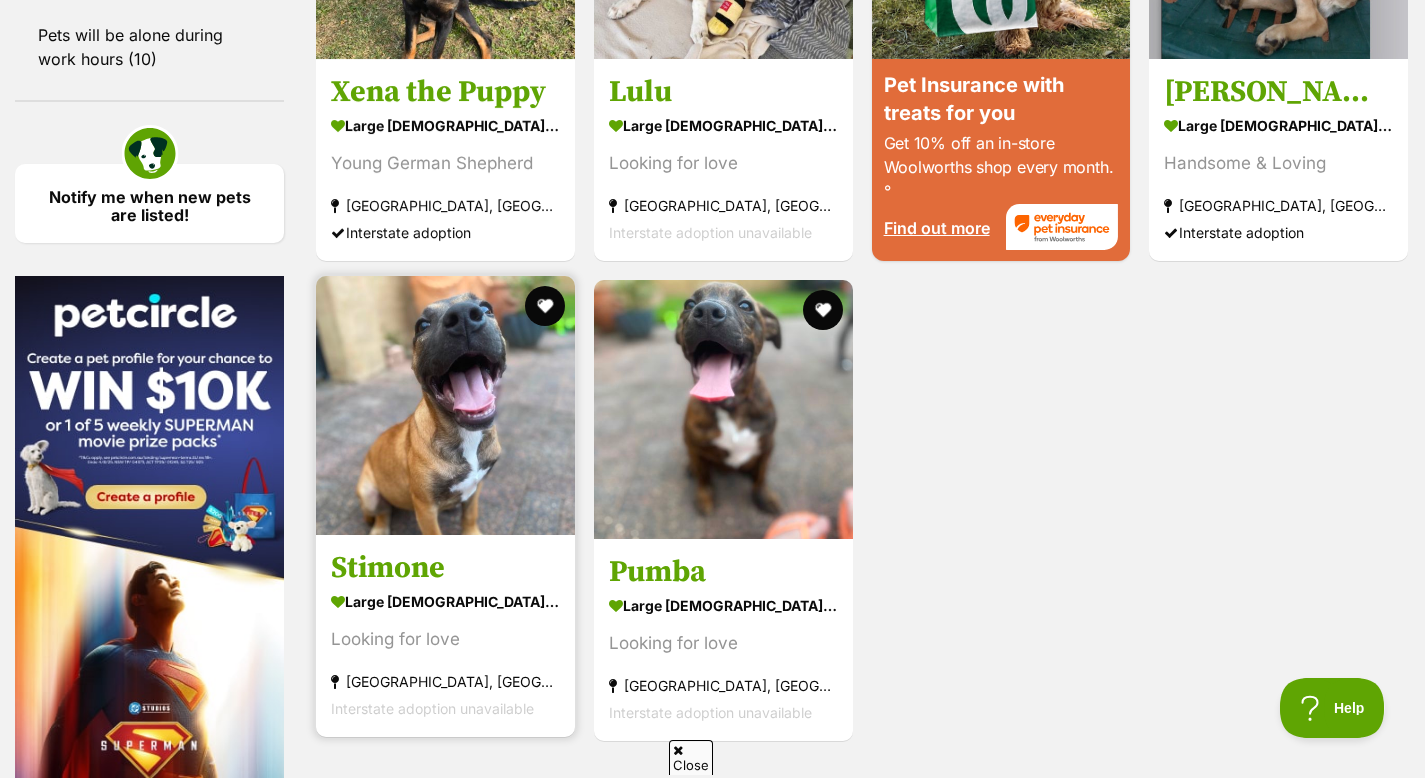 click at bounding box center (445, 405) 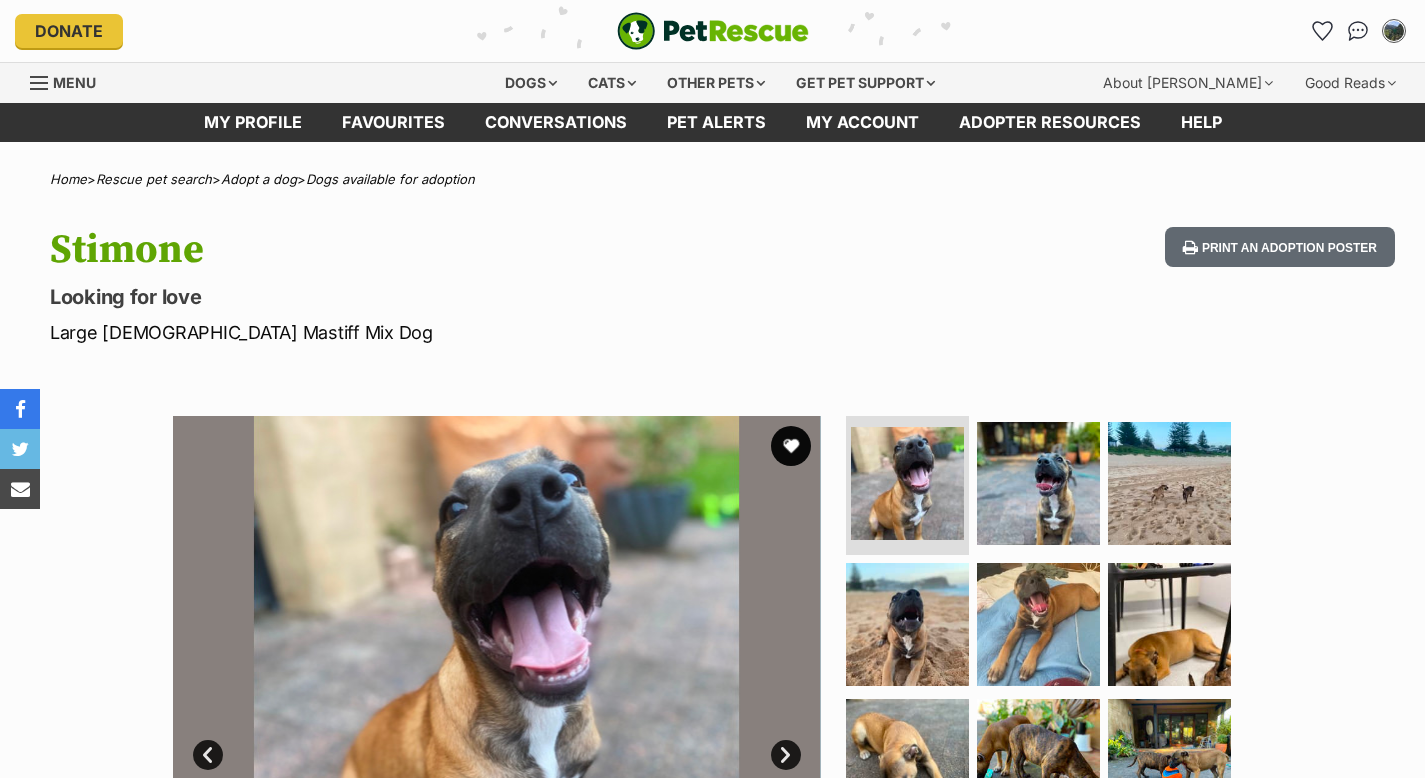 scroll, scrollTop: 0, scrollLeft: 0, axis: both 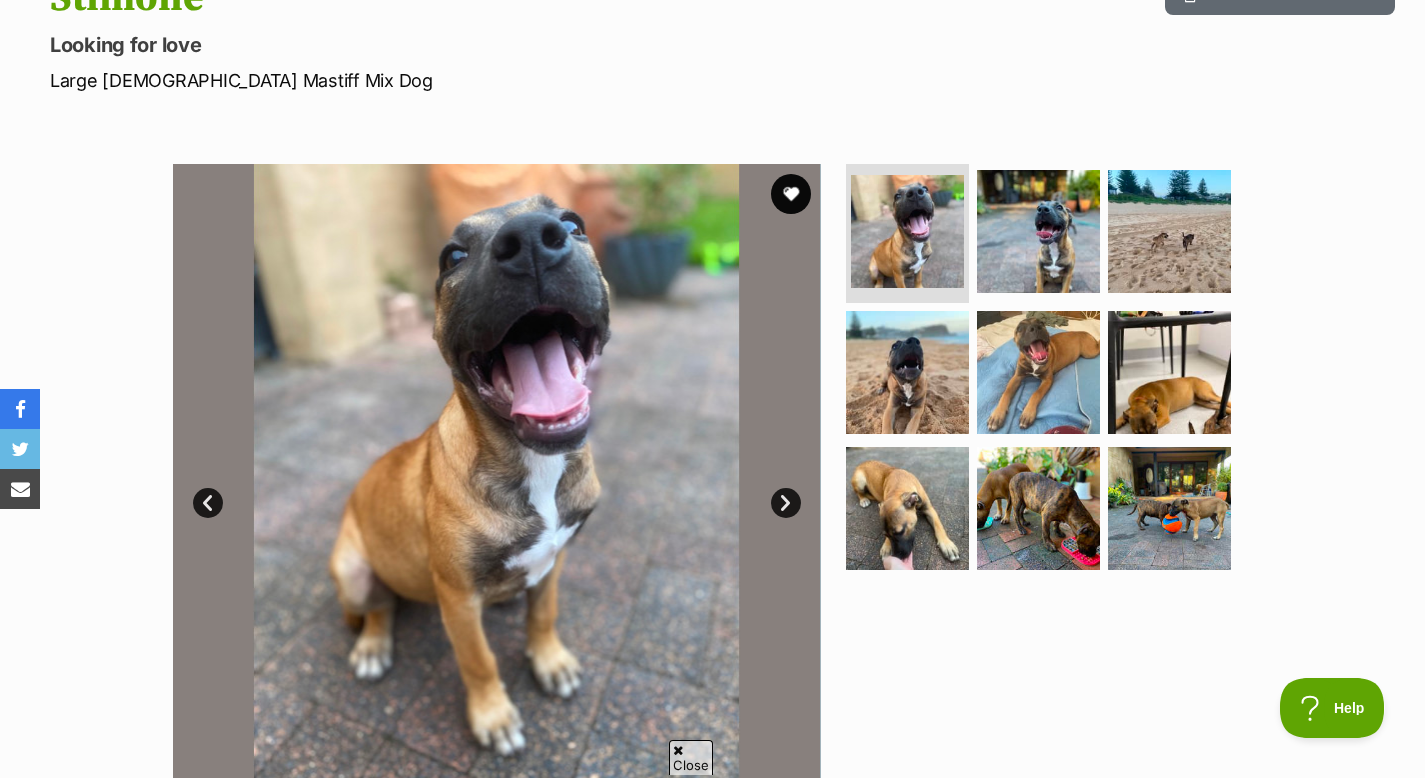 click on "Next" at bounding box center (786, 503) 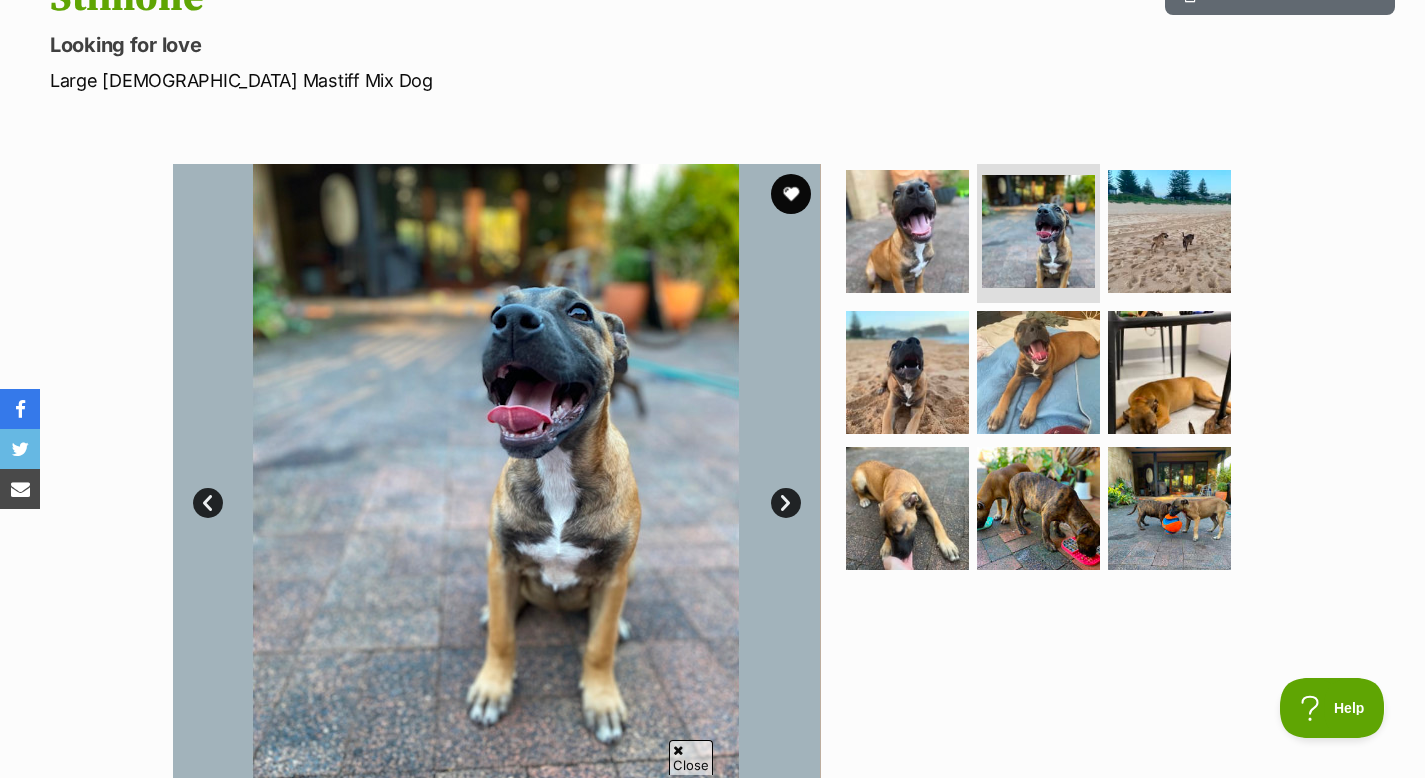 click on "Next" at bounding box center [786, 503] 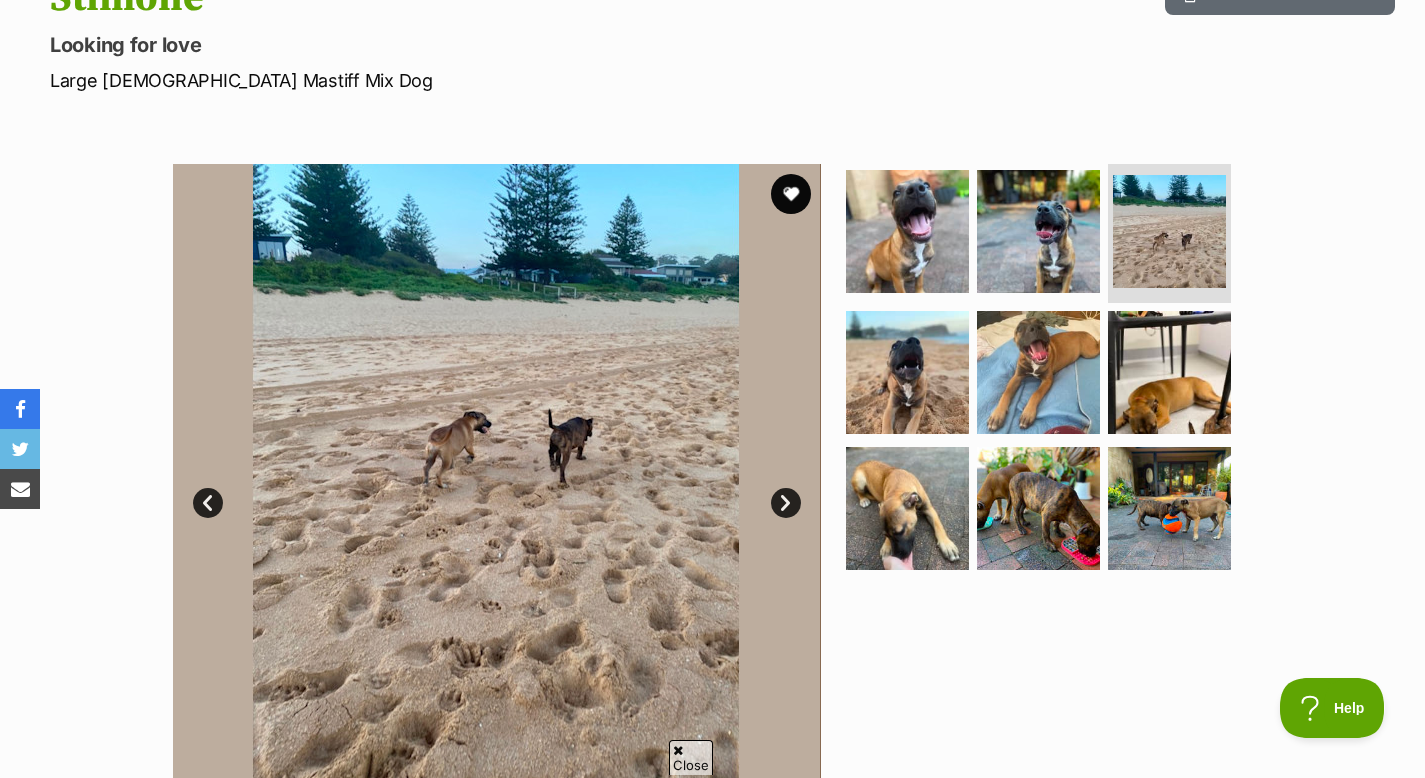 click on "Next" at bounding box center (786, 503) 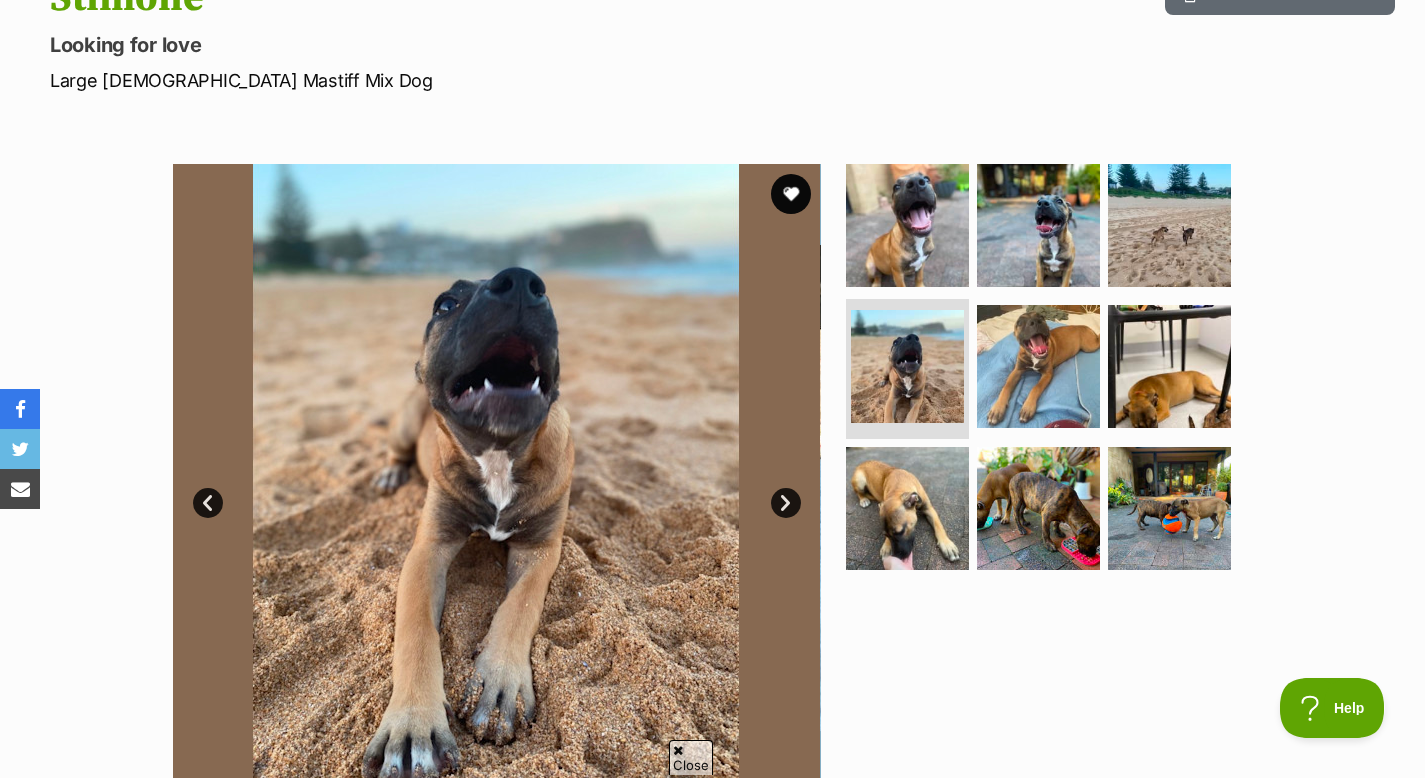 click on "Next" at bounding box center (786, 503) 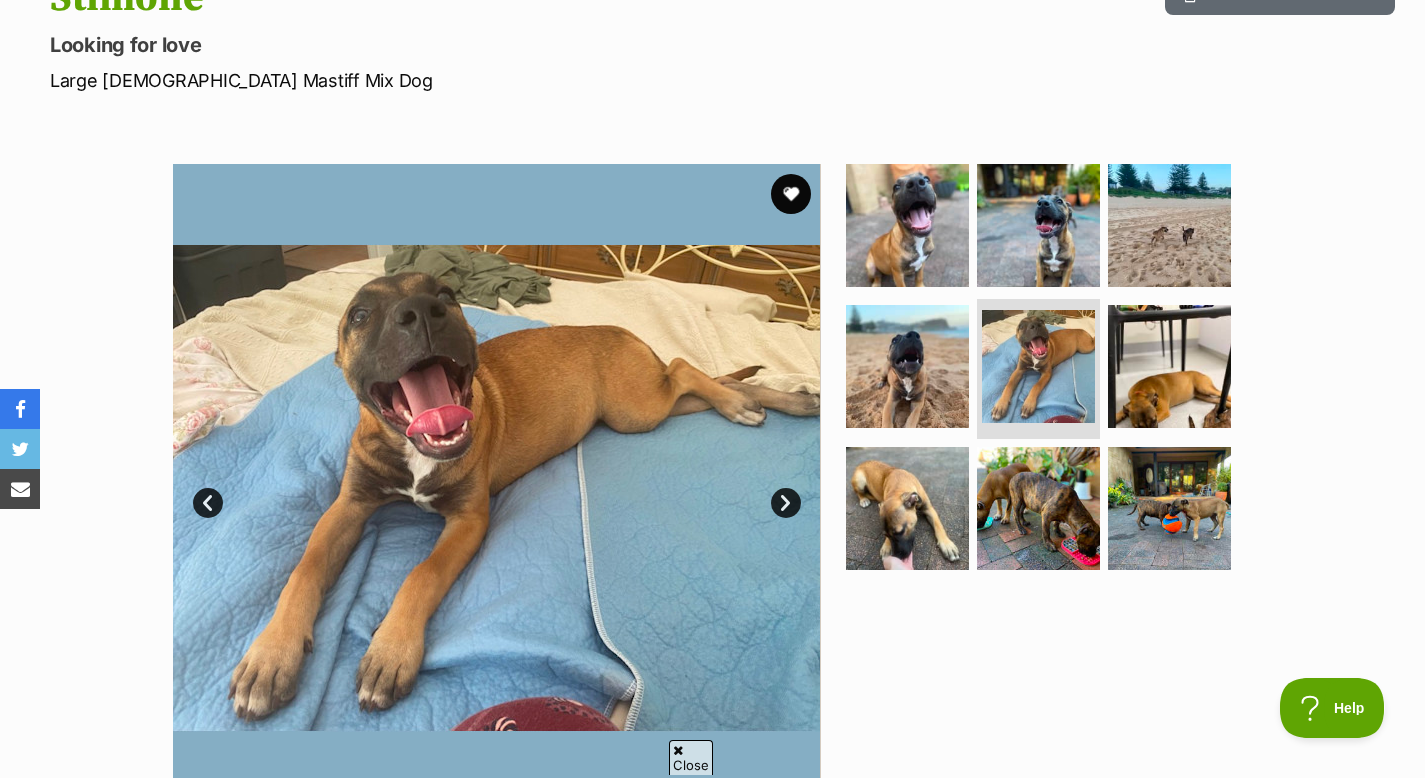 click on "Next" at bounding box center [786, 503] 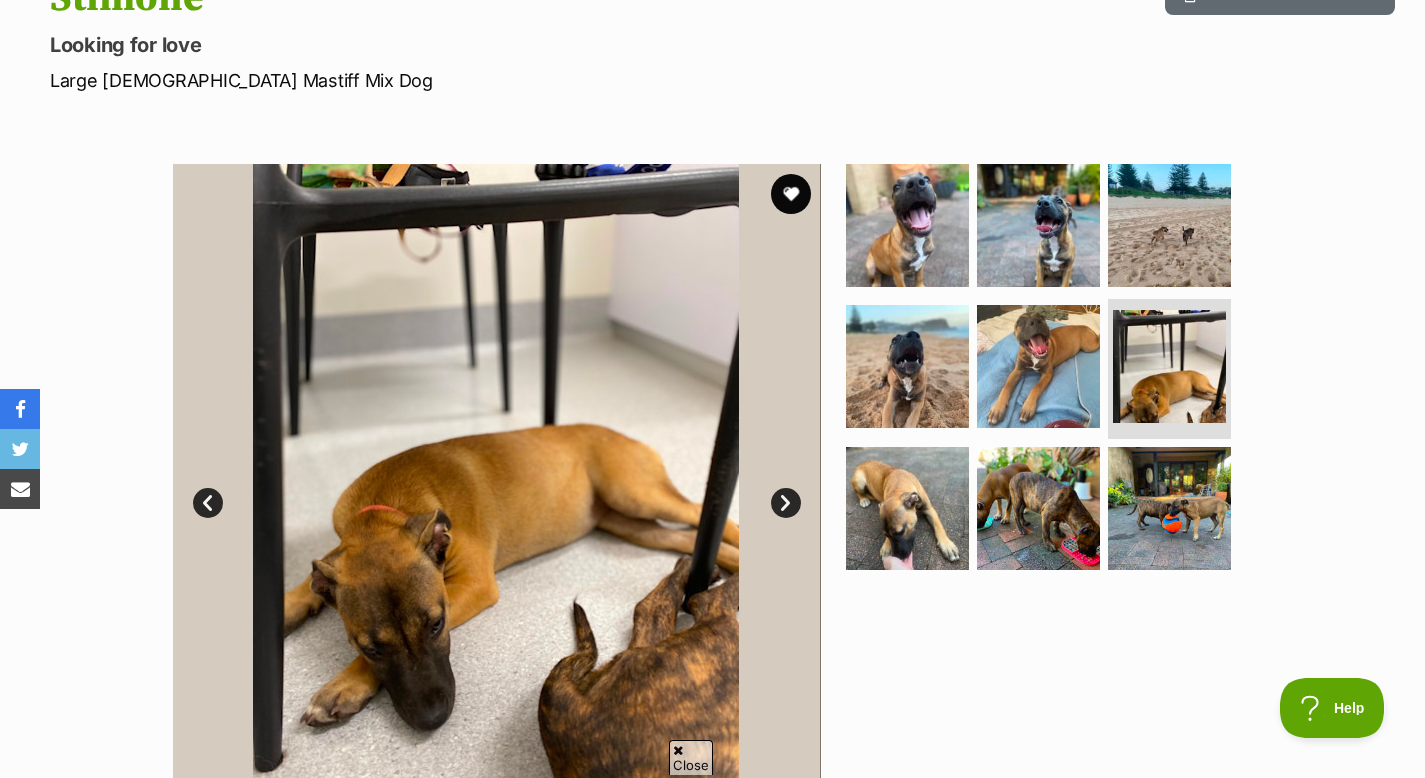 click on "Next" at bounding box center [786, 503] 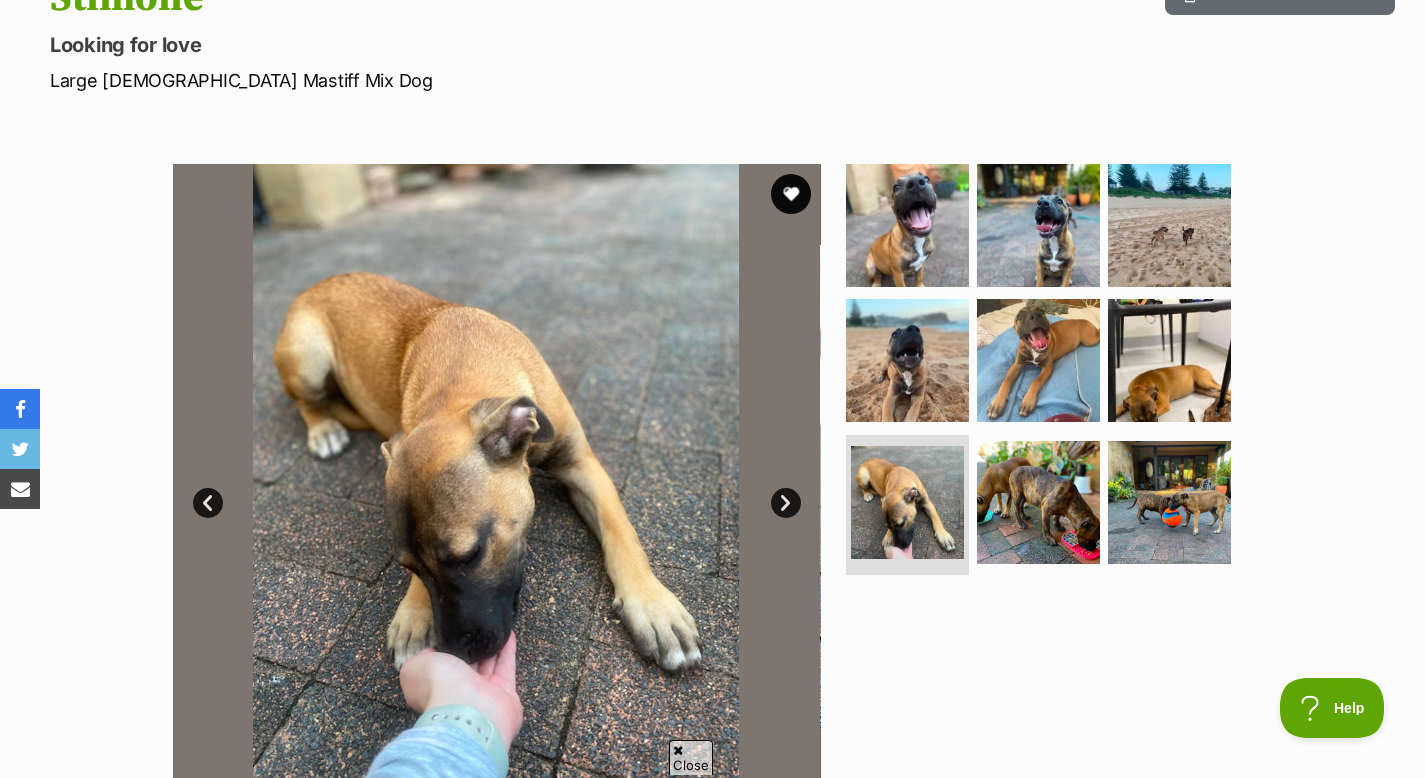 click on "Next" at bounding box center [786, 503] 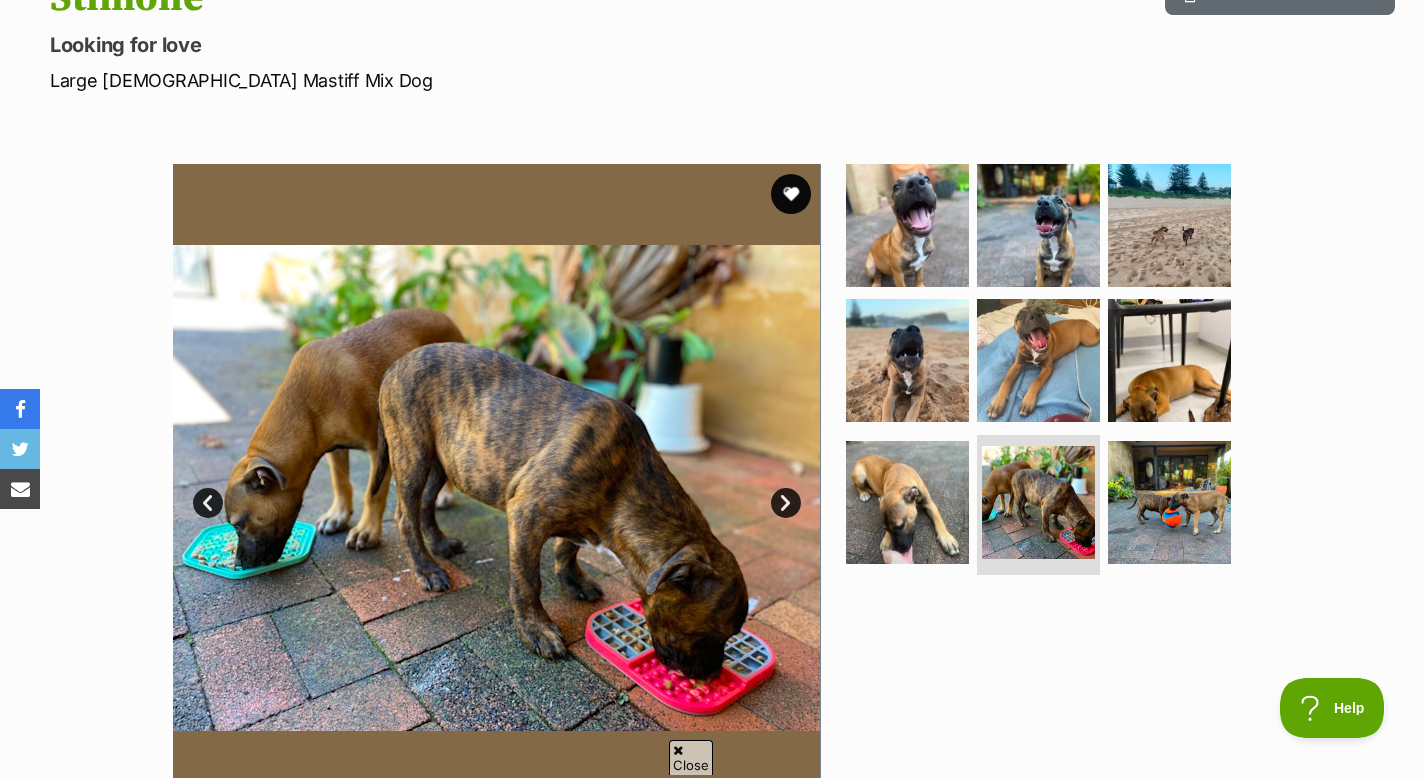 click on "Next" at bounding box center (786, 503) 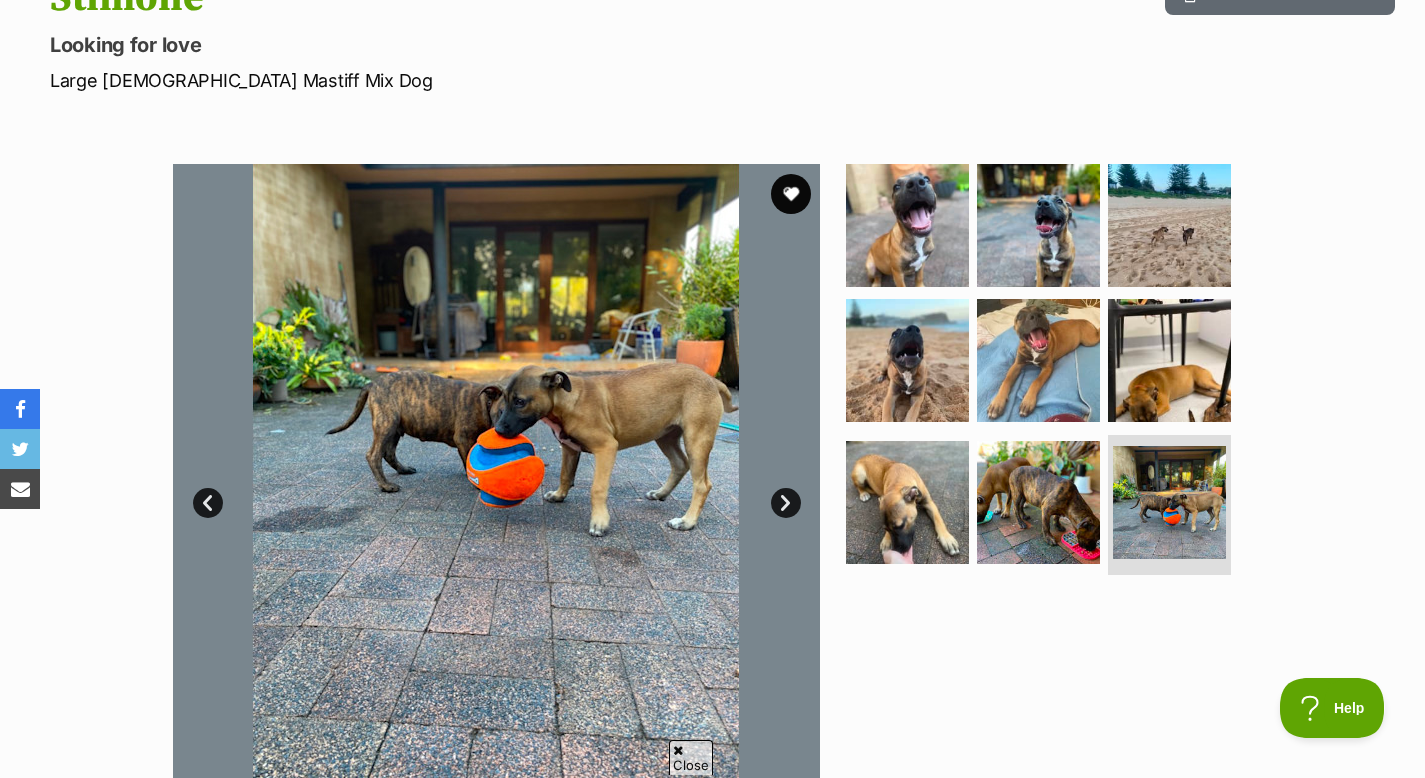click on "Next" at bounding box center (786, 503) 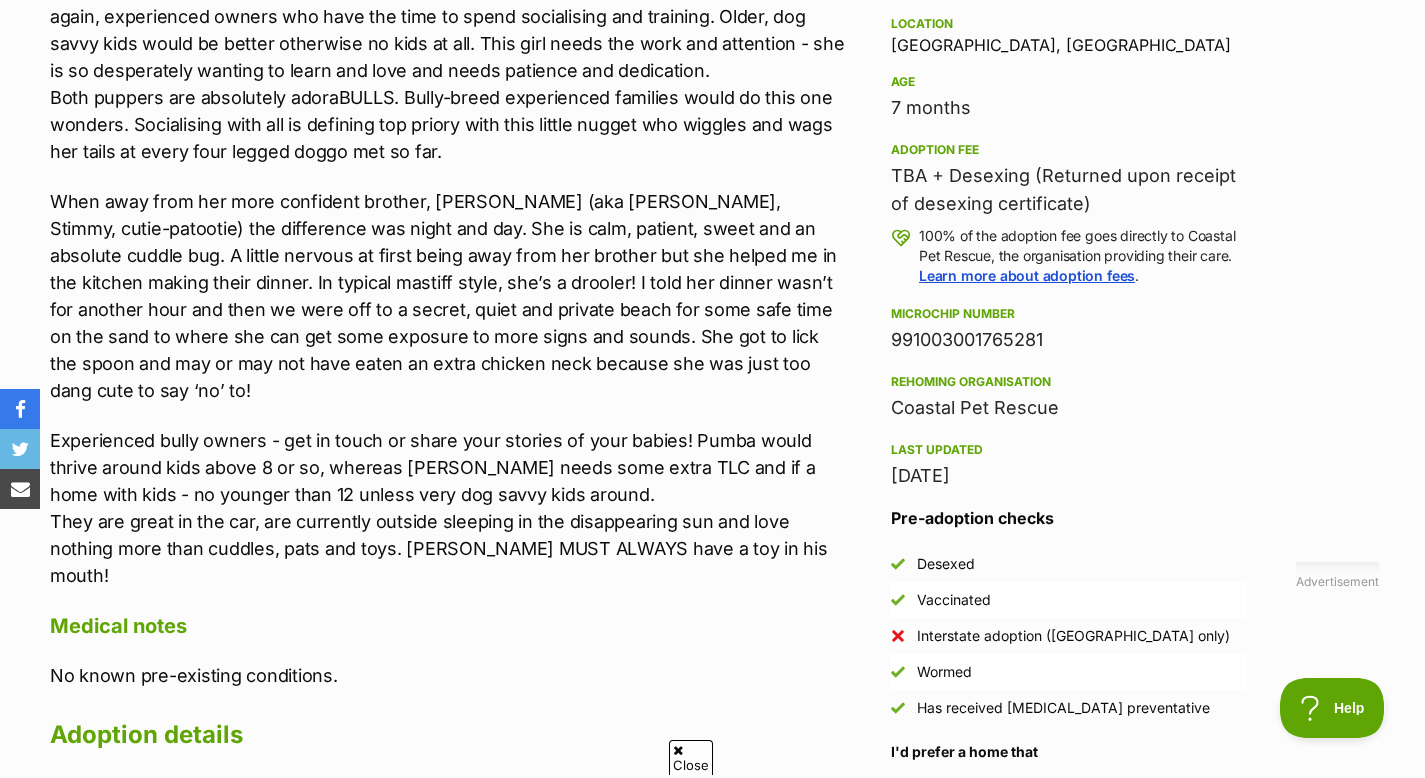 scroll, scrollTop: 1354, scrollLeft: 0, axis: vertical 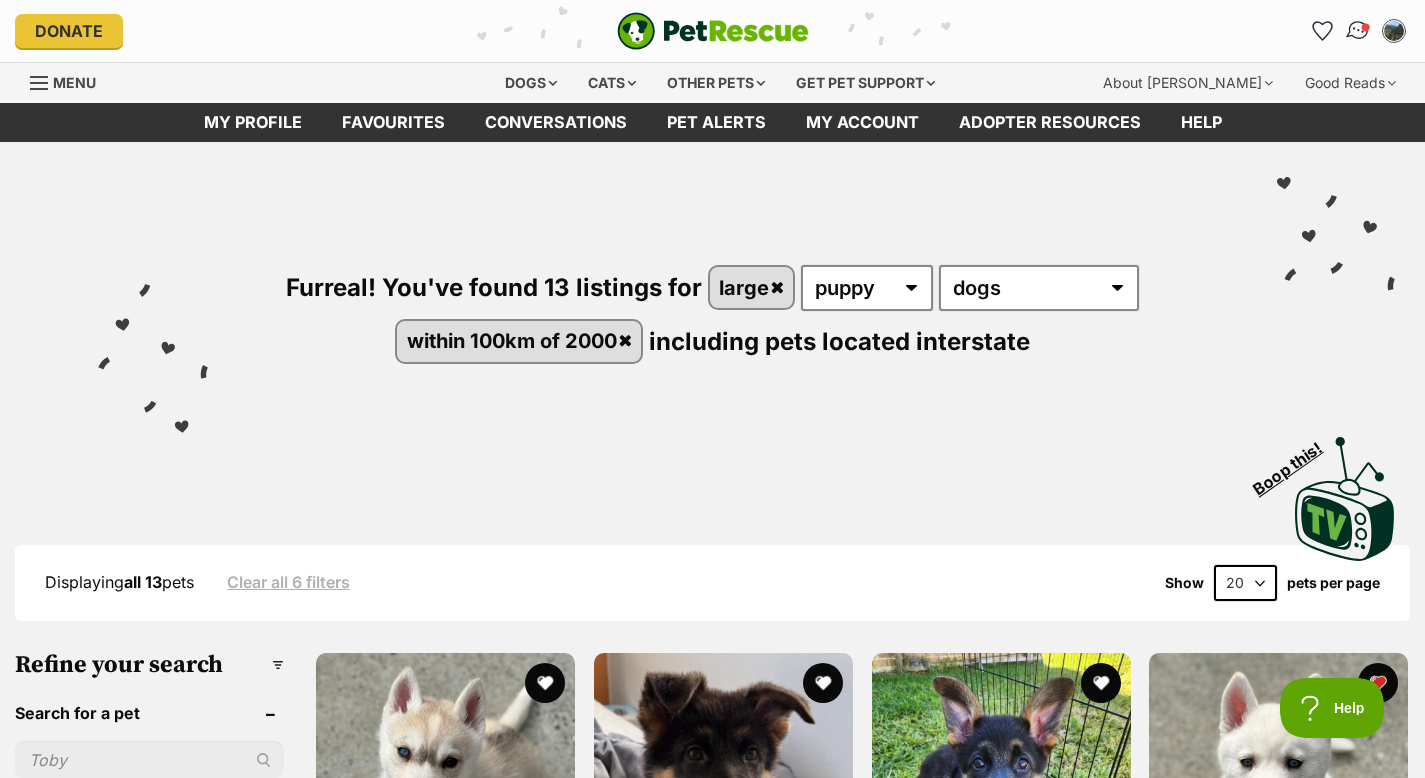 click at bounding box center [1358, 31] 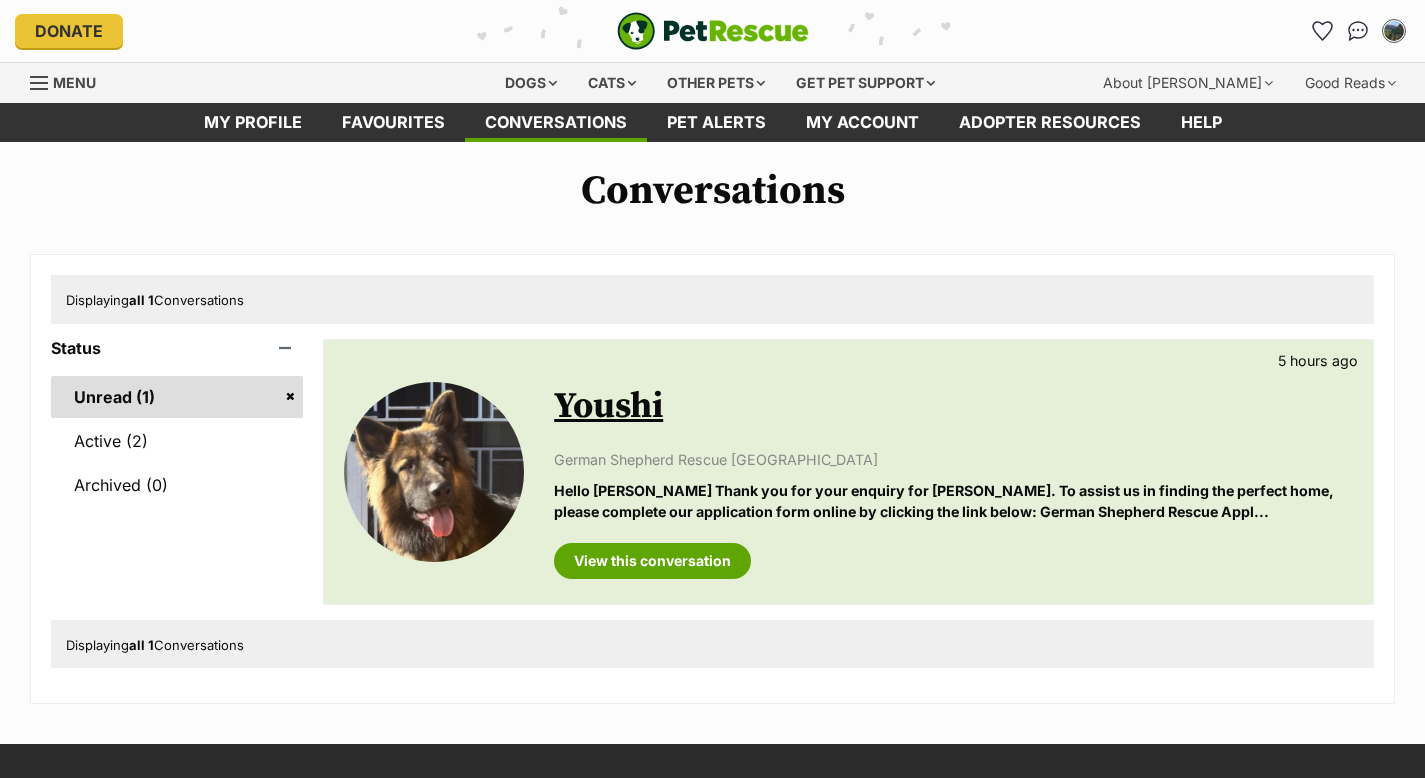 scroll, scrollTop: 0, scrollLeft: 0, axis: both 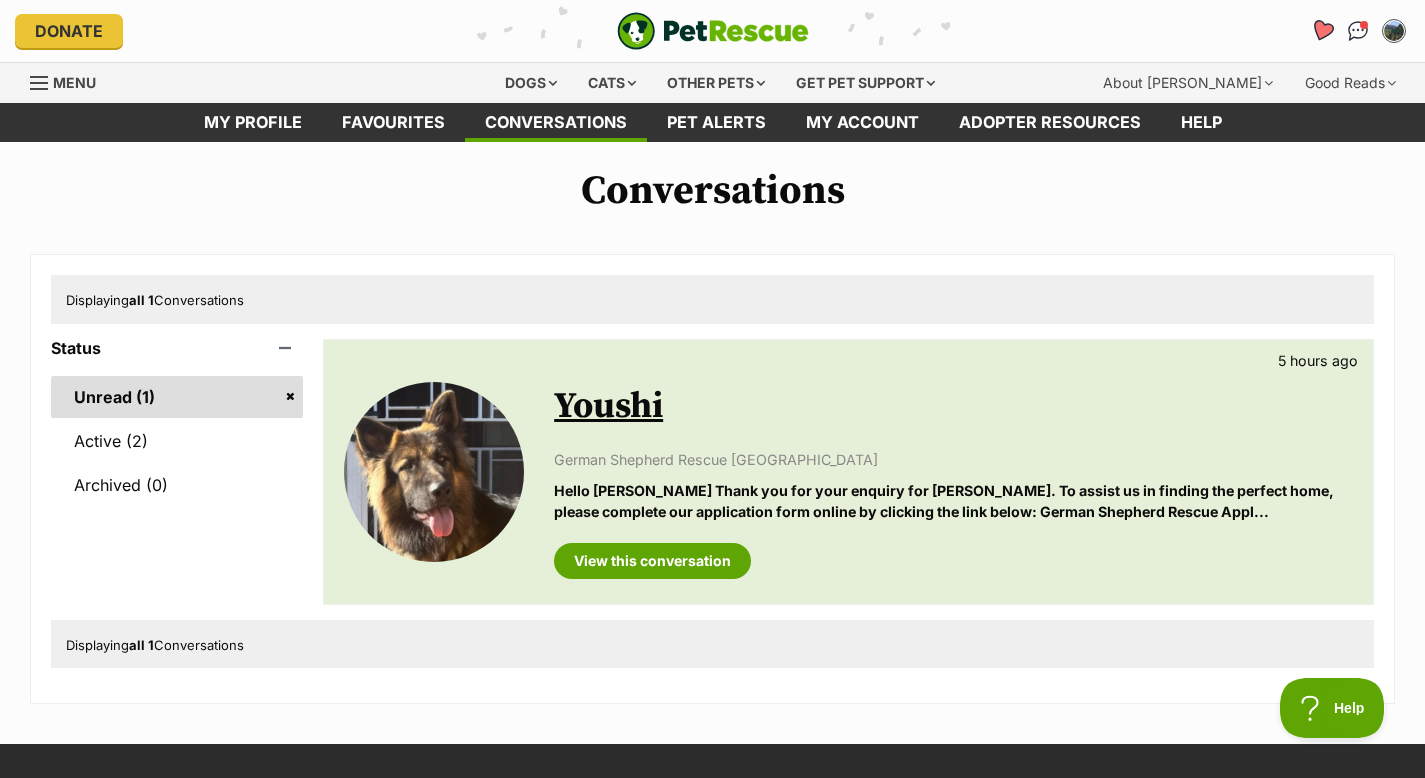 click 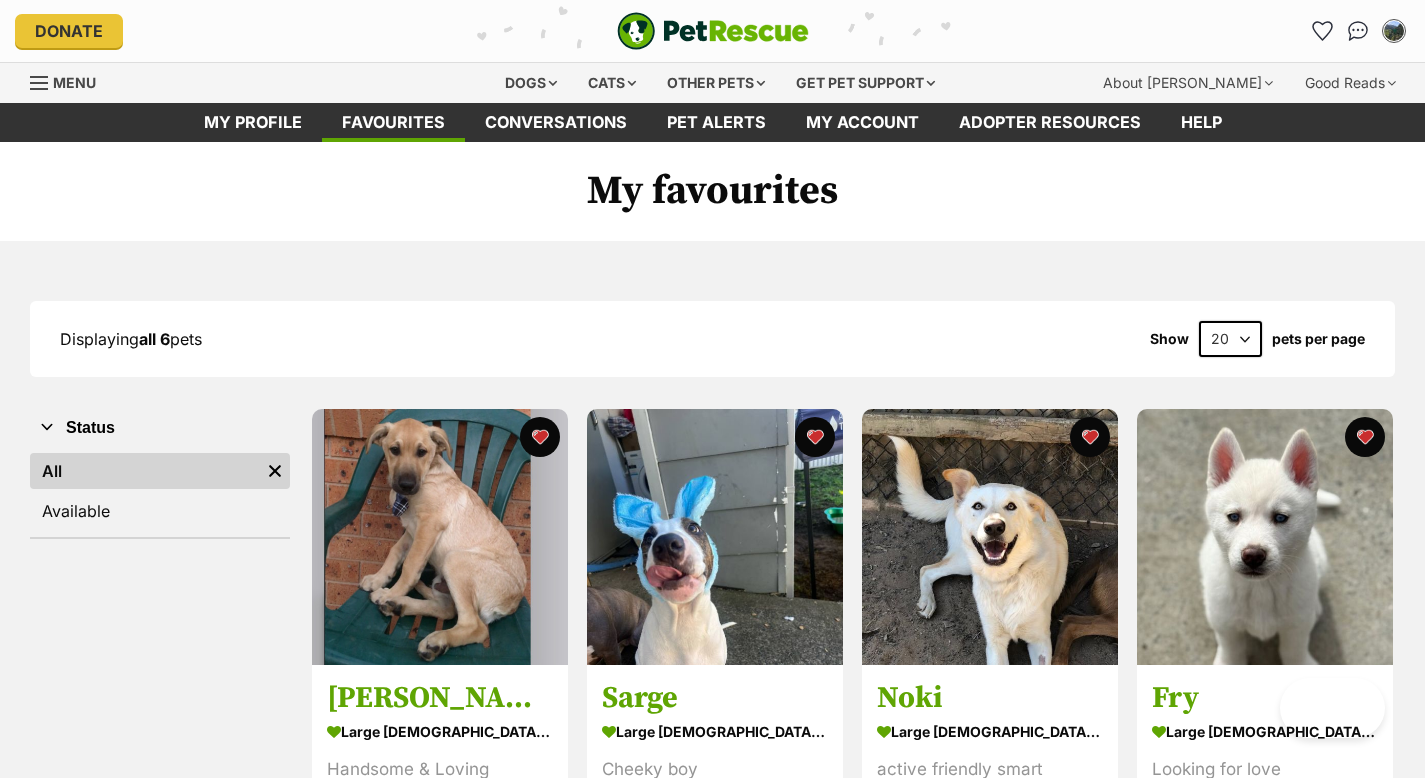 scroll, scrollTop: 0, scrollLeft: 0, axis: both 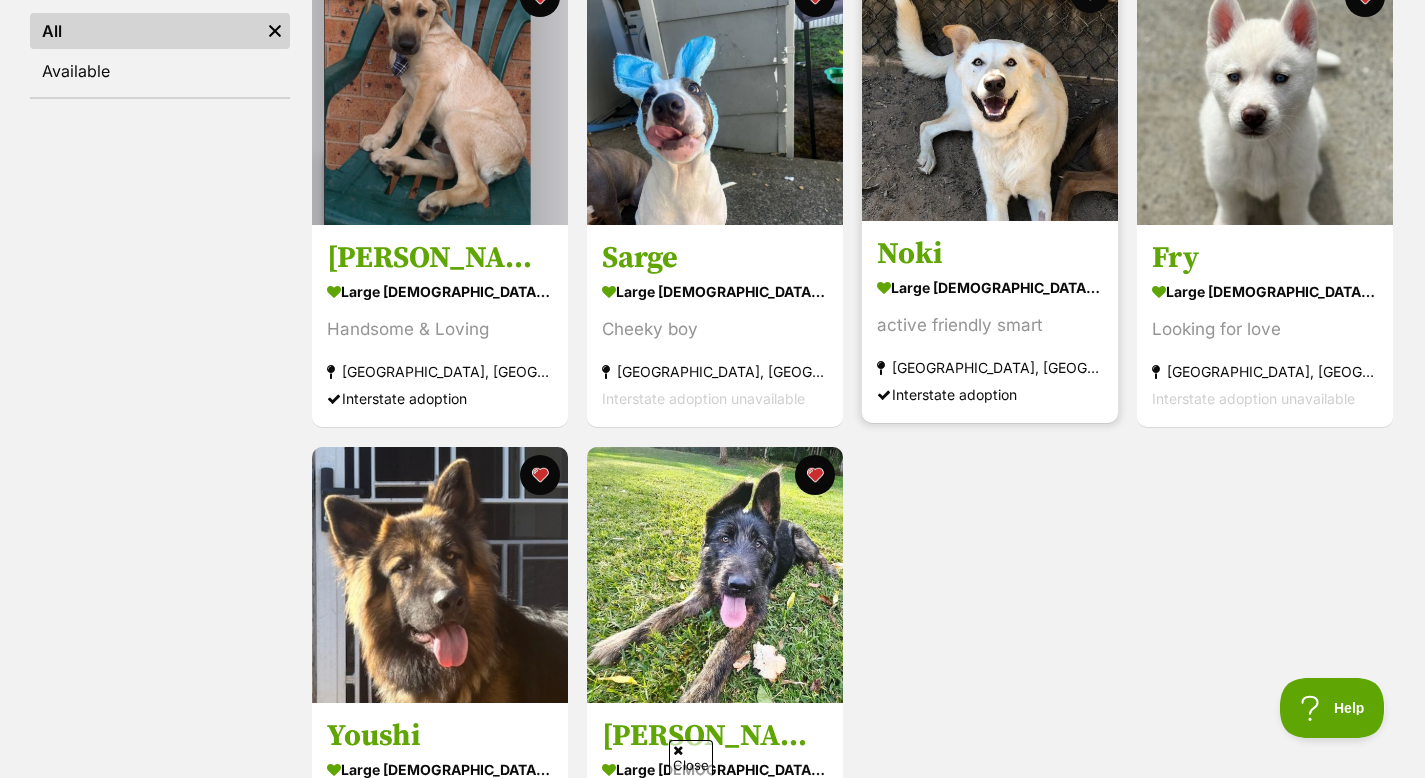 click at bounding box center (990, 93) 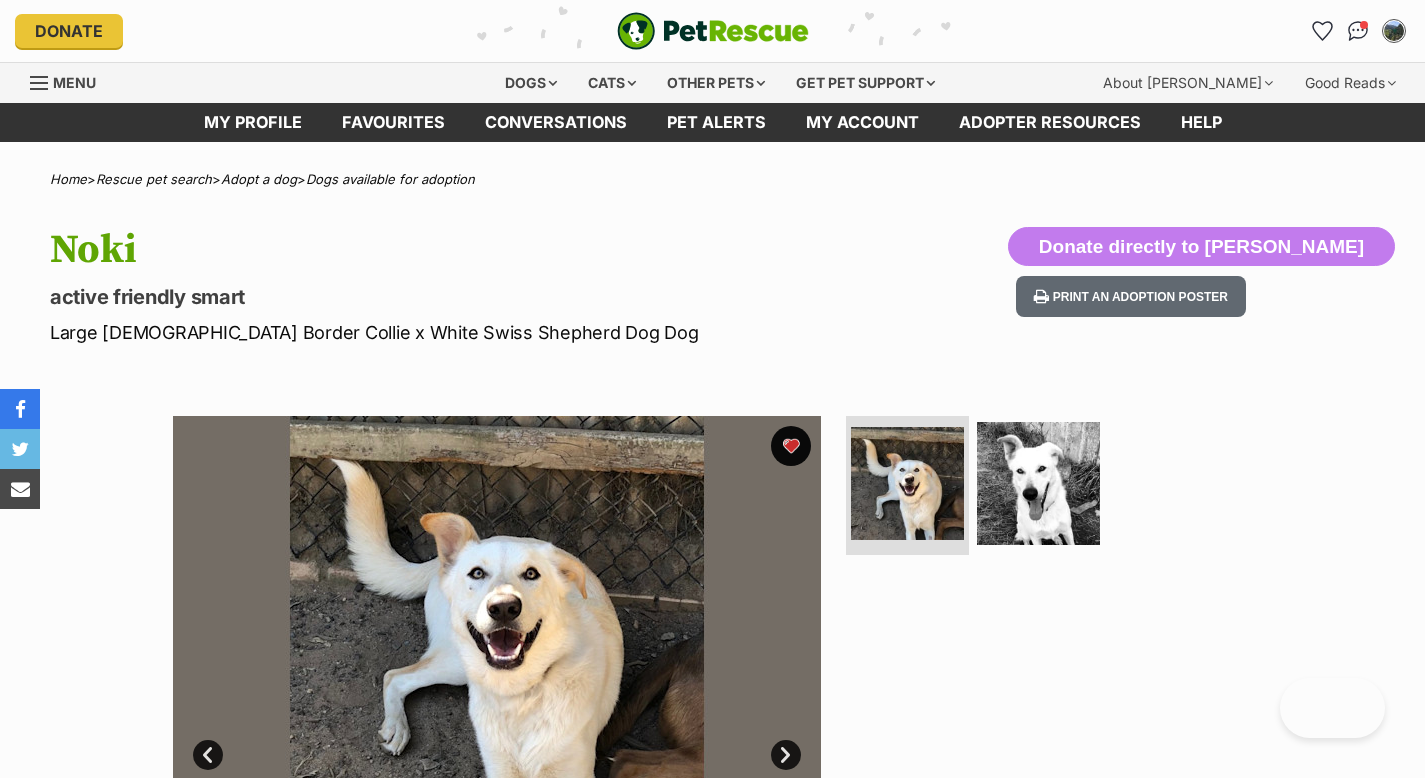 scroll, scrollTop: 0, scrollLeft: 0, axis: both 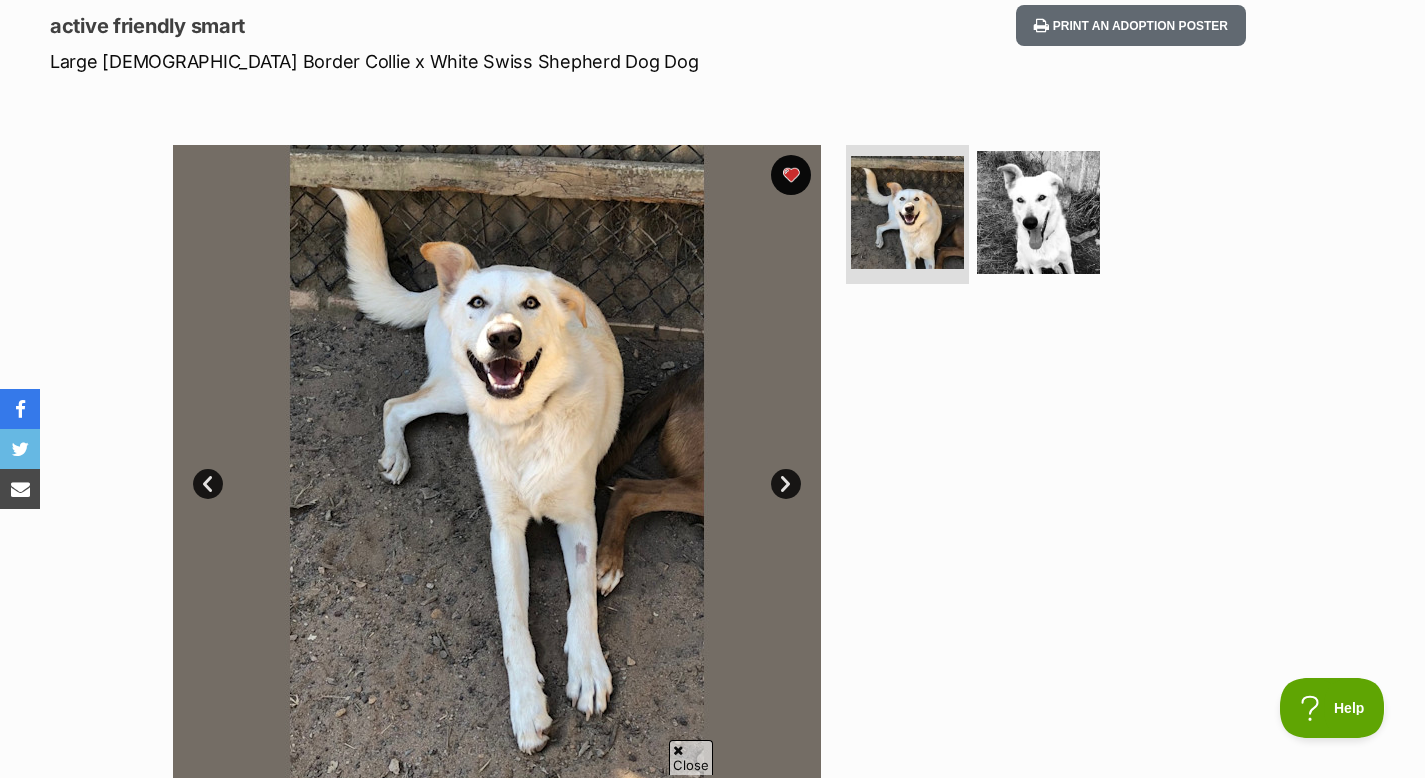 click on "Next" at bounding box center [786, 484] 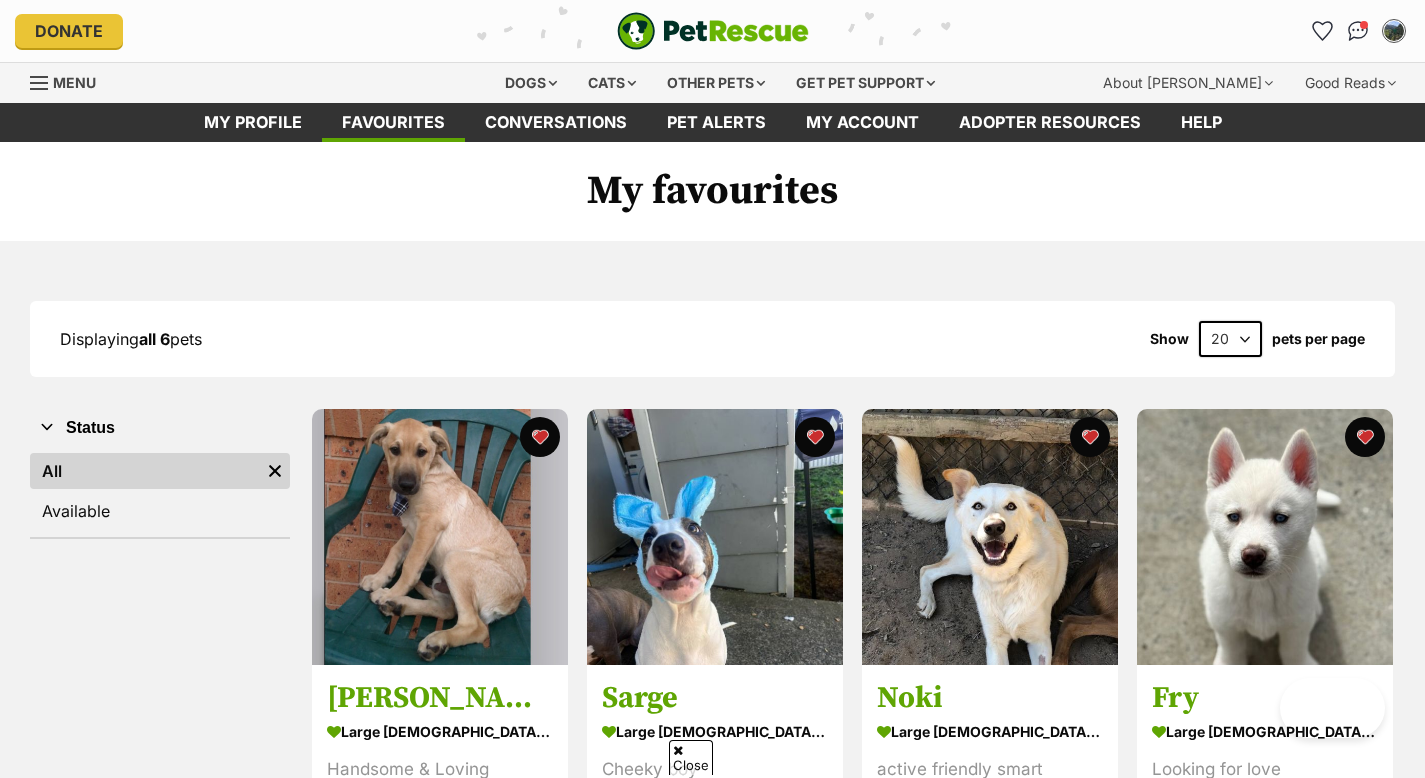 scroll, scrollTop: 440, scrollLeft: 0, axis: vertical 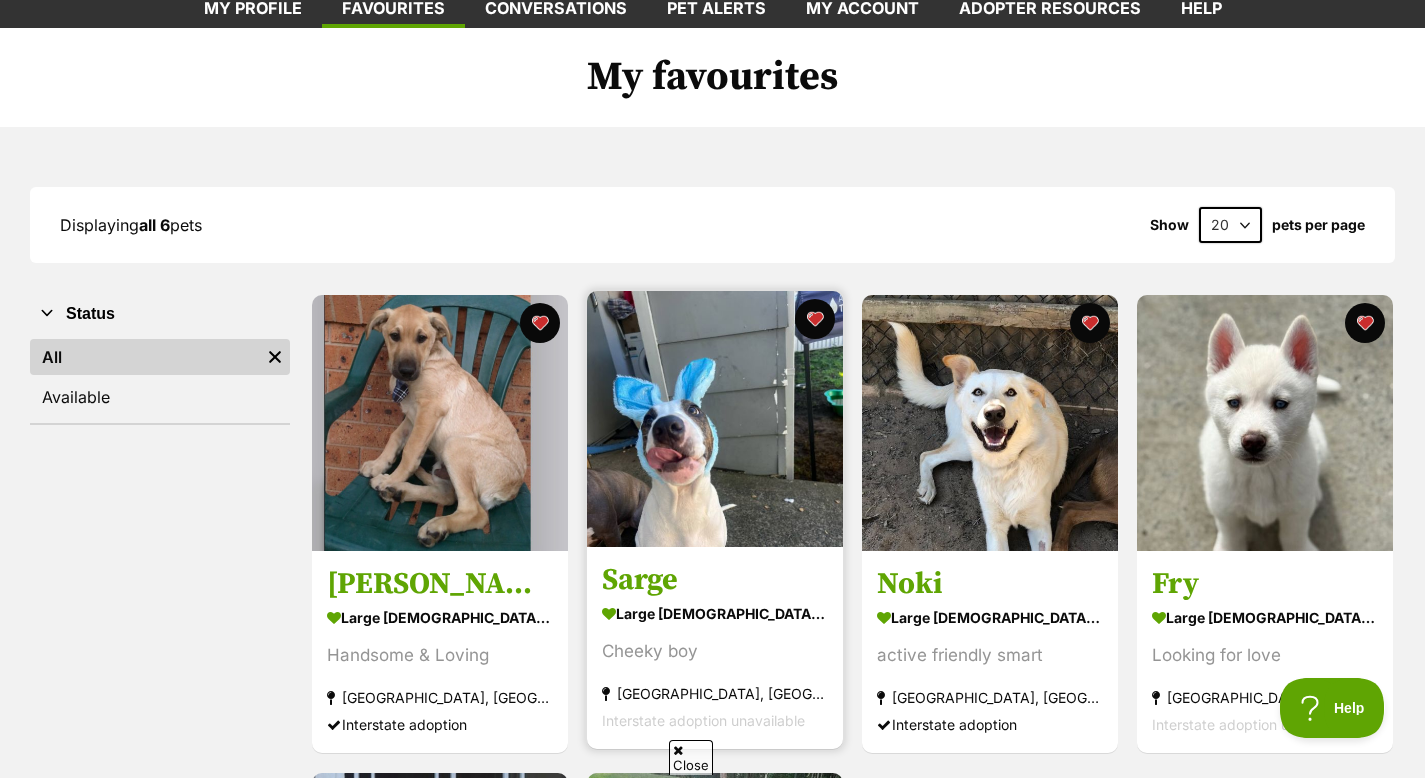 click at bounding box center [715, 419] 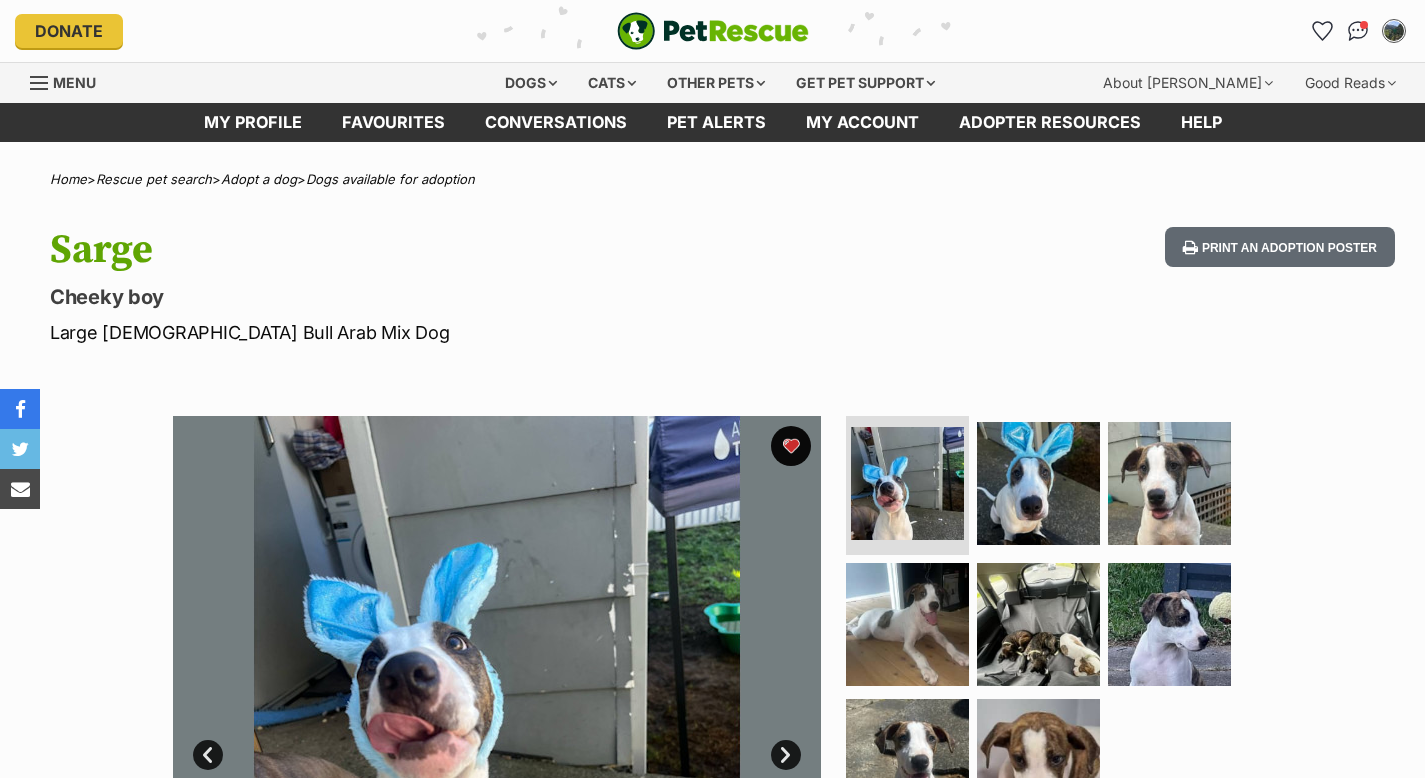 scroll, scrollTop: 0, scrollLeft: 0, axis: both 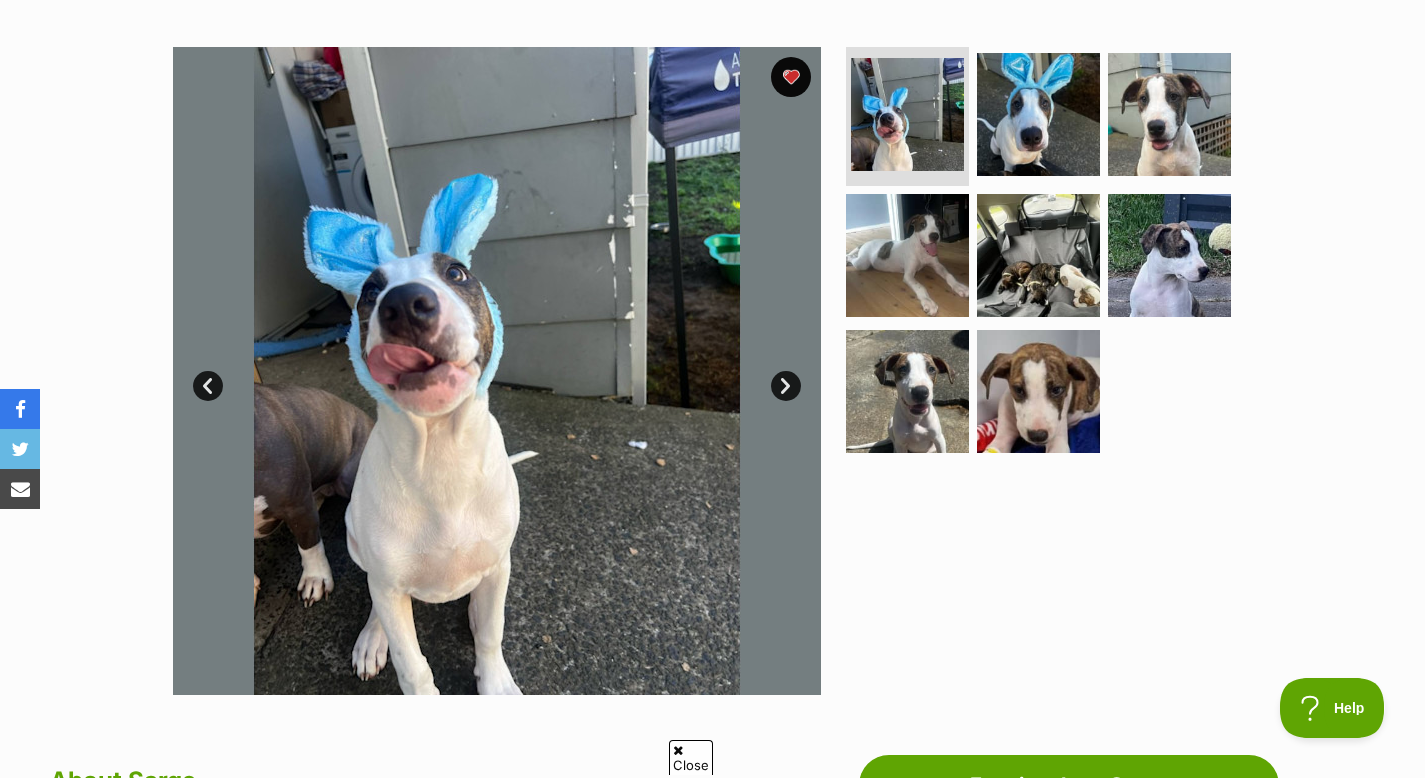 click on "Next" at bounding box center (786, 386) 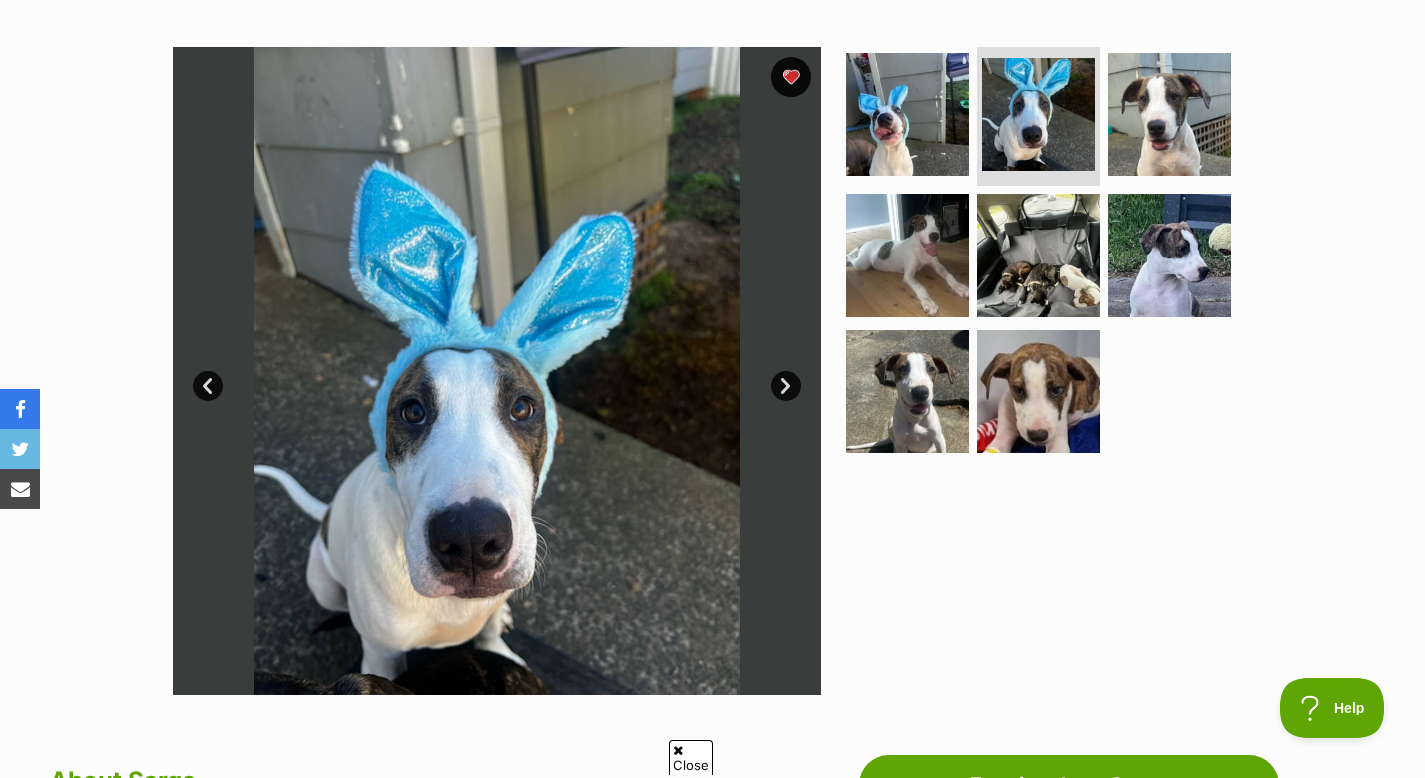 click on "Next" at bounding box center [786, 386] 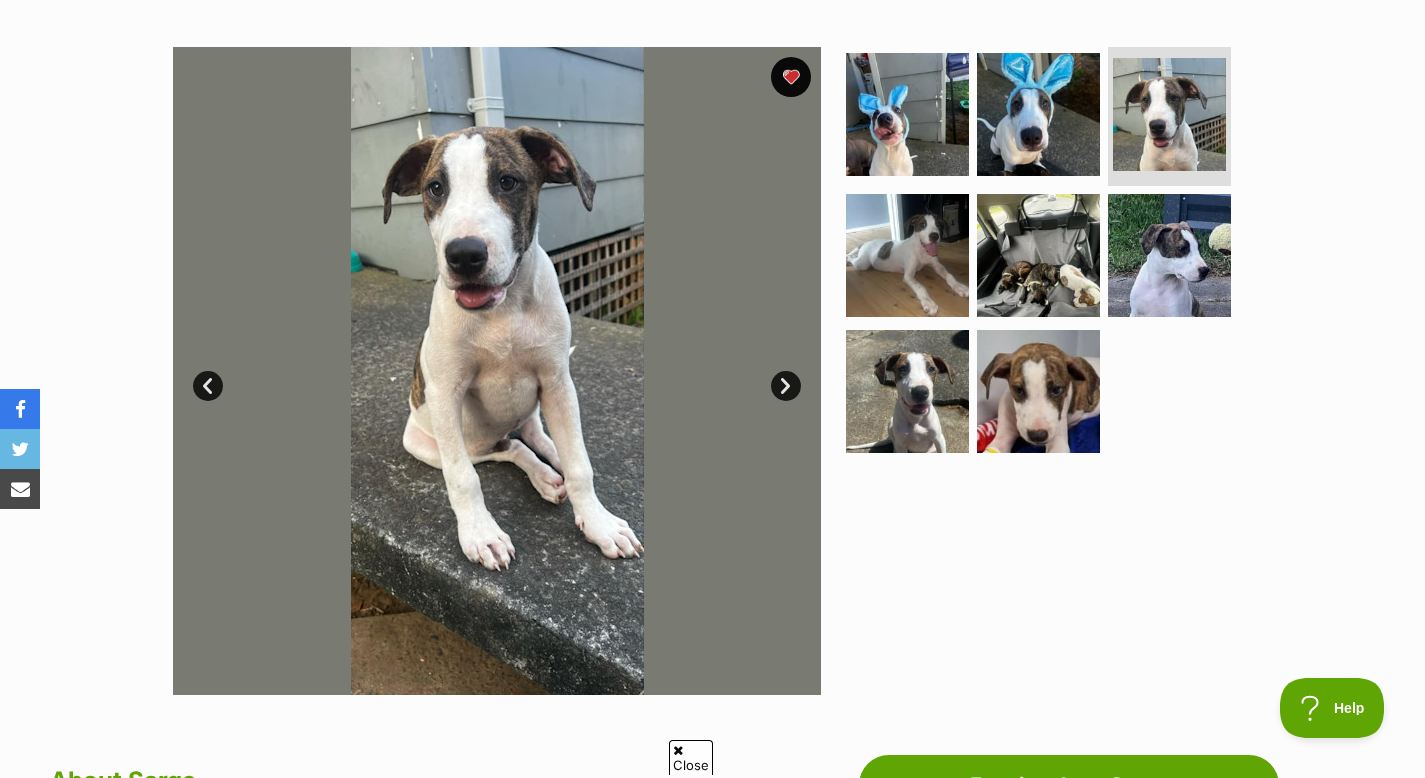 click on "Next" at bounding box center (786, 386) 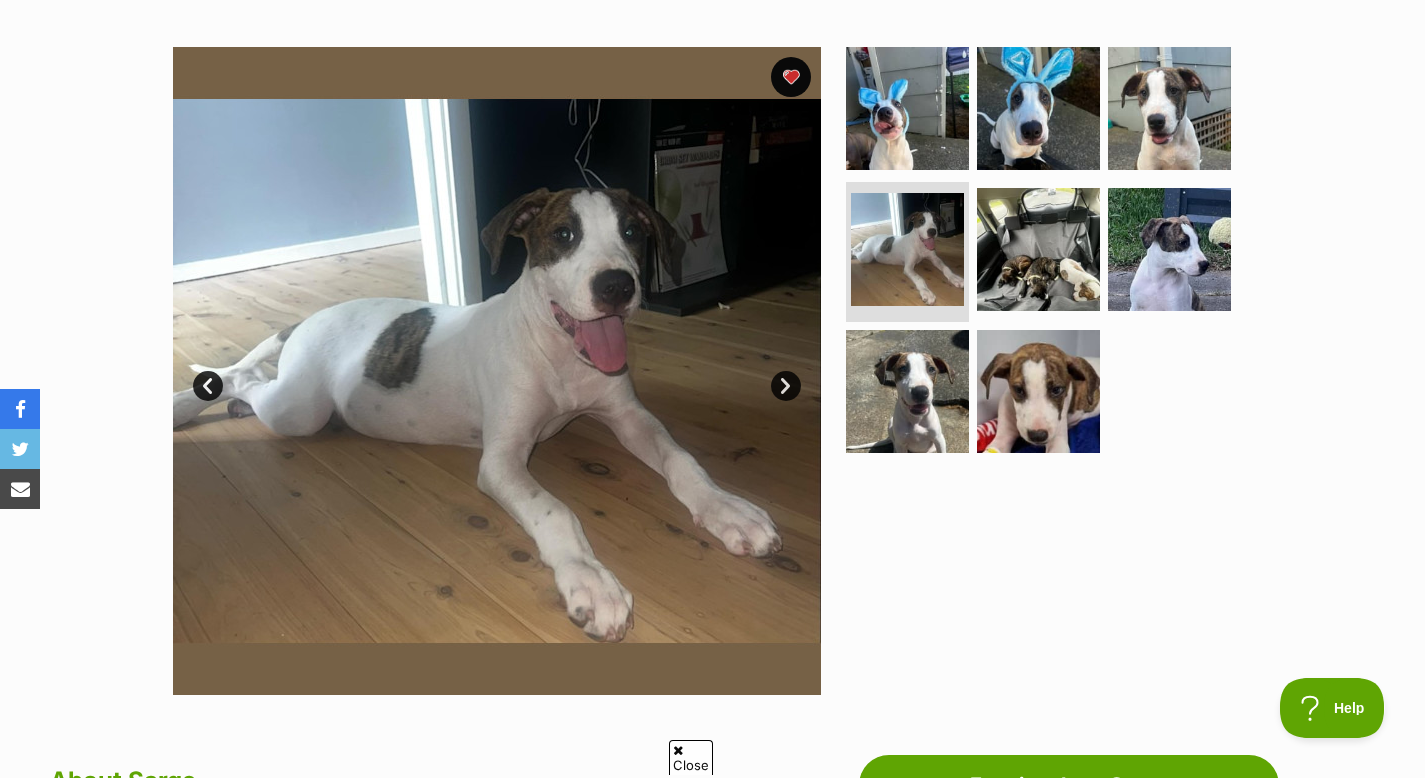 click on "Next" at bounding box center [786, 386] 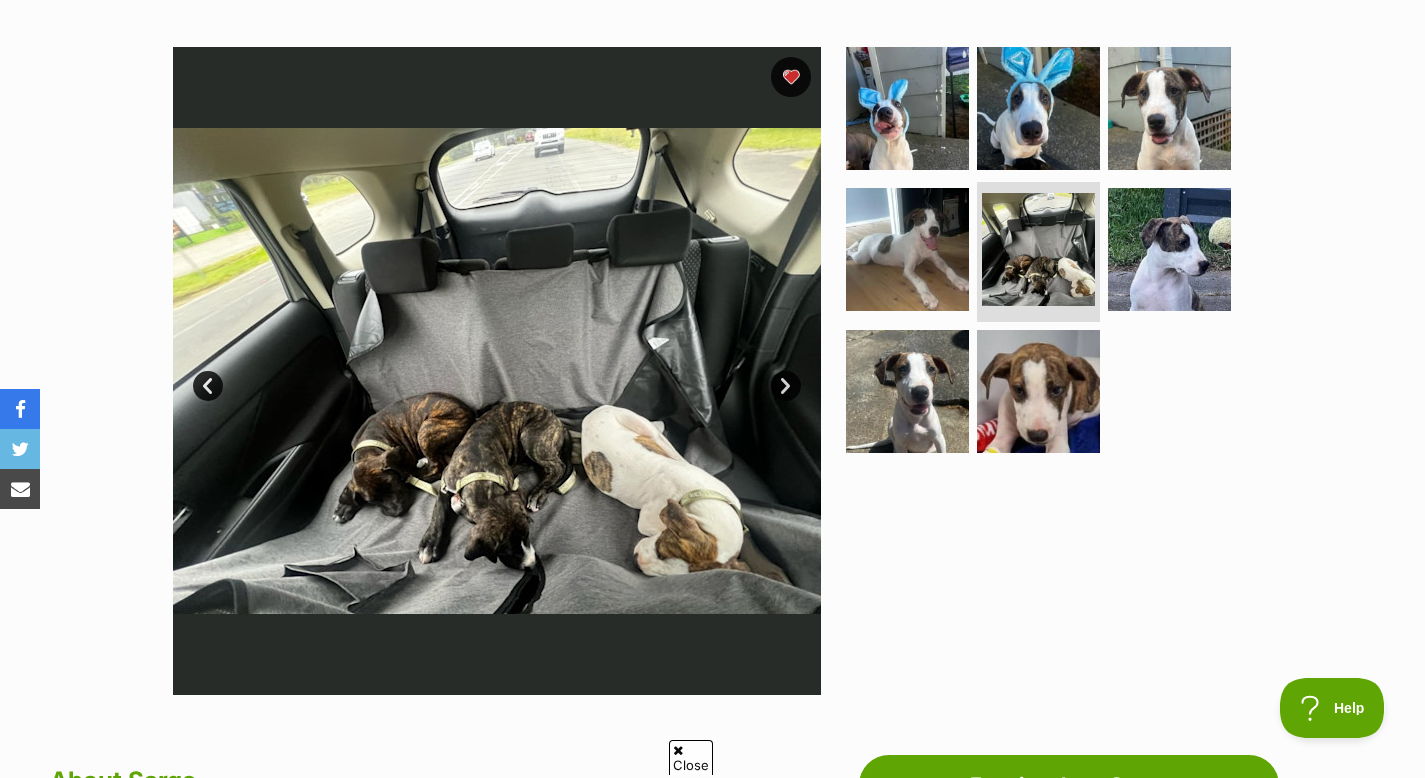 click on "Next" at bounding box center [786, 386] 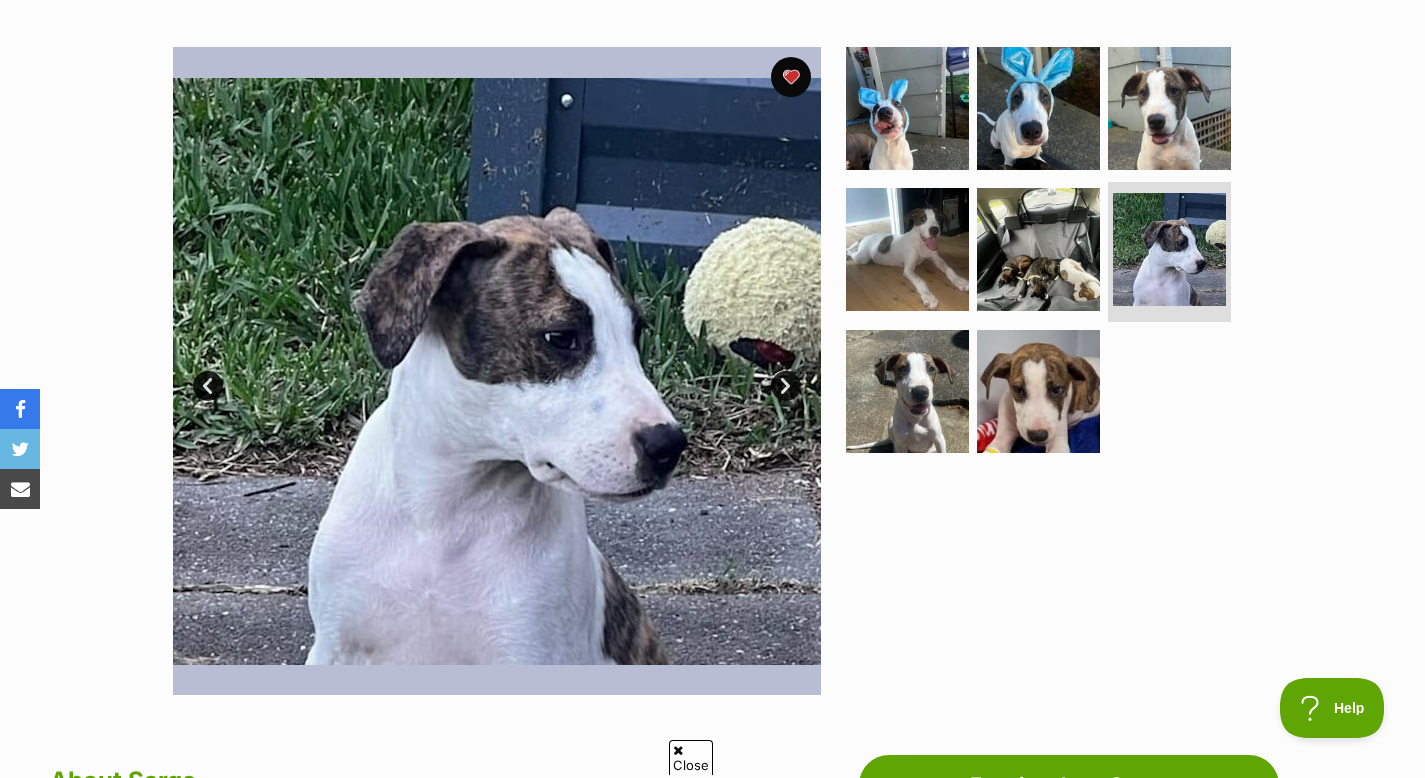 click on "Next" at bounding box center (786, 386) 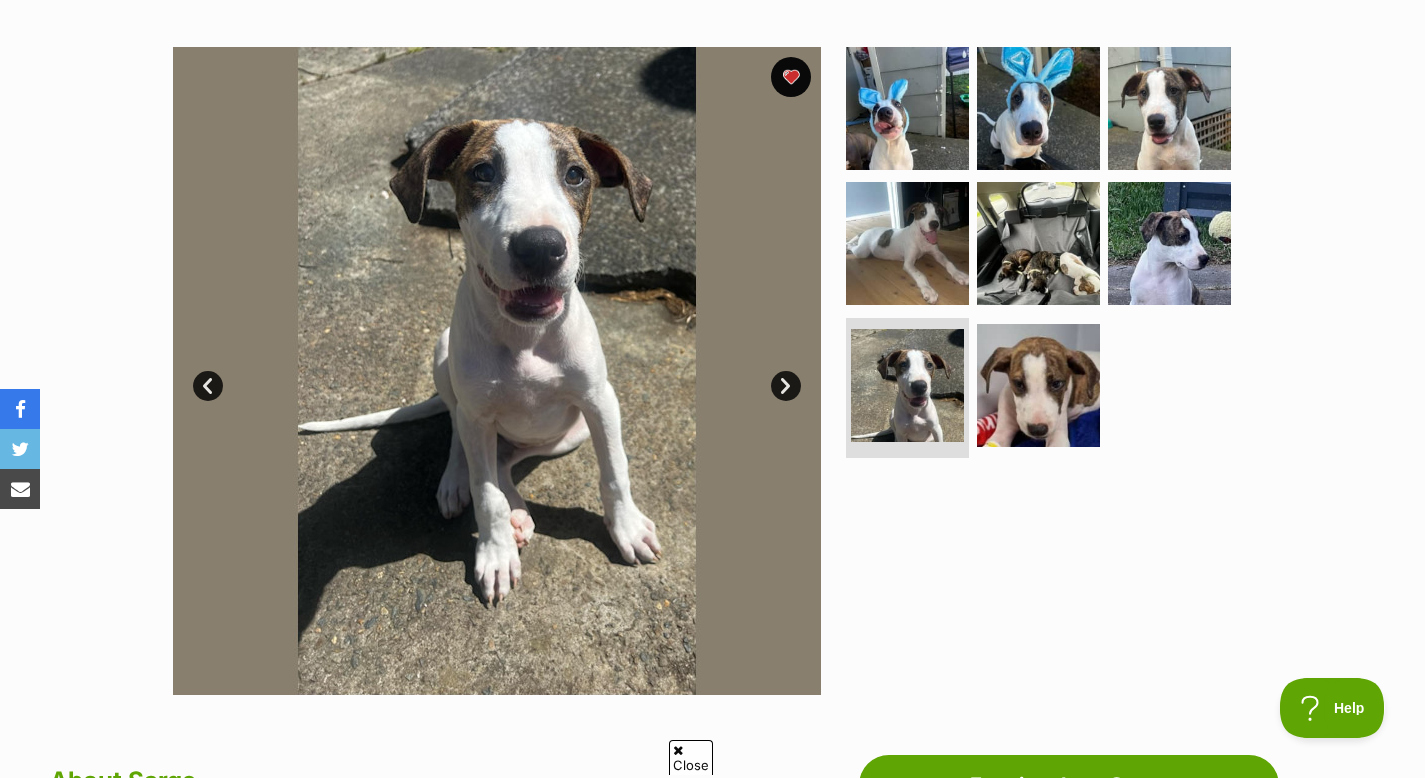 click on "Next" at bounding box center (786, 386) 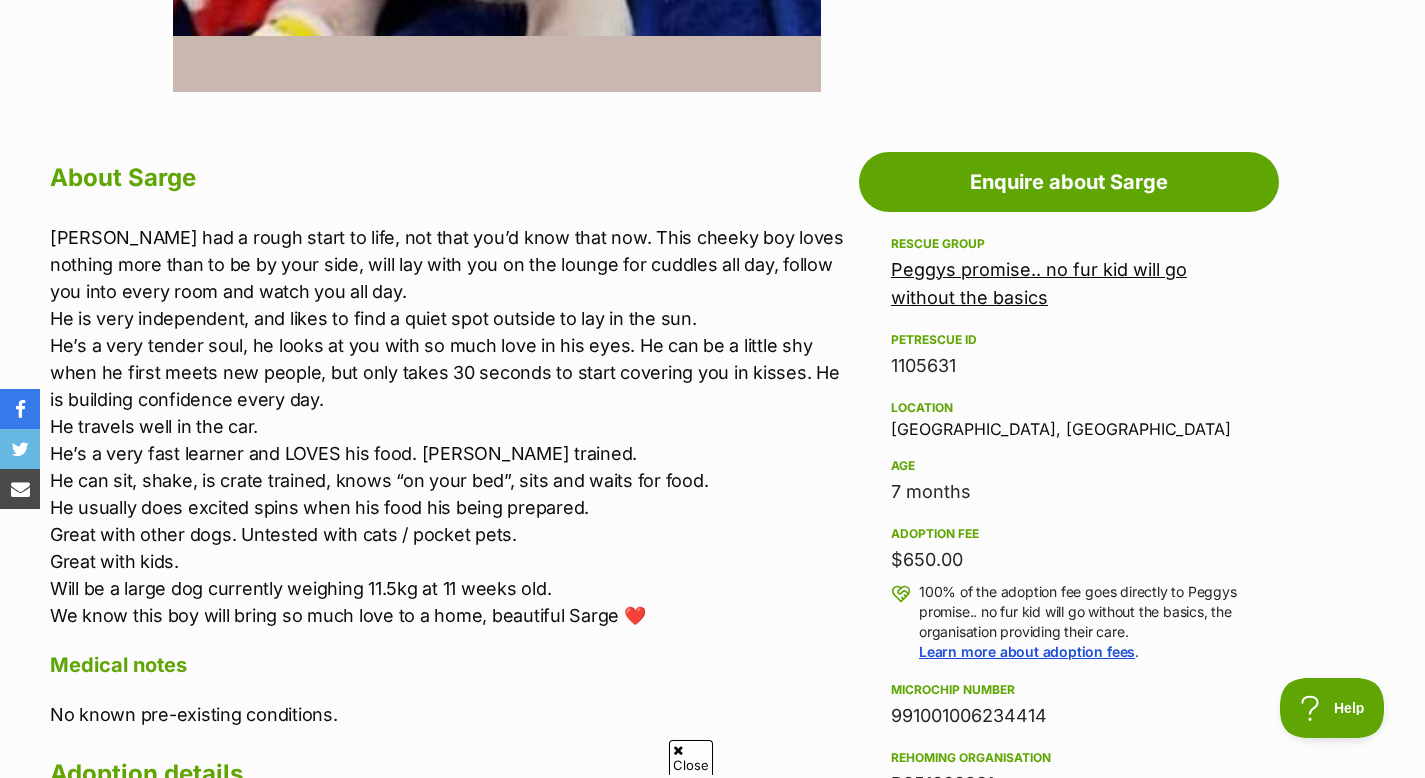 scroll, scrollTop: 1077, scrollLeft: 0, axis: vertical 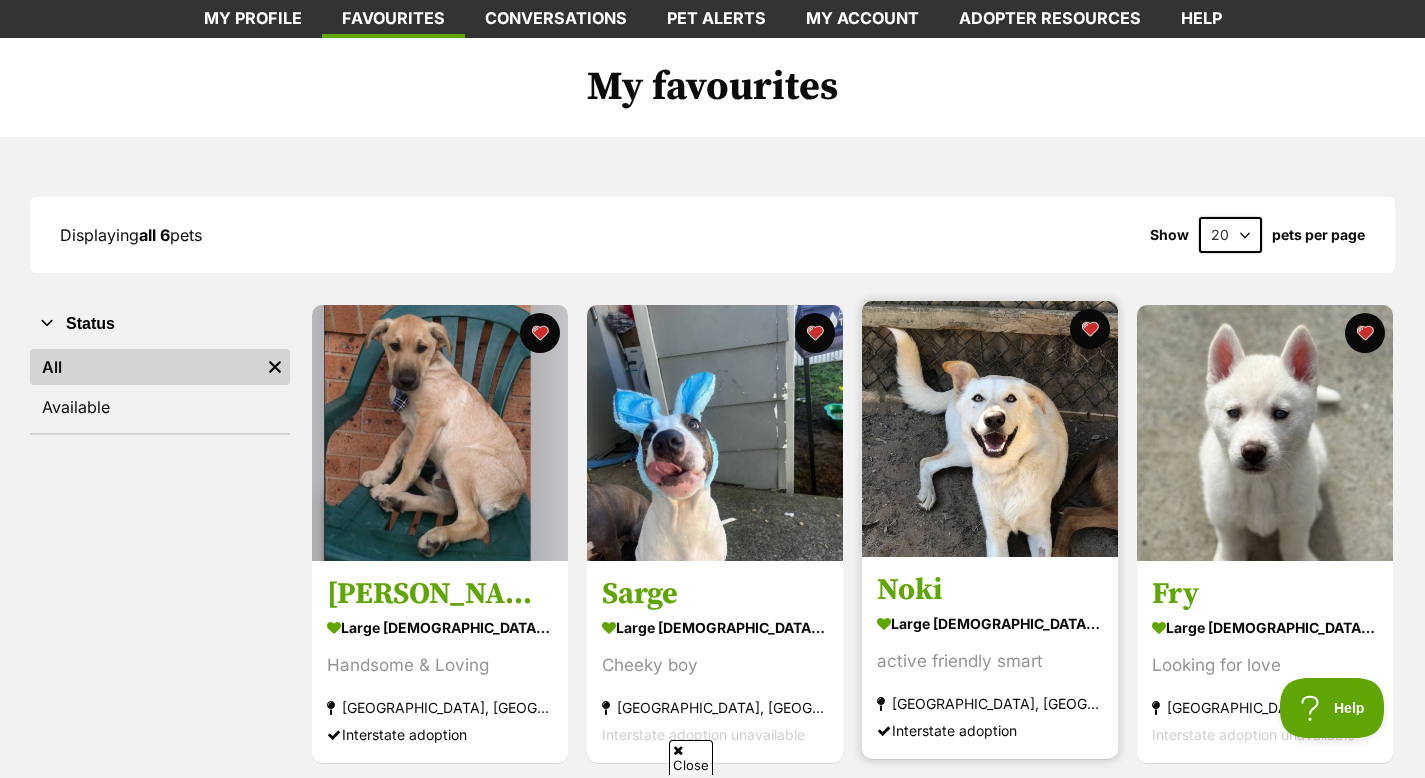 click at bounding box center (990, 429) 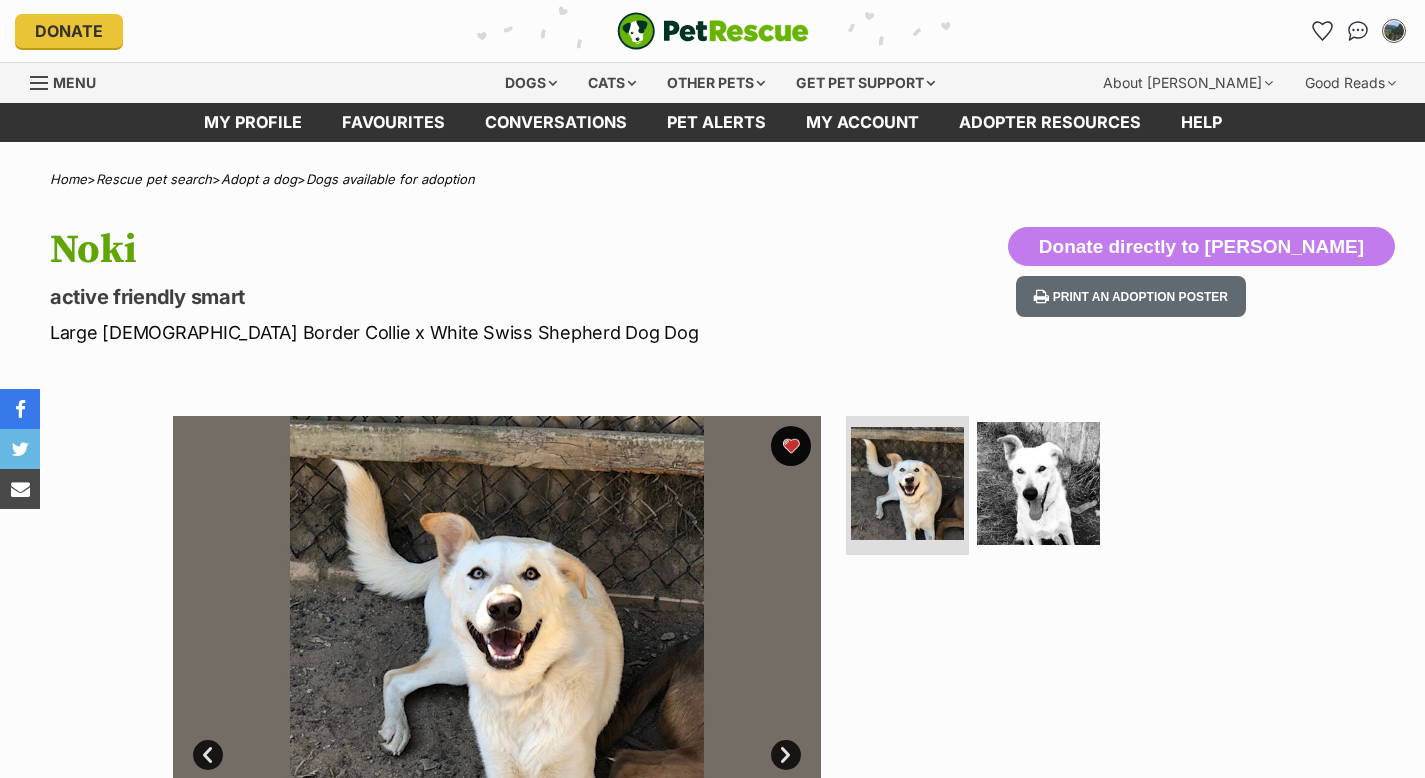 scroll, scrollTop: 0, scrollLeft: 0, axis: both 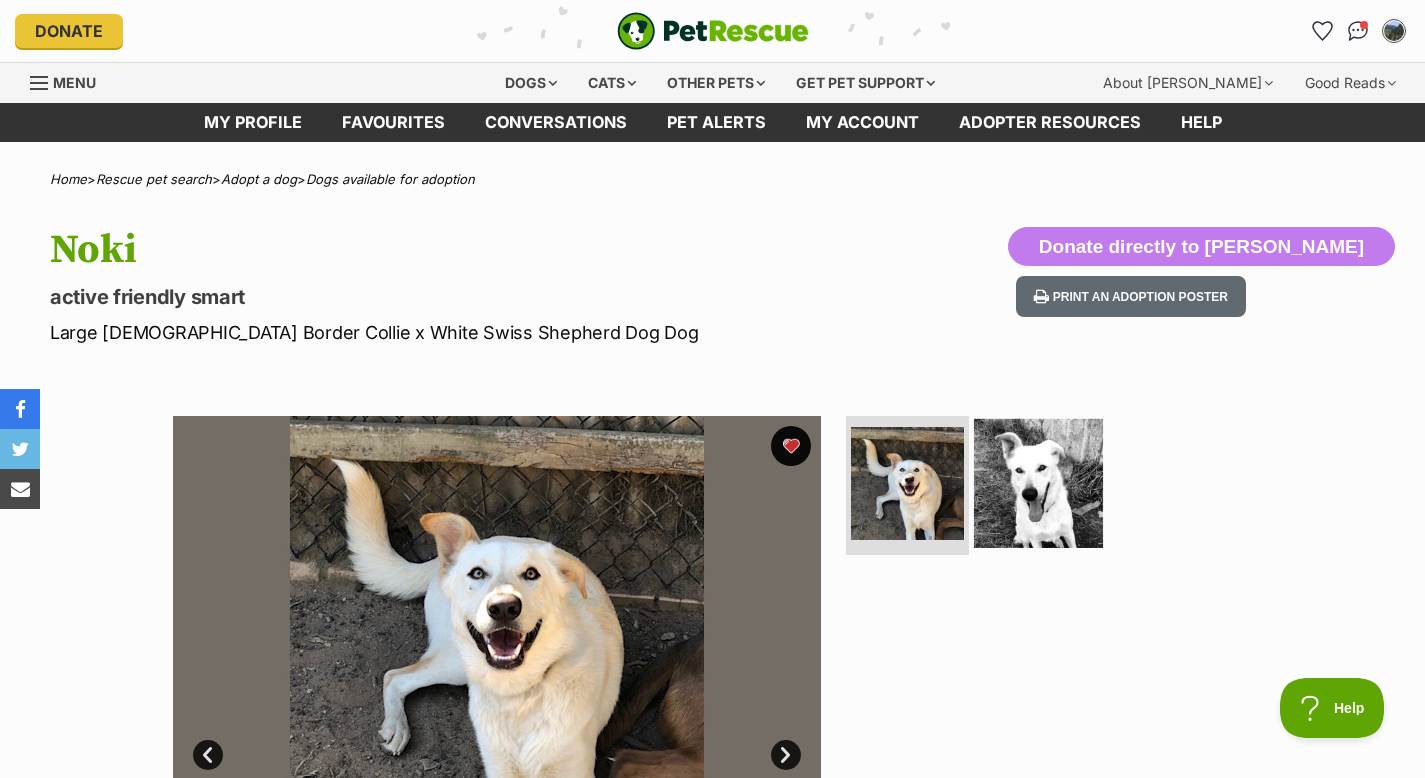click at bounding box center [1038, 482] 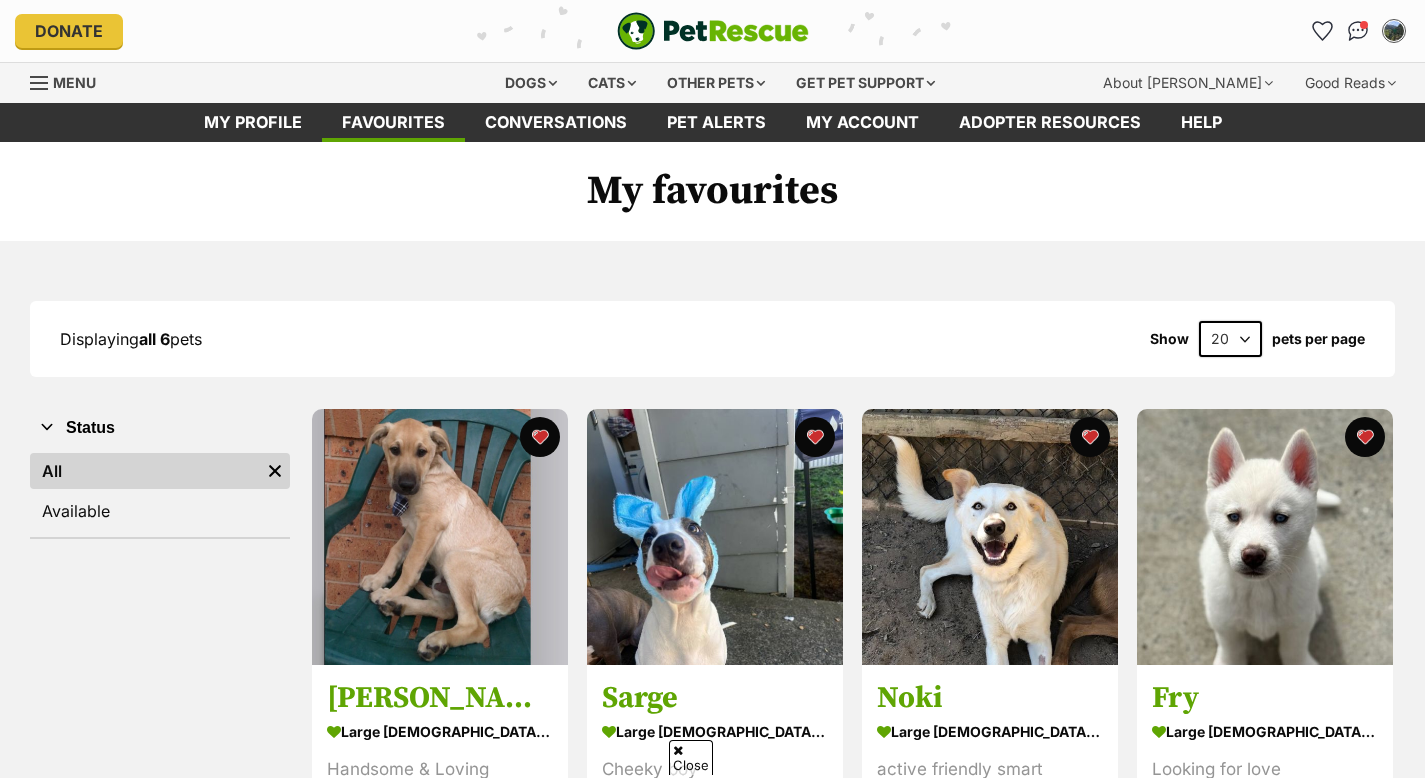 scroll, scrollTop: 95, scrollLeft: 0, axis: vertical 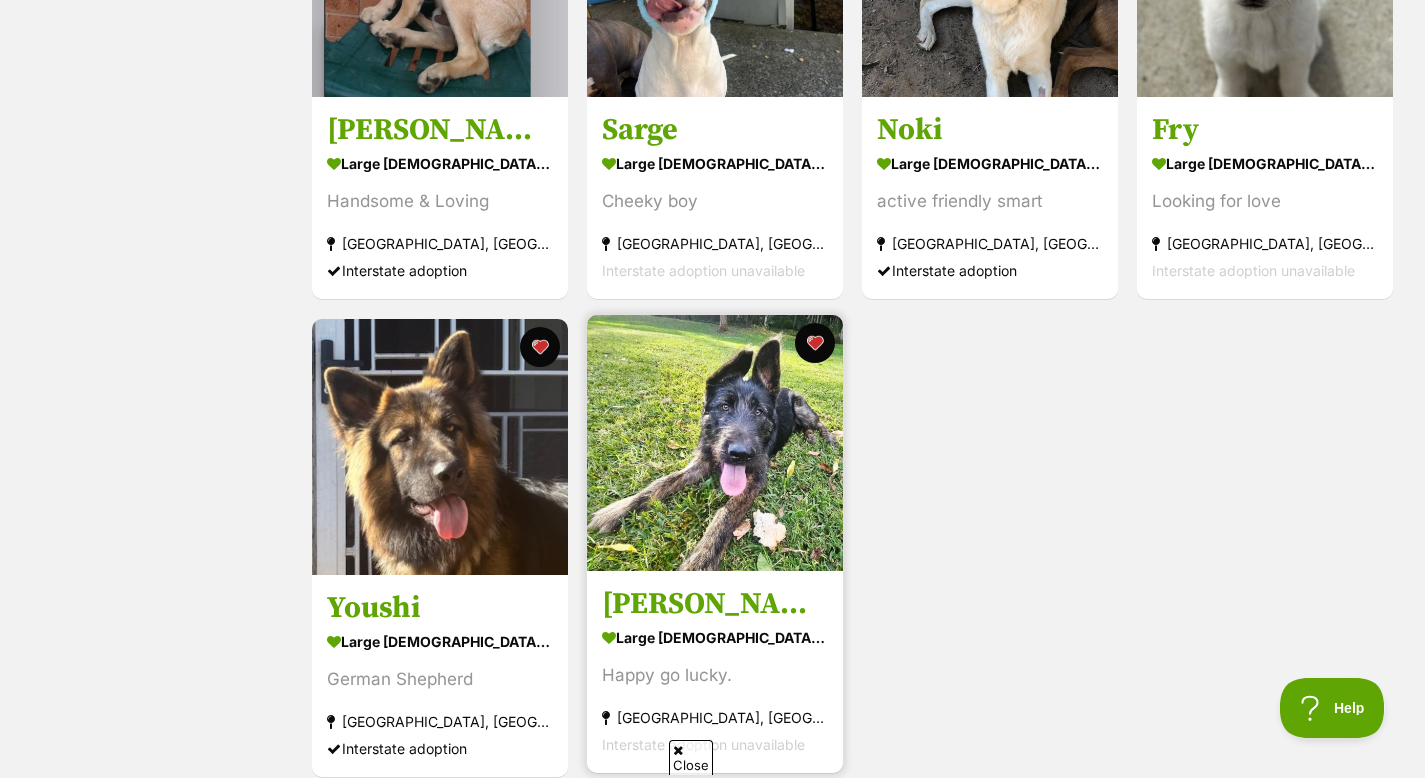 click at bounding box center [715, 443] 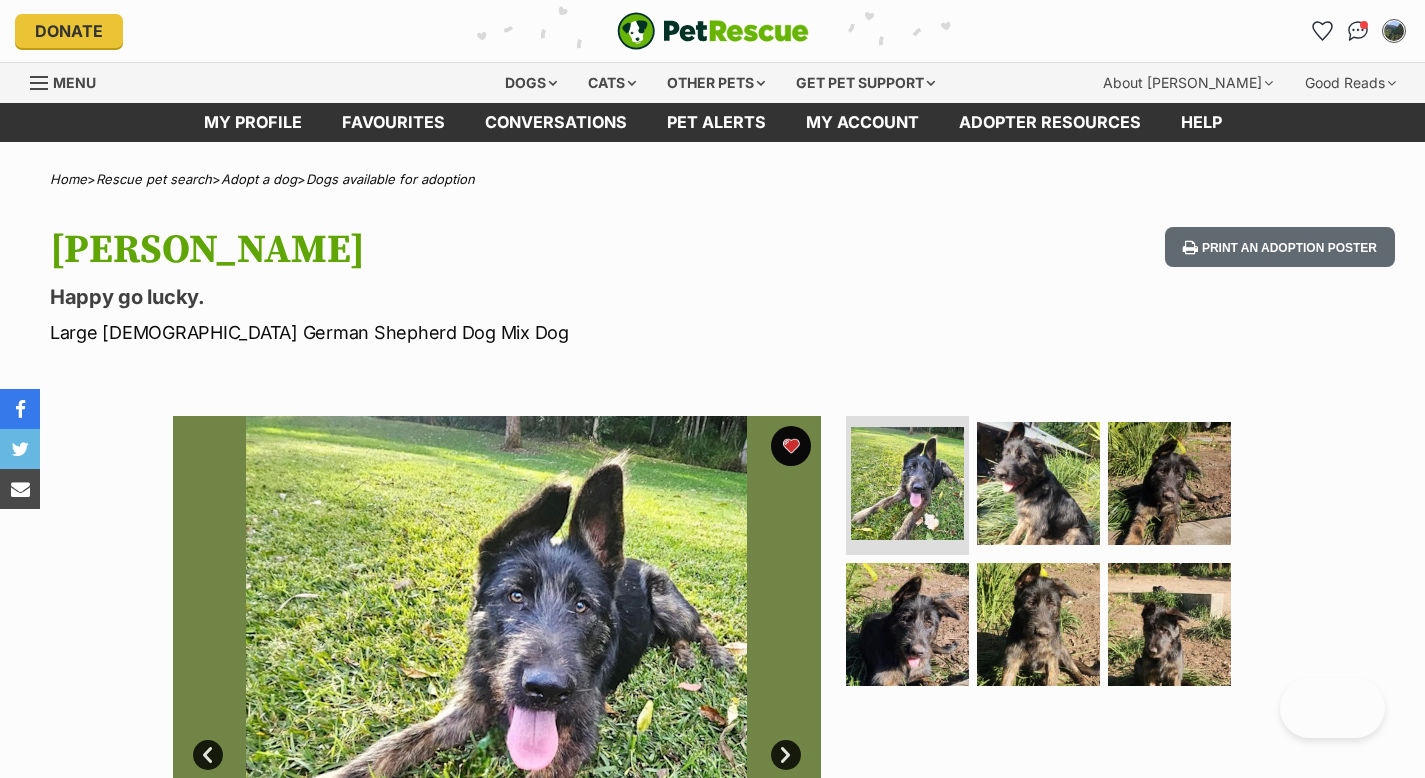 scroll, scrollTop: 0, scrollLeft: 0, axis: both 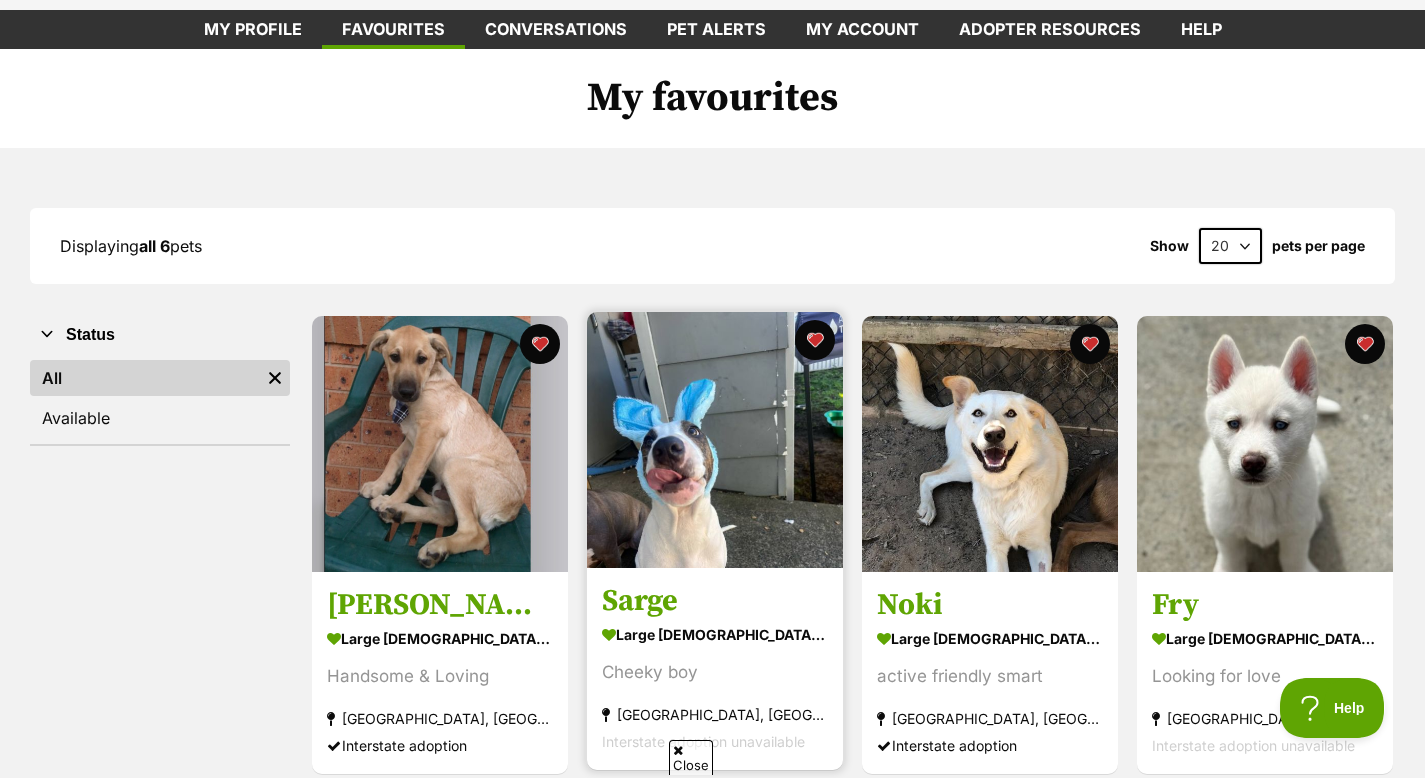 click at bounding box center [715, 440] 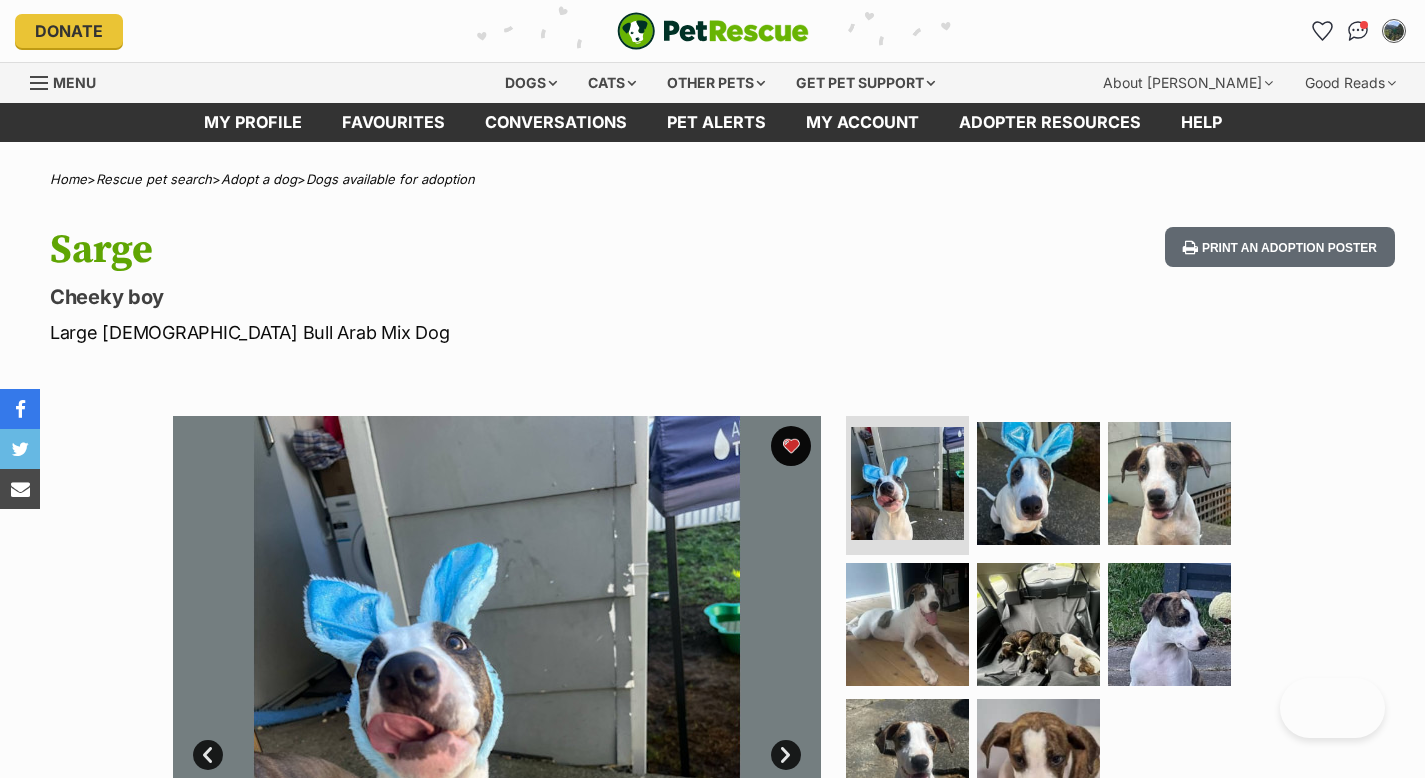 scroll, scrollTop: 0, scrollLeft: 0, axis: both 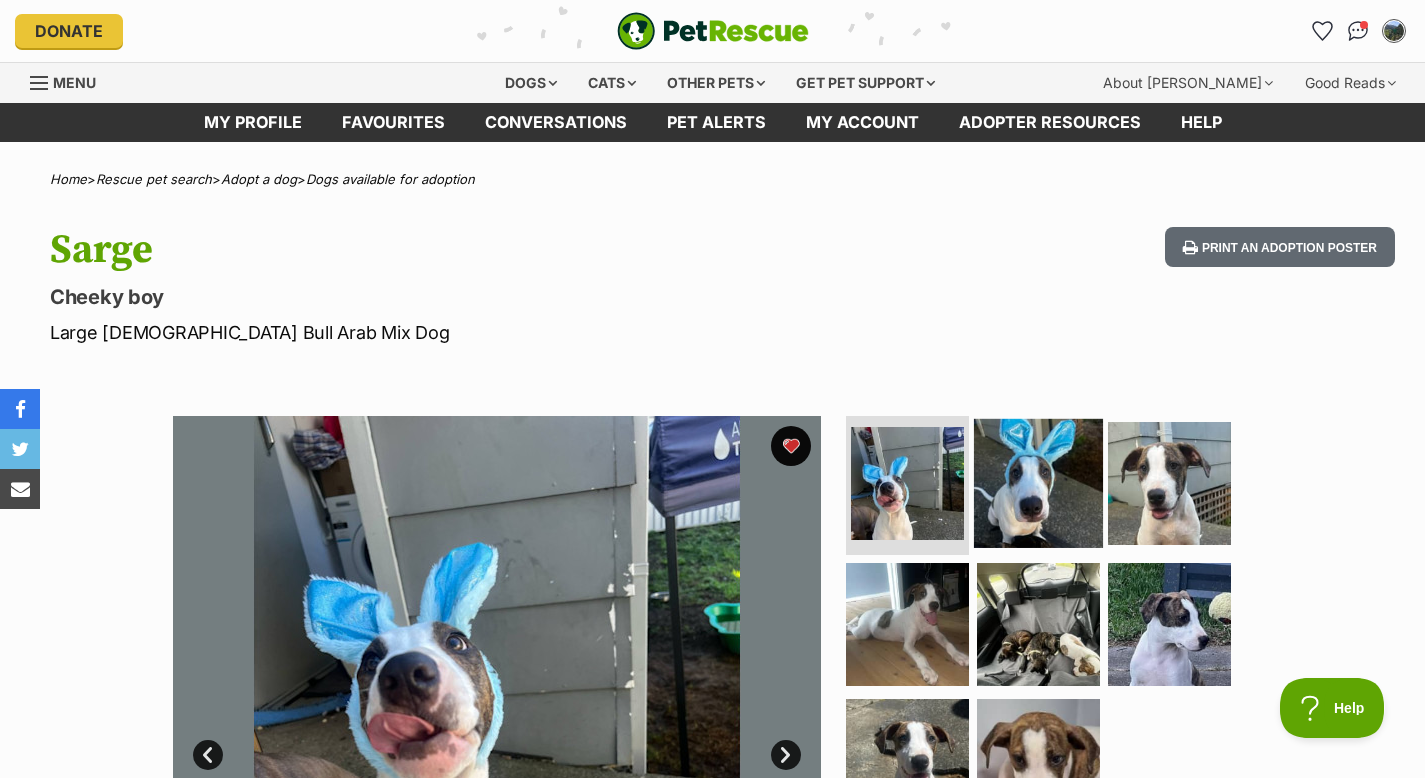 click at bounding box center [1038, 482] 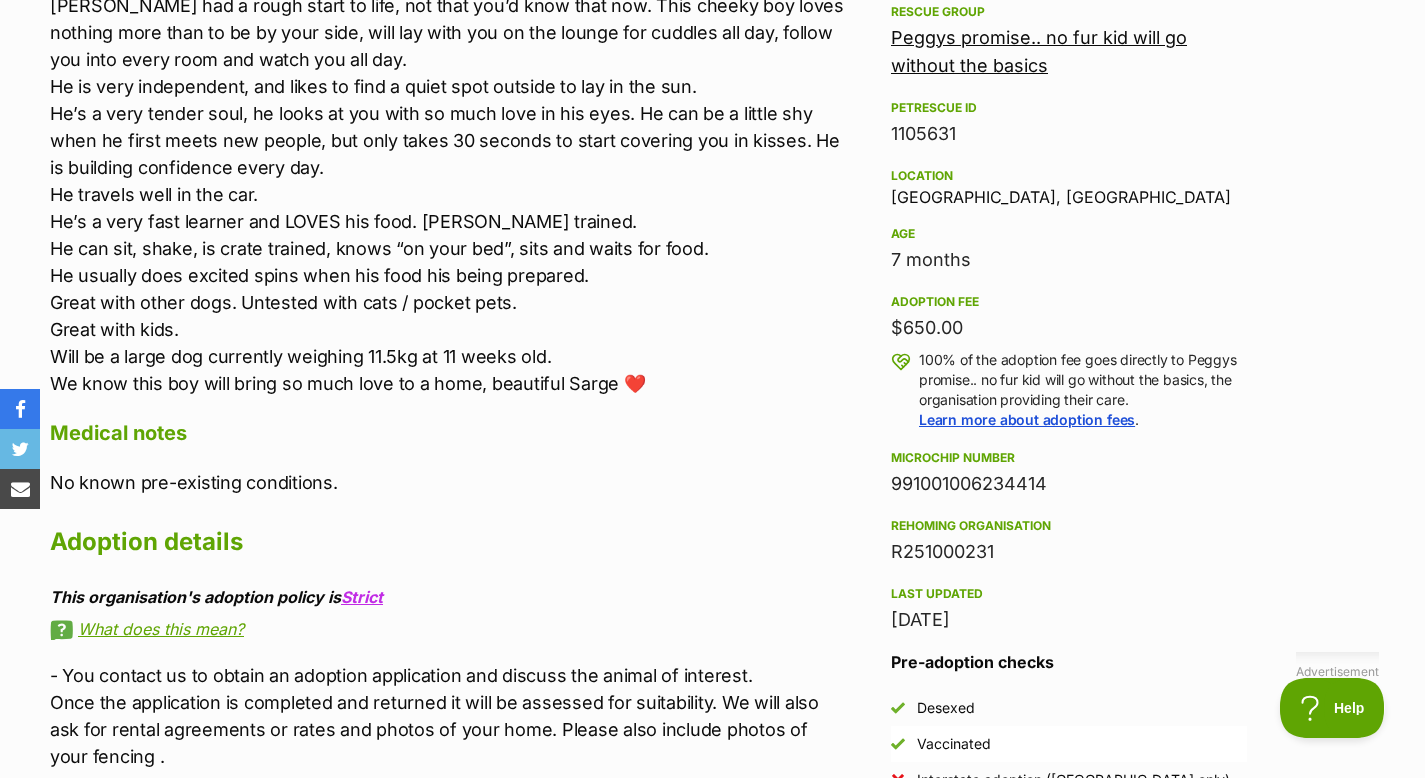 scroll, scrollTop: 0, scrollLeft: 0, axis: both 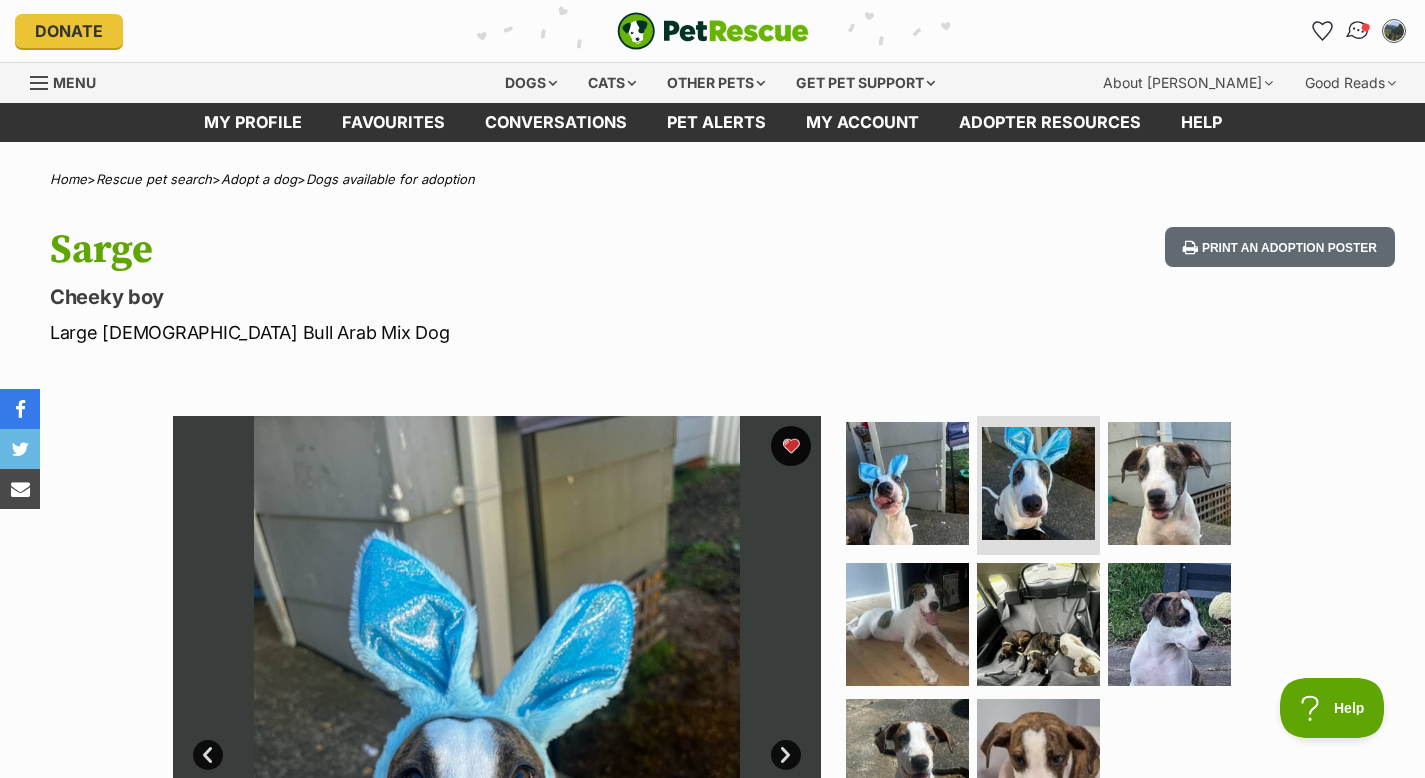 click at bounding box center [1358, 31] 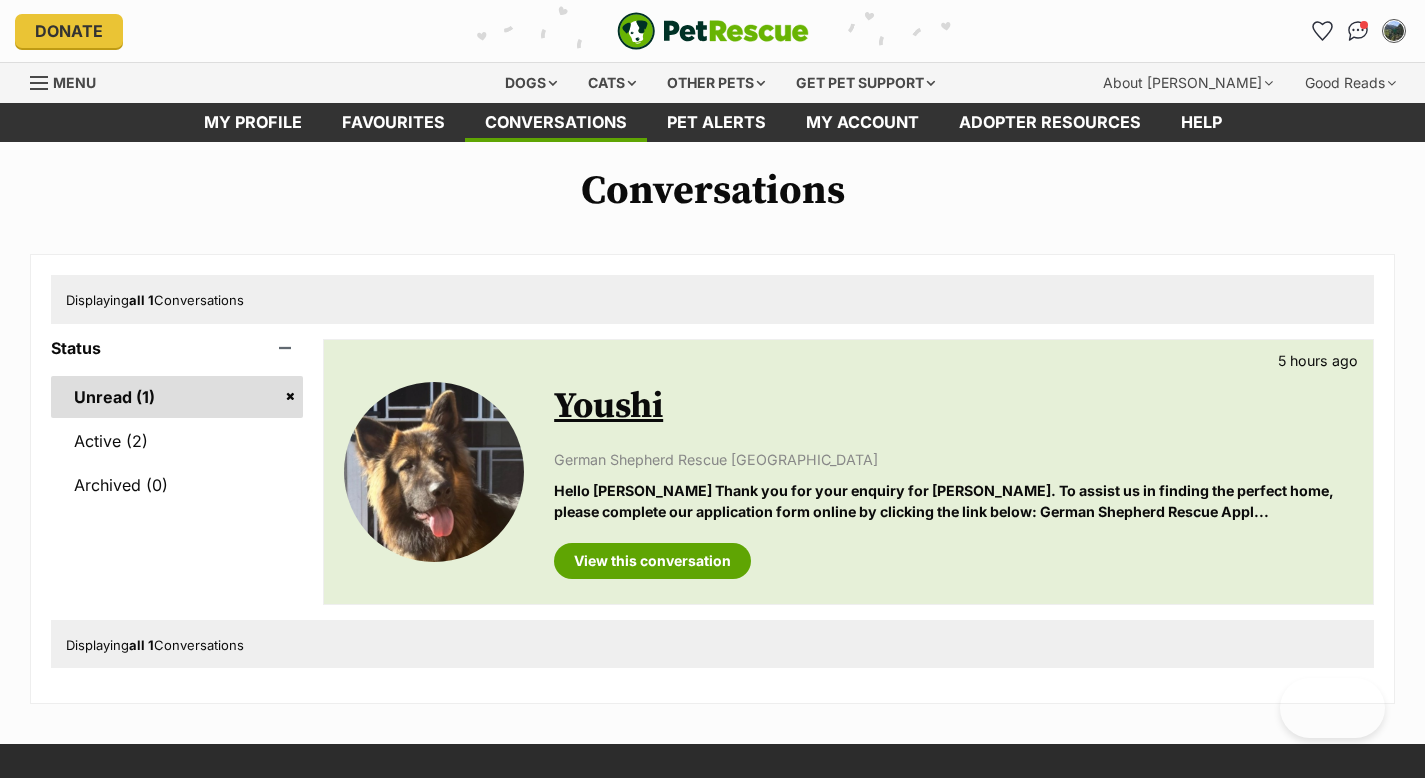 scroll, scrollTop: 0, scrollLeft: 0, axis: both 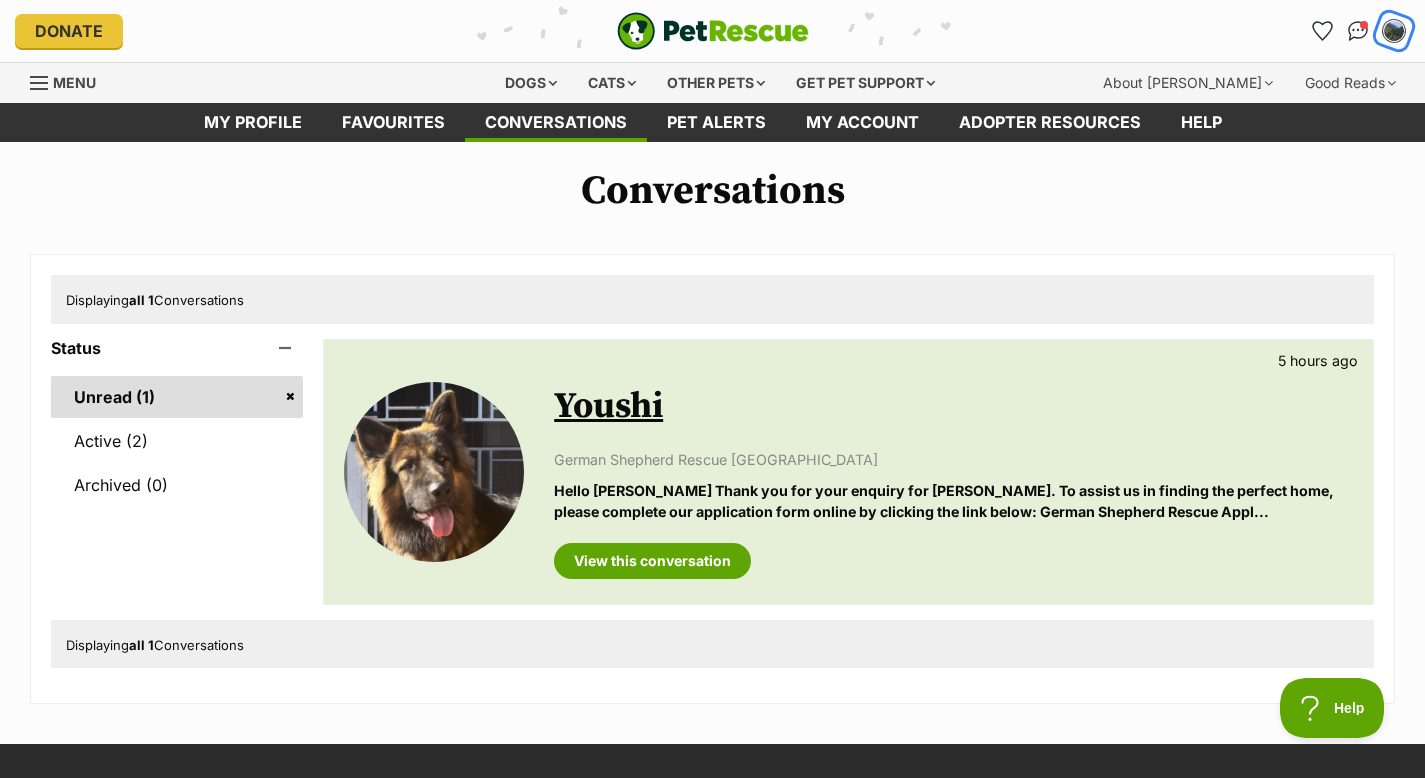 click at bounding box center (1394, 31) 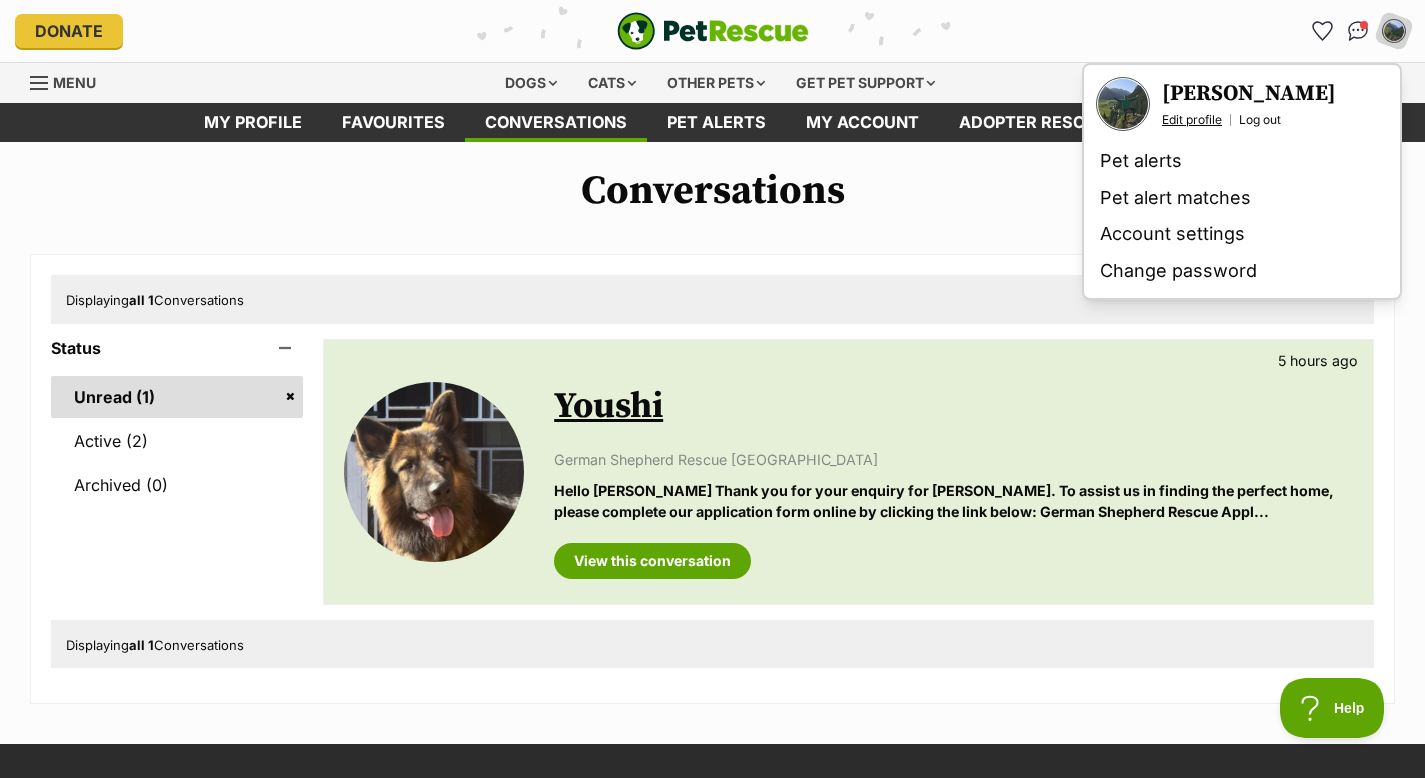 click on "Edit profile" at bounding box center (1192, 120) 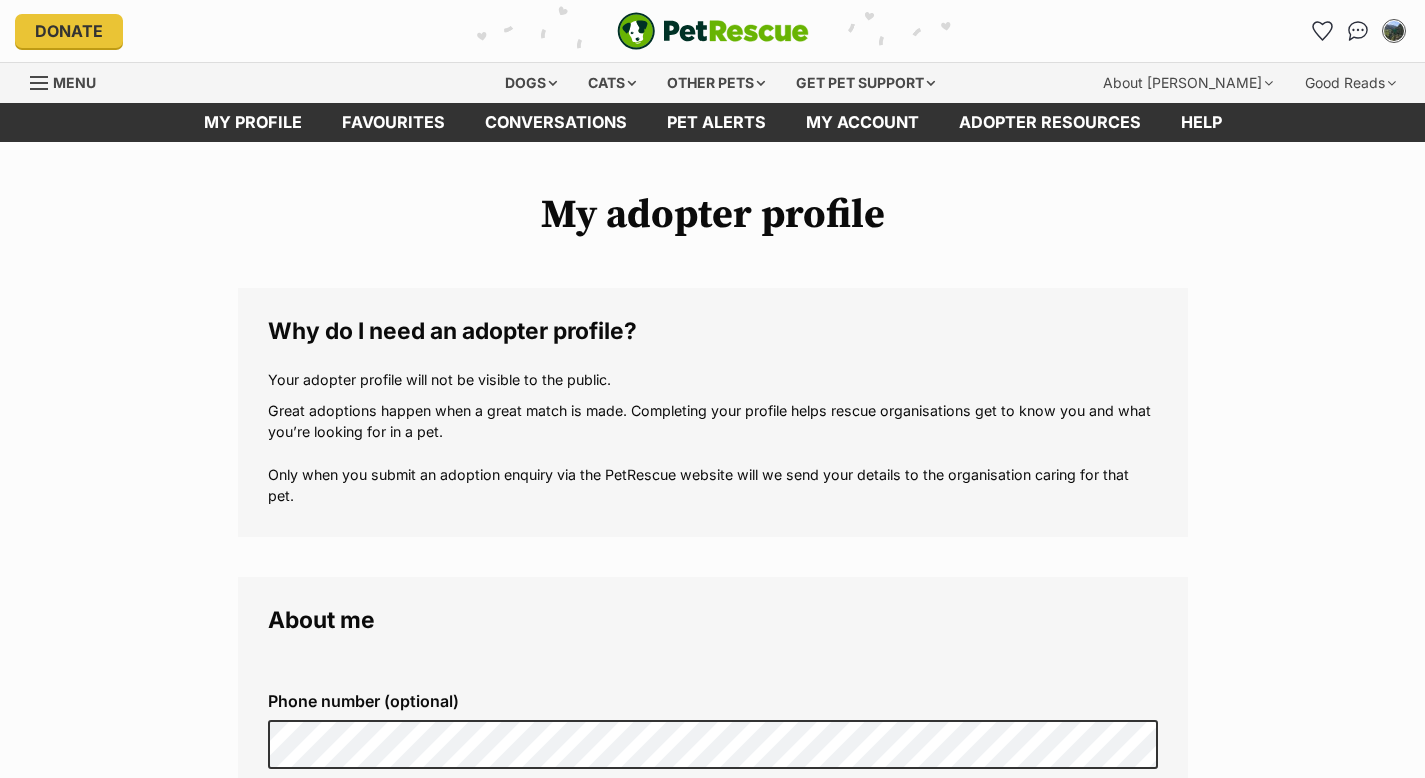 scroll, scrollTop: 0, scrollLeft: 0, axis: both 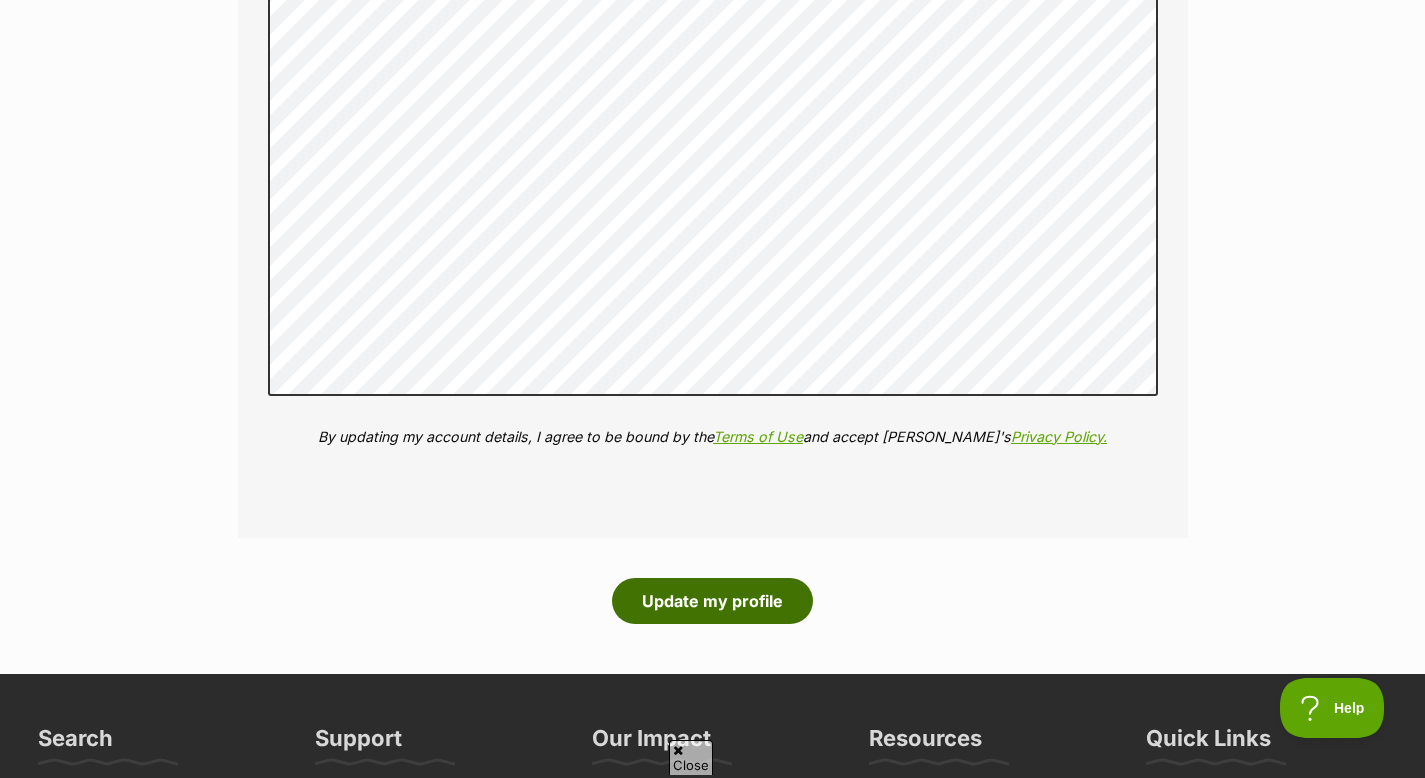 click on "Update my profile" at bounding box center (712, 601) 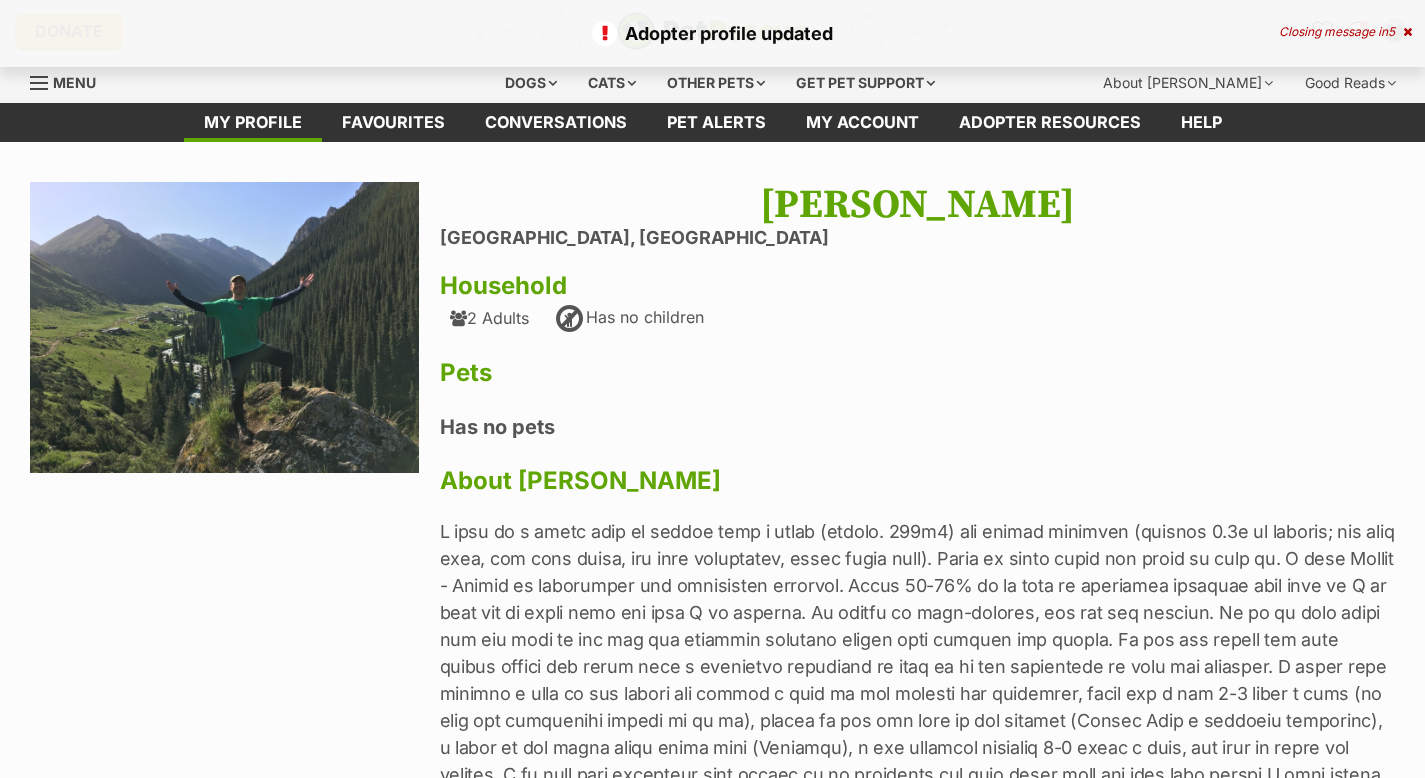 scroll, scrollTop: 0, scrollLeft: 0, axis: both 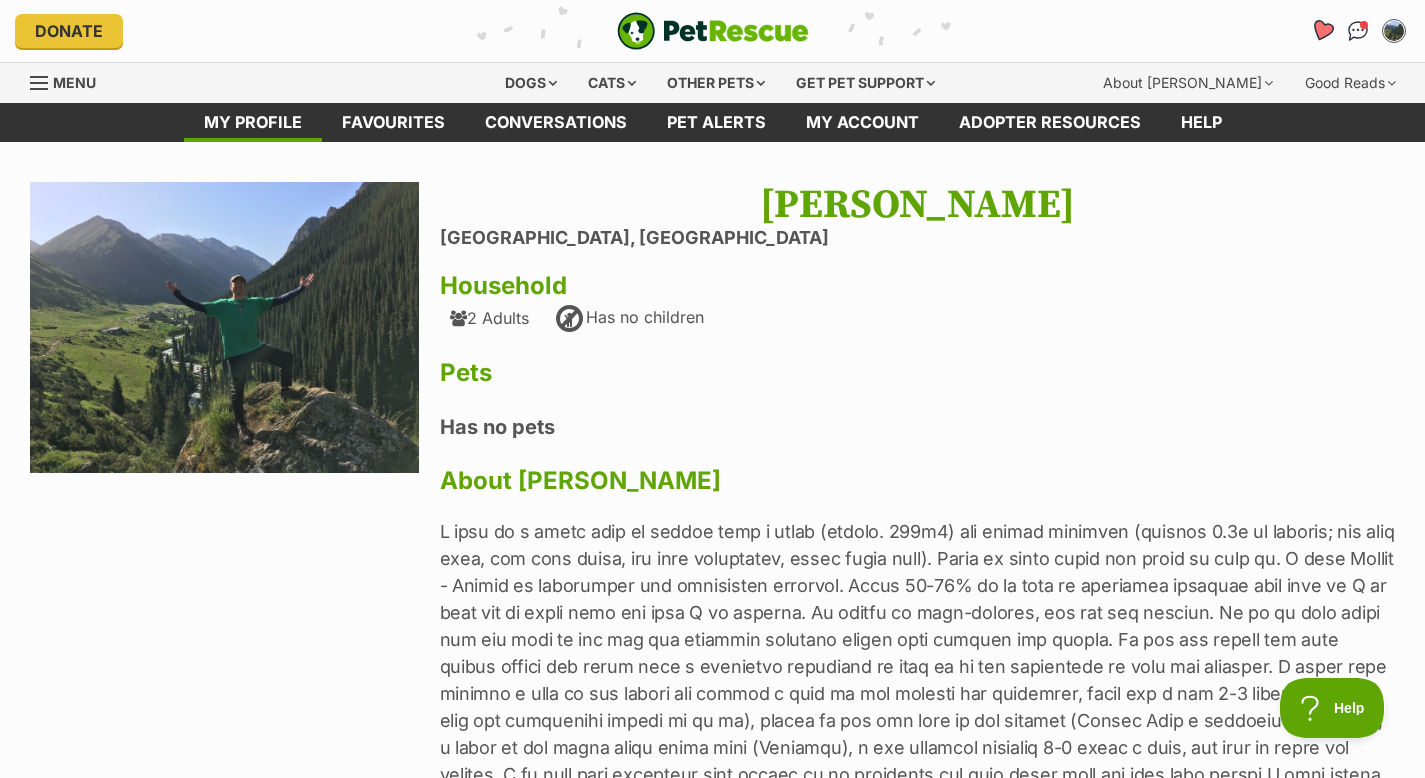 click 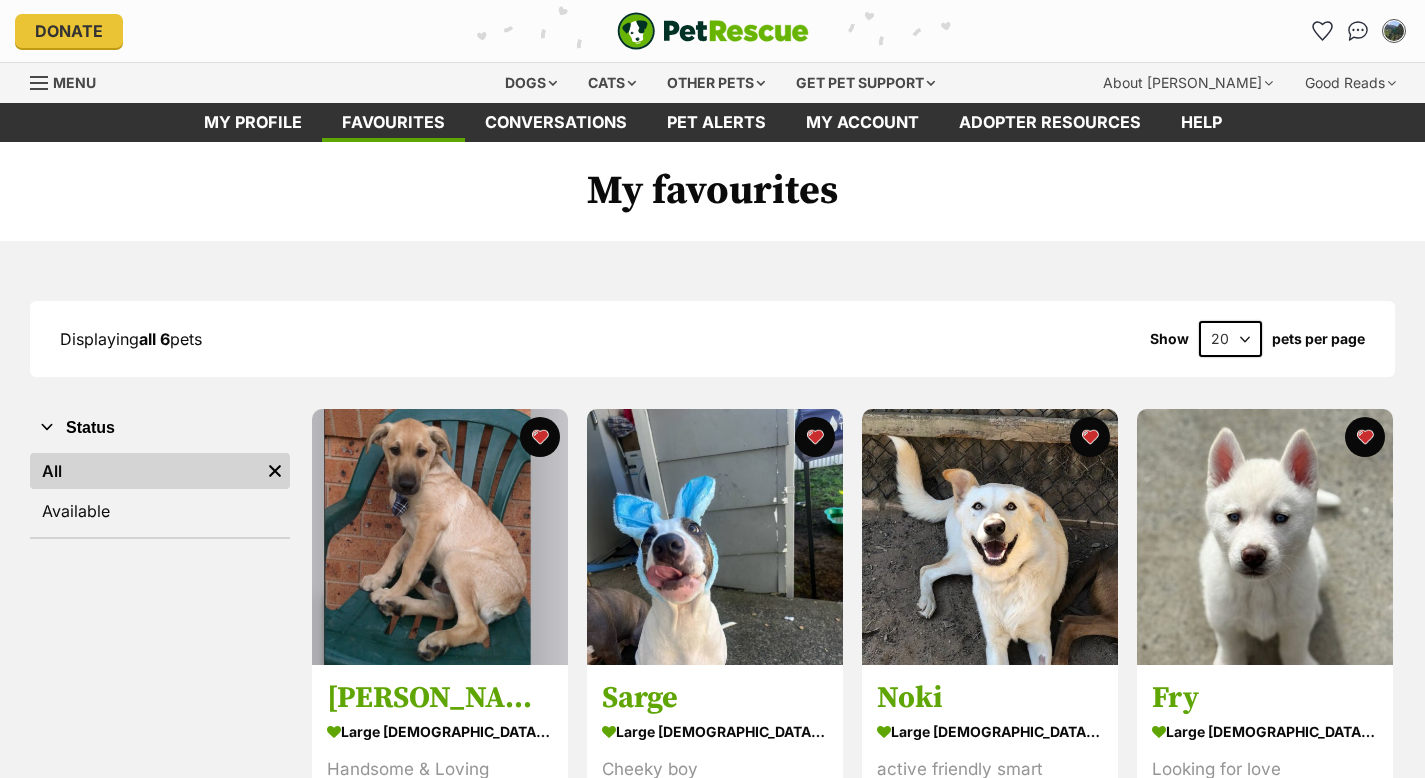 scroll, scrollTop: 0, scrollLeft: 0, axis: both 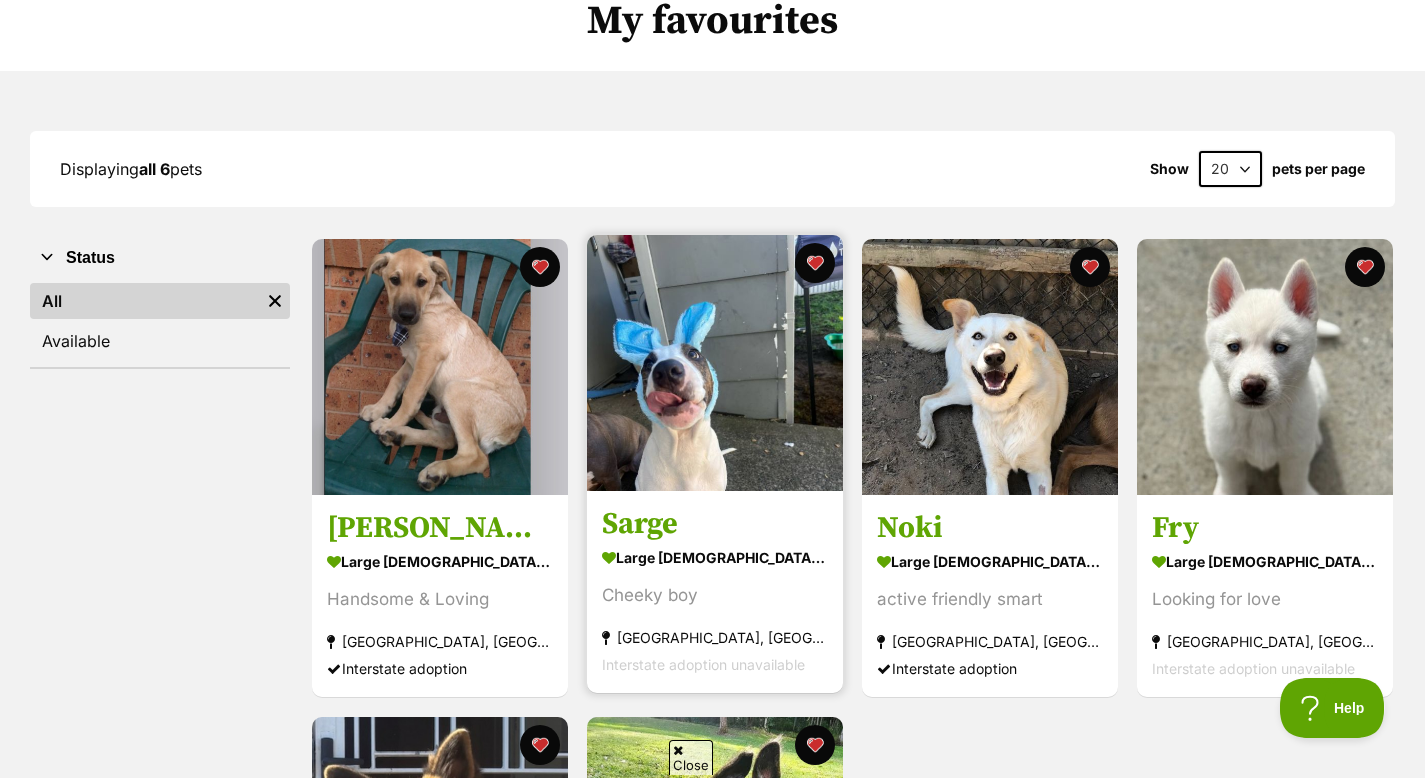 click at bounding box center (715, 363) 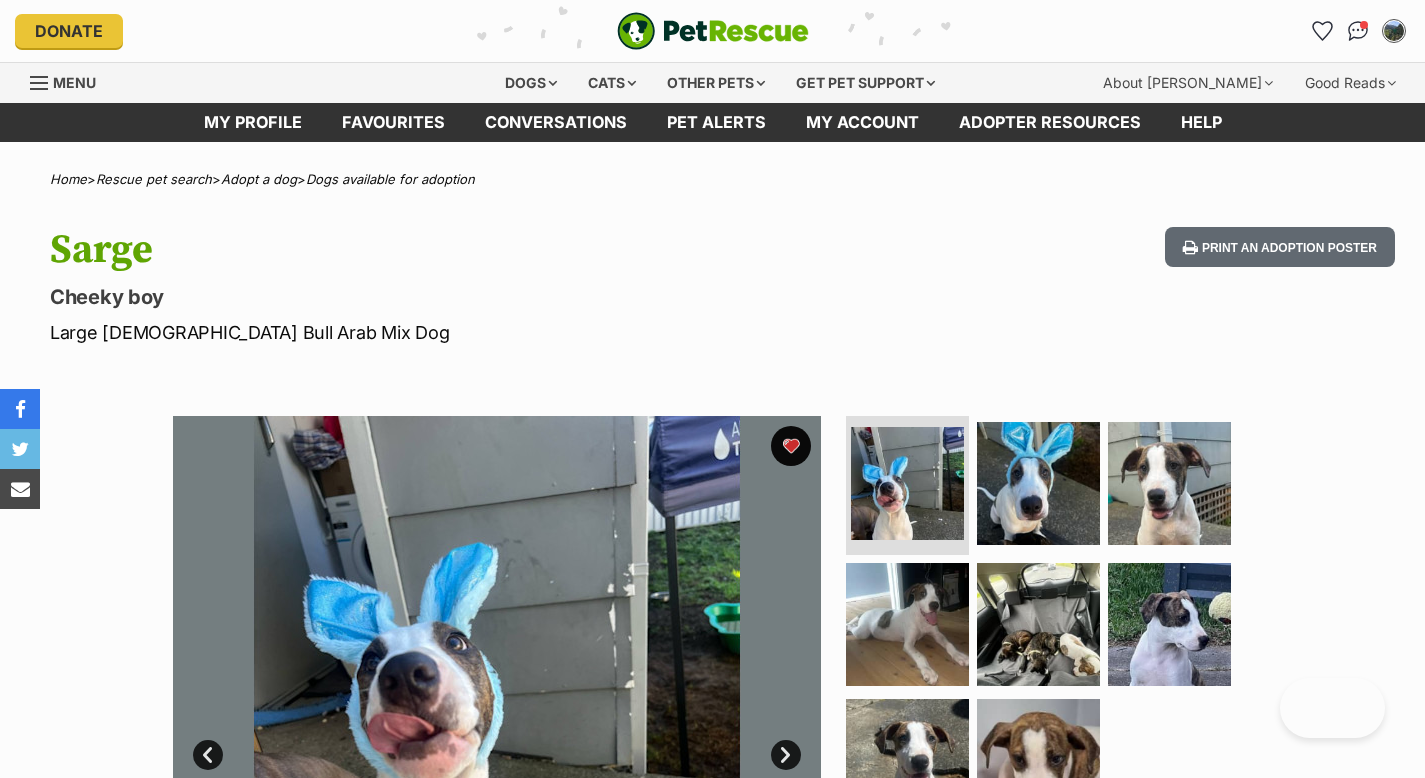 scroll, scrollTop: 0, scrollLeft: 0, axis: both 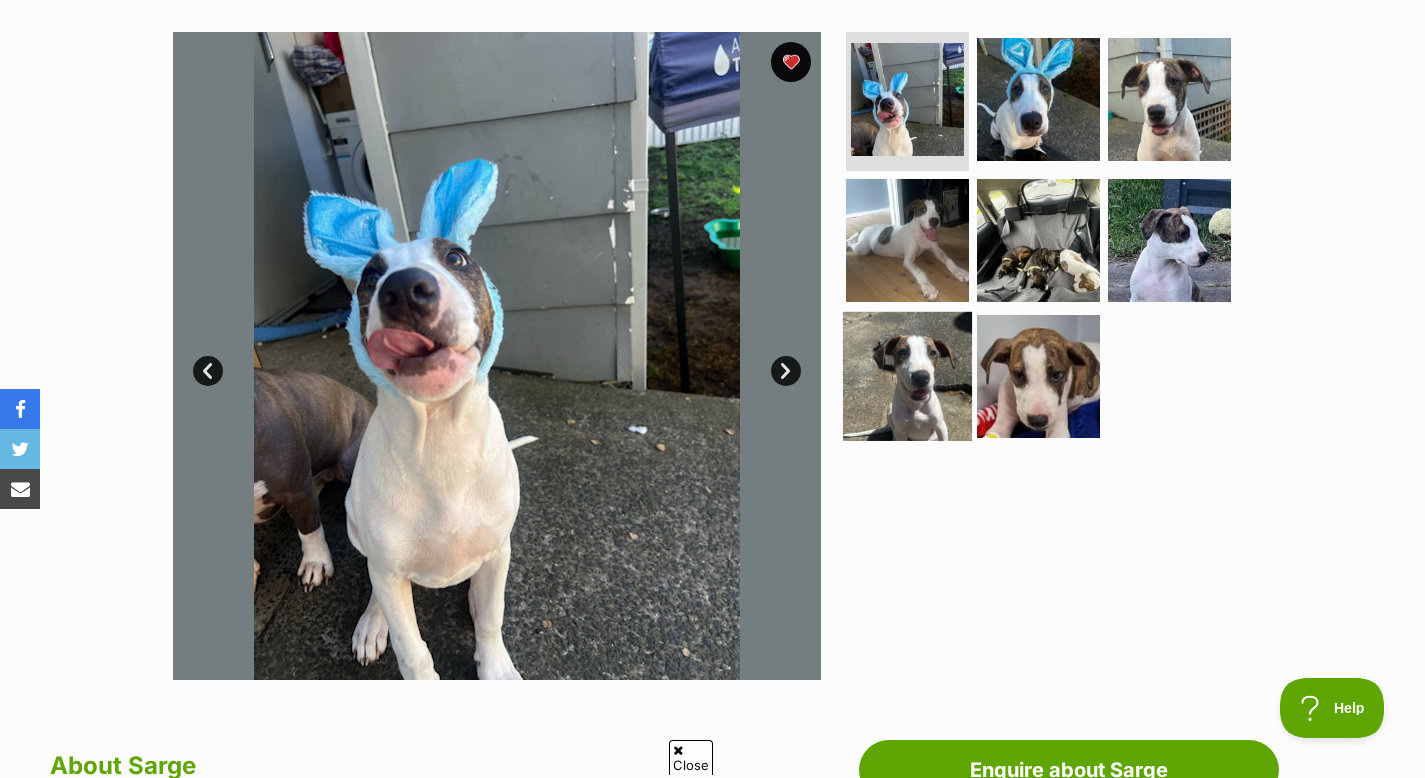 click at bounding box center [907, 376] 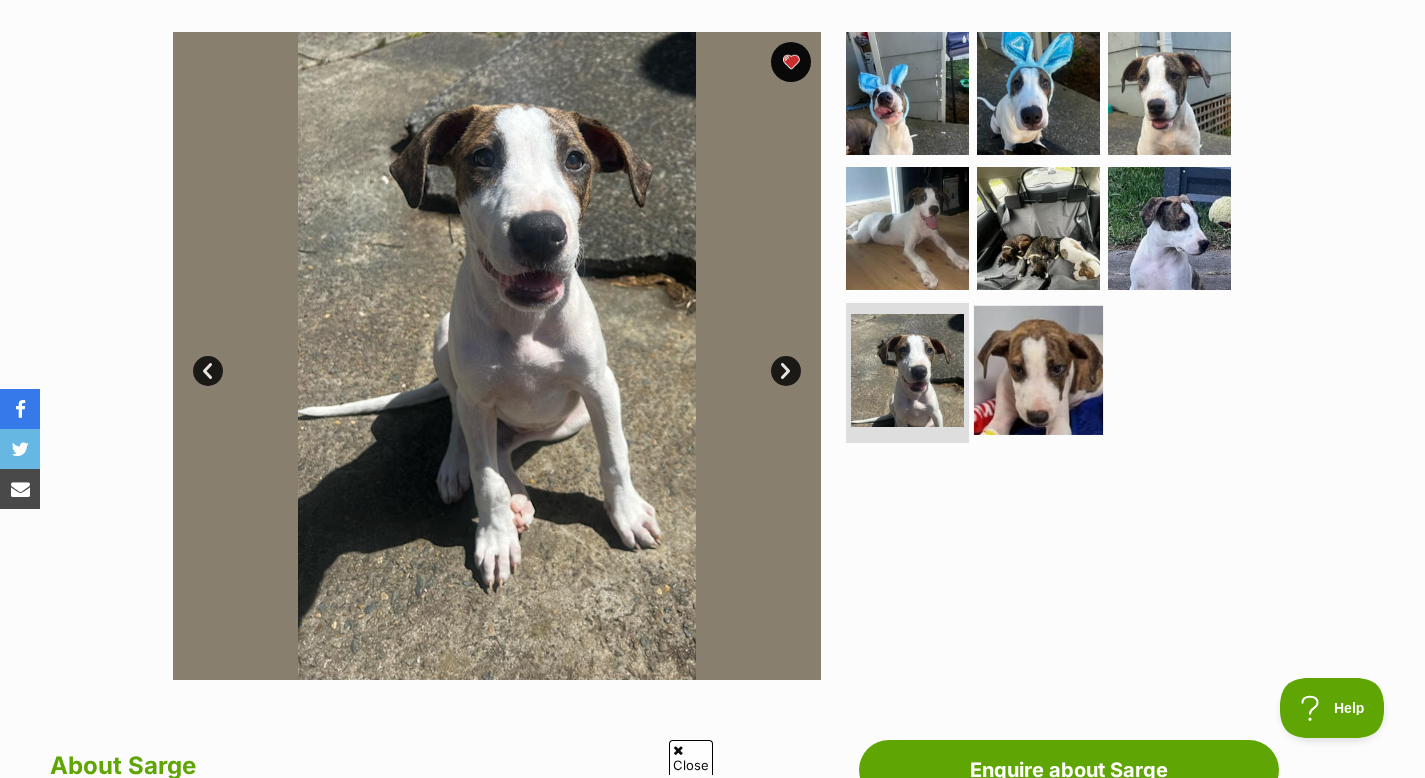click at bounding box center (1038, 370) 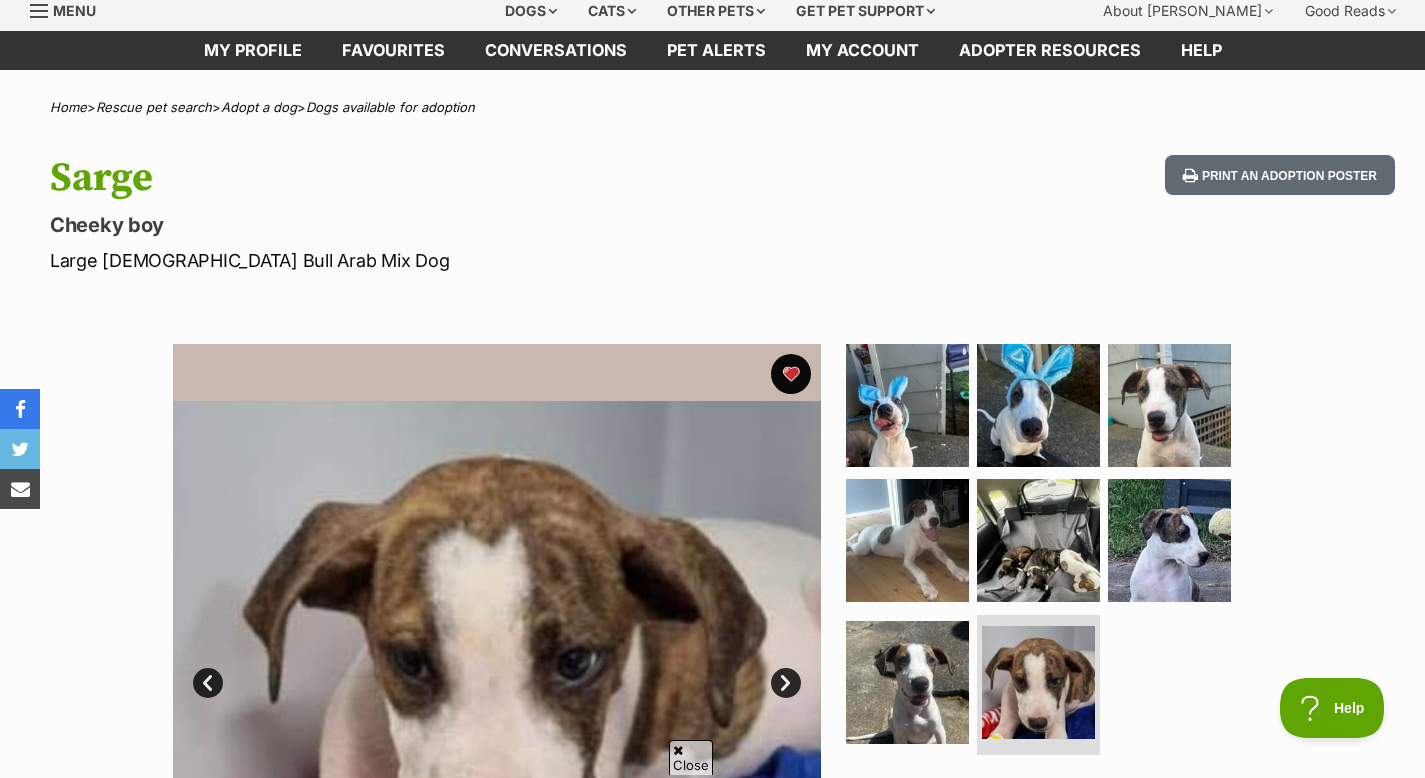 scroll, scrollTop: 0, scrollLeft: 0, axis: both 